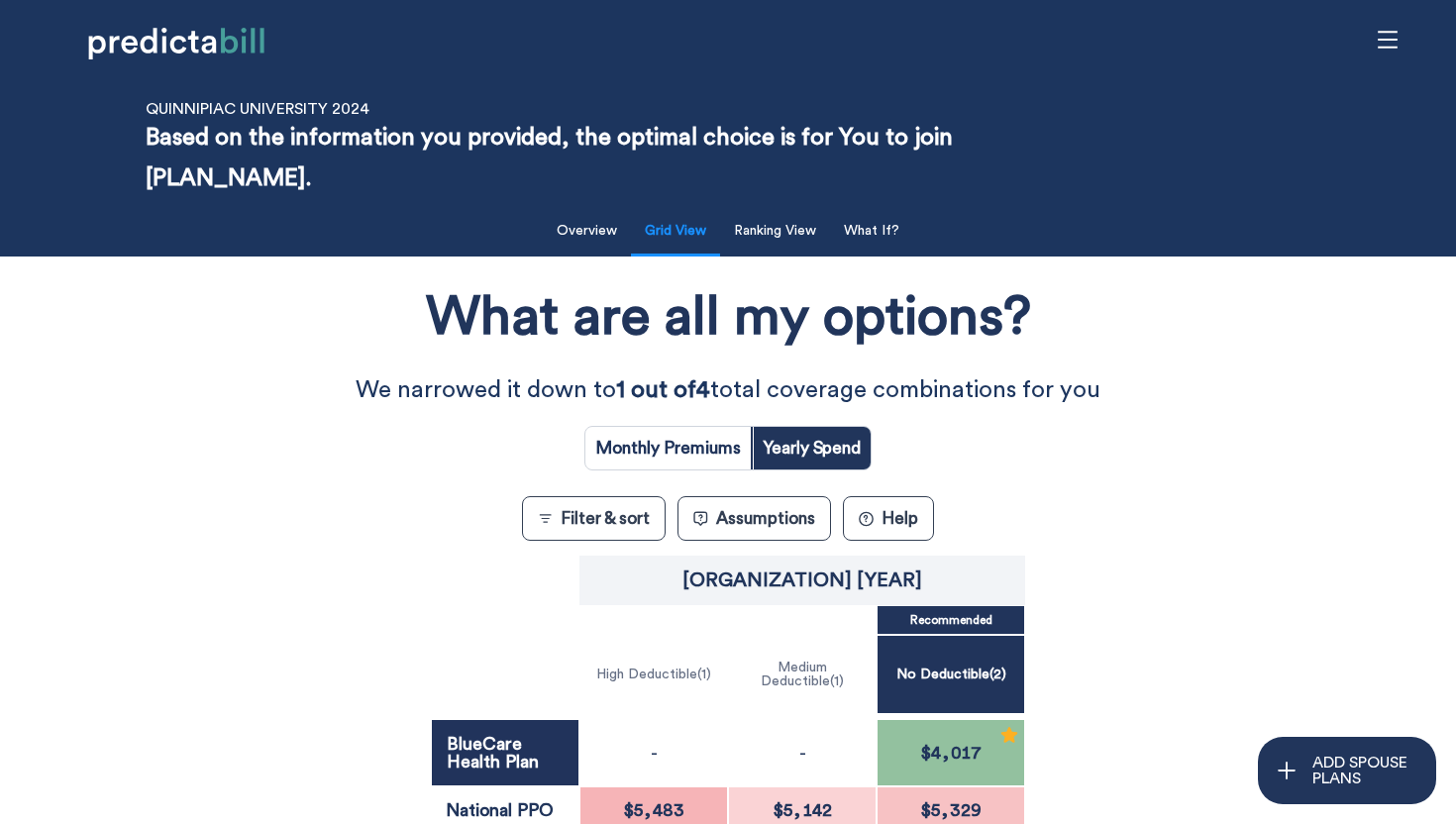 scroll, scrollTop: 0, scrollLeft: 0, axis: both 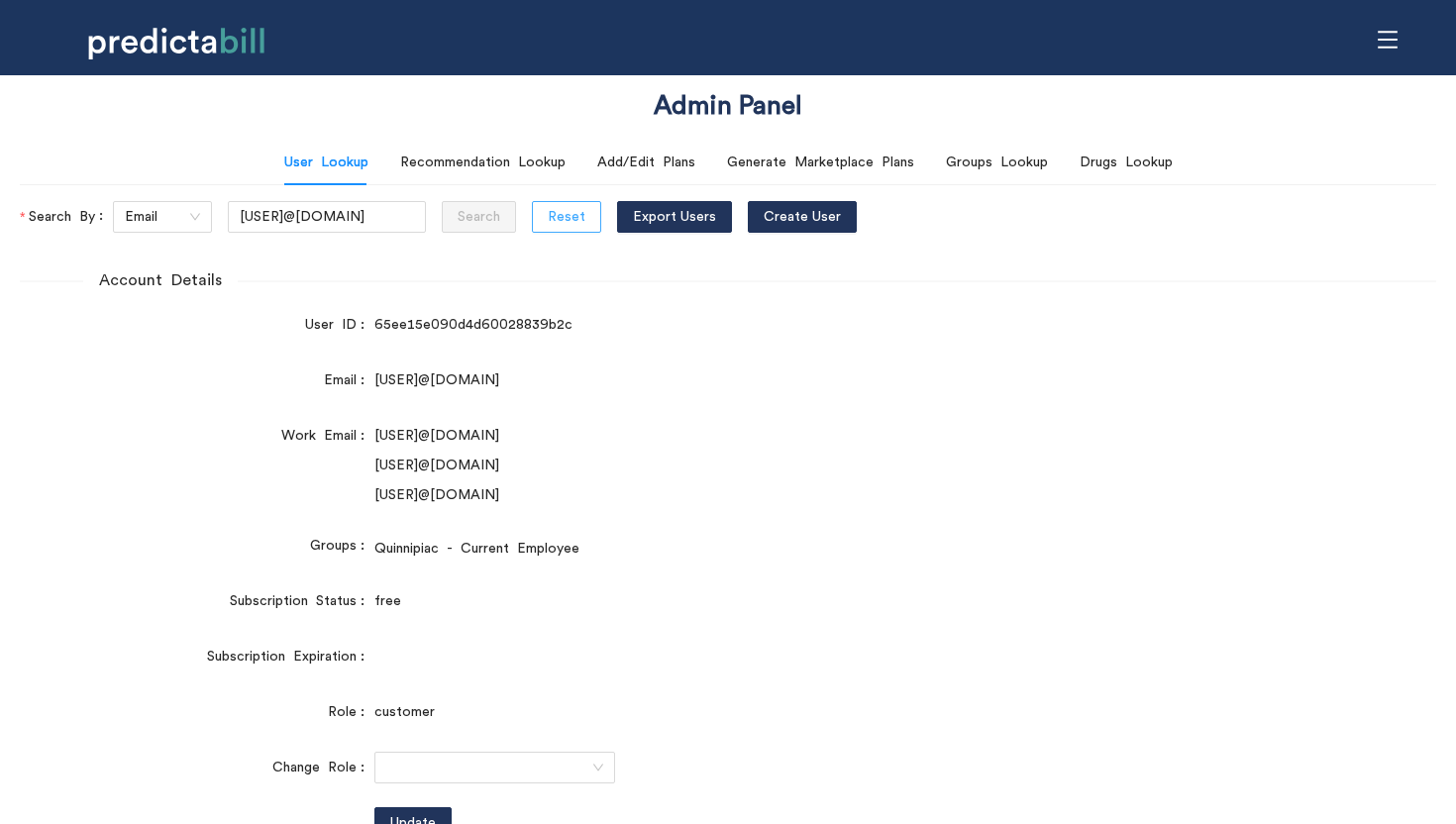 click on "Reset" at bounding box center [567, 217] 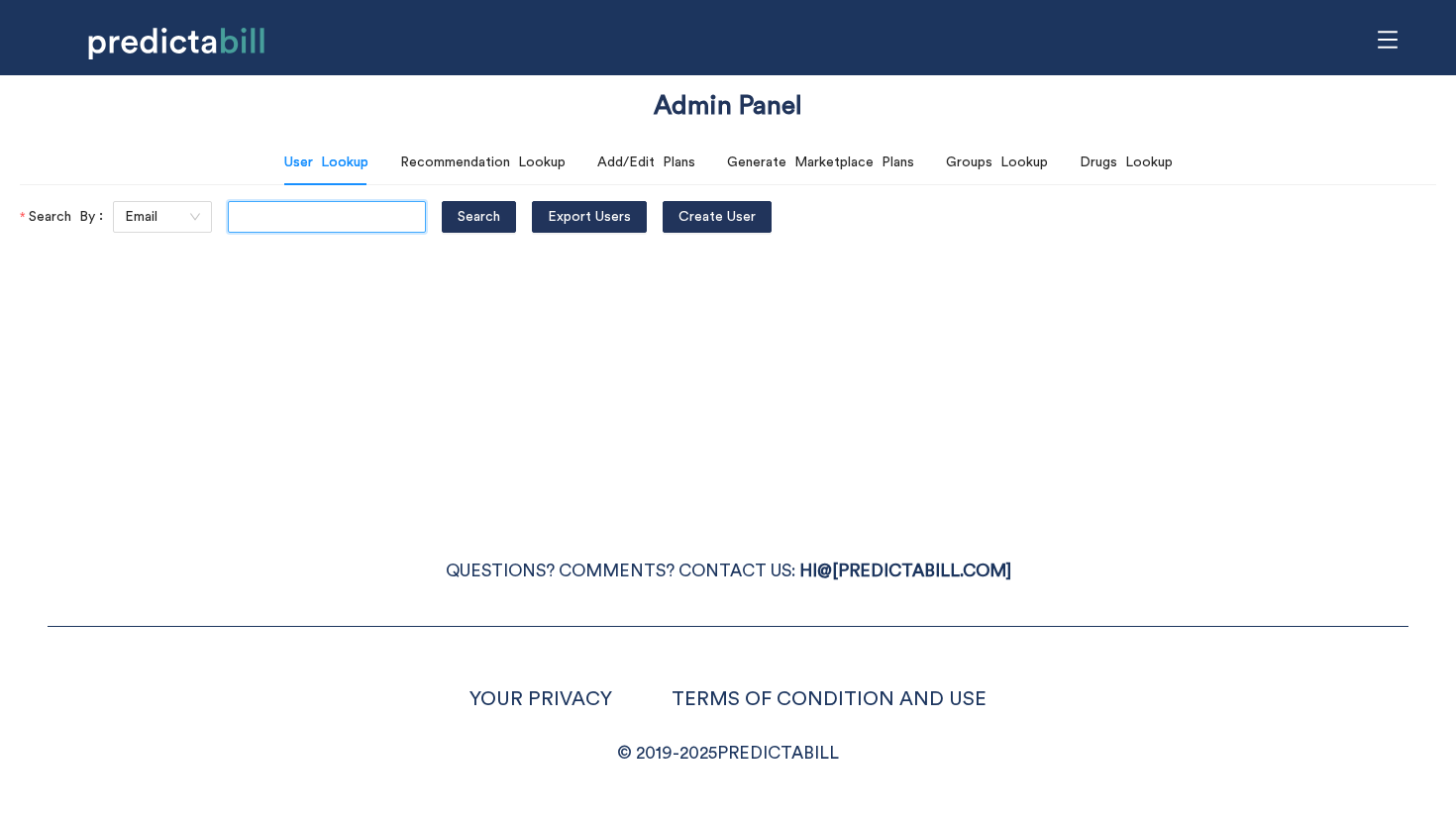 click at bounding box center [327, 217] 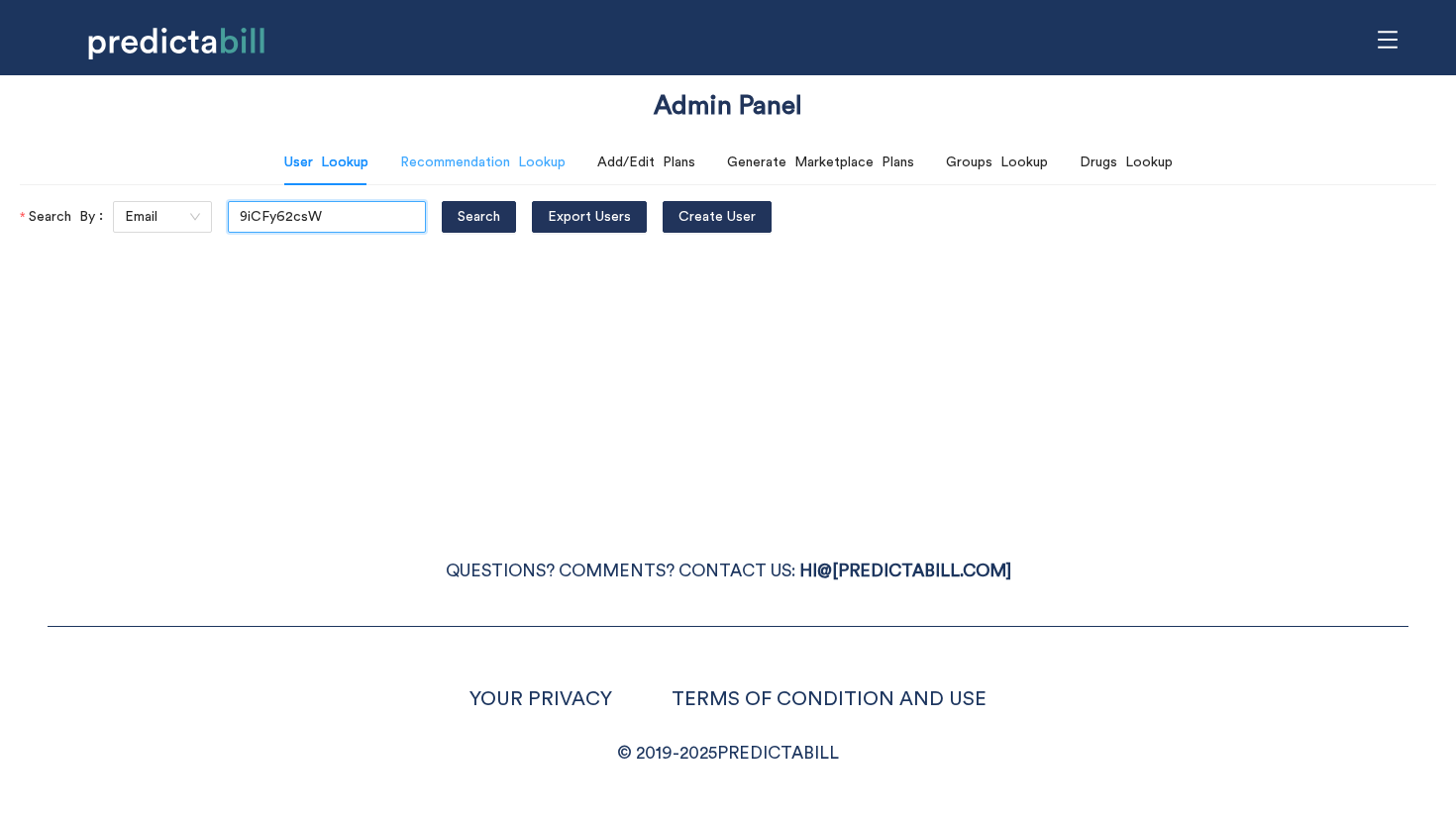 type on "9iCFy62csW" 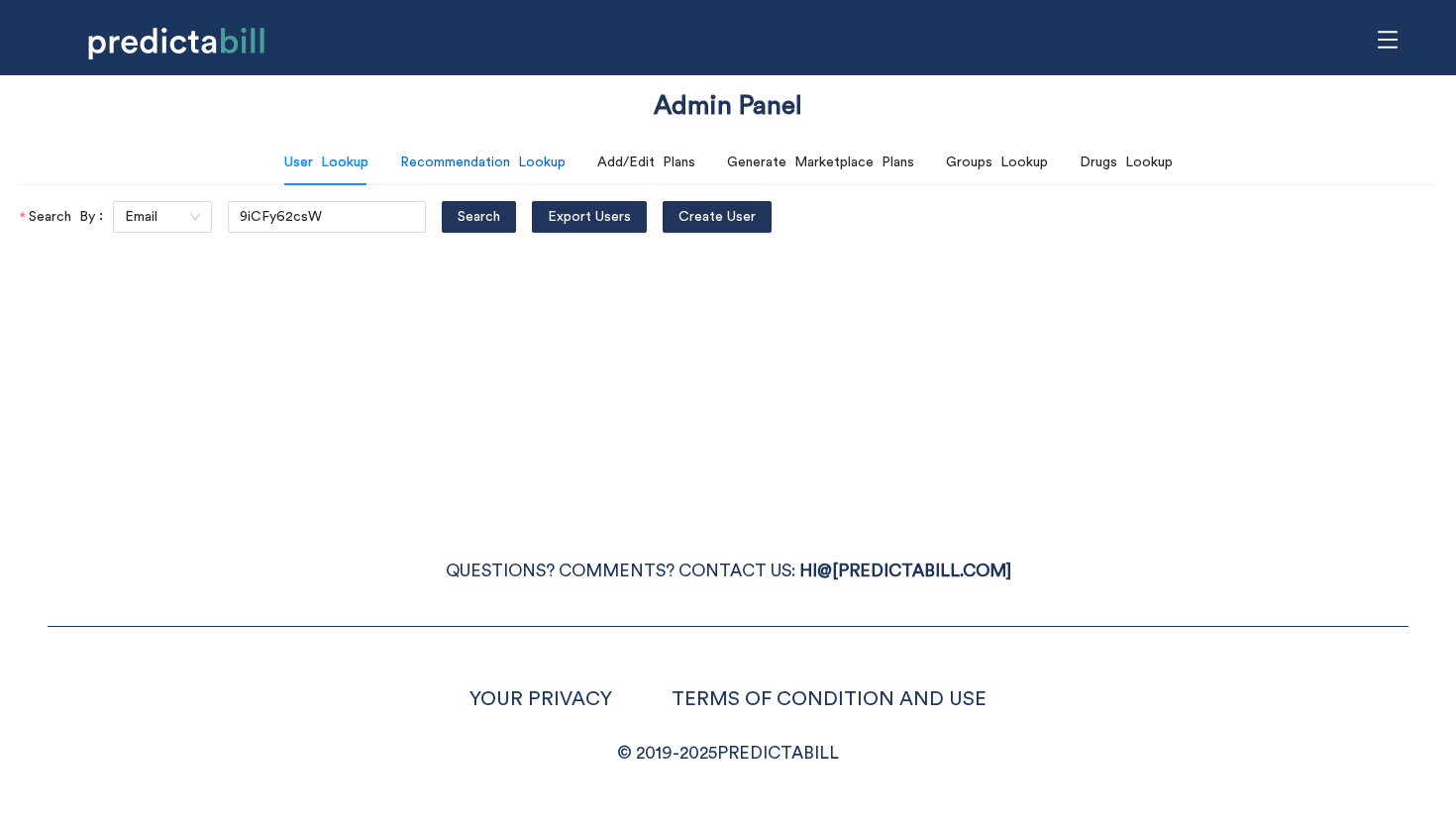 click on "Recommendation Lookup" at bounding box center [482, 162] 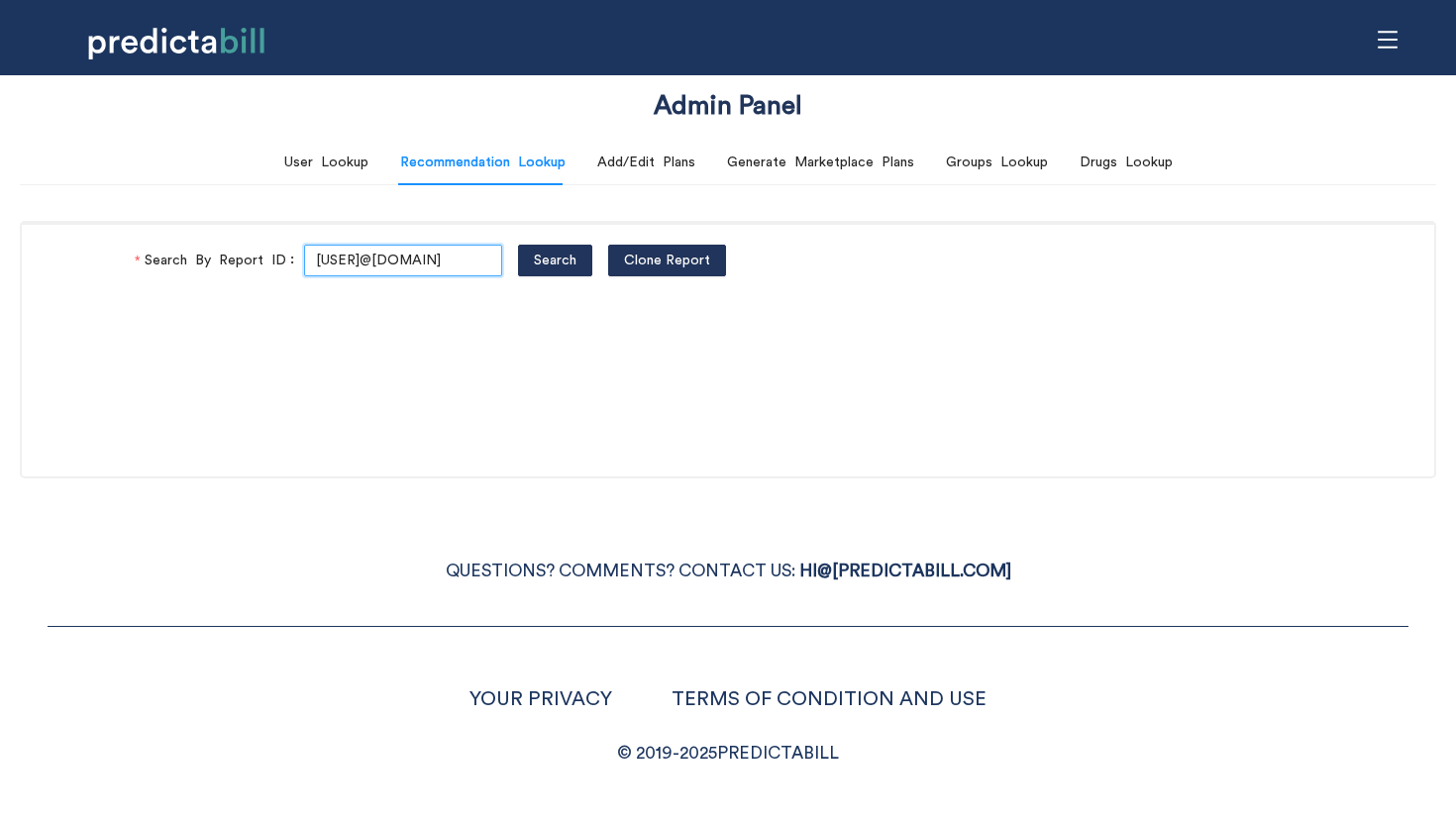 click on "lisa.o'connor@quinnipiac.edu" at bounding box center [403, 260] 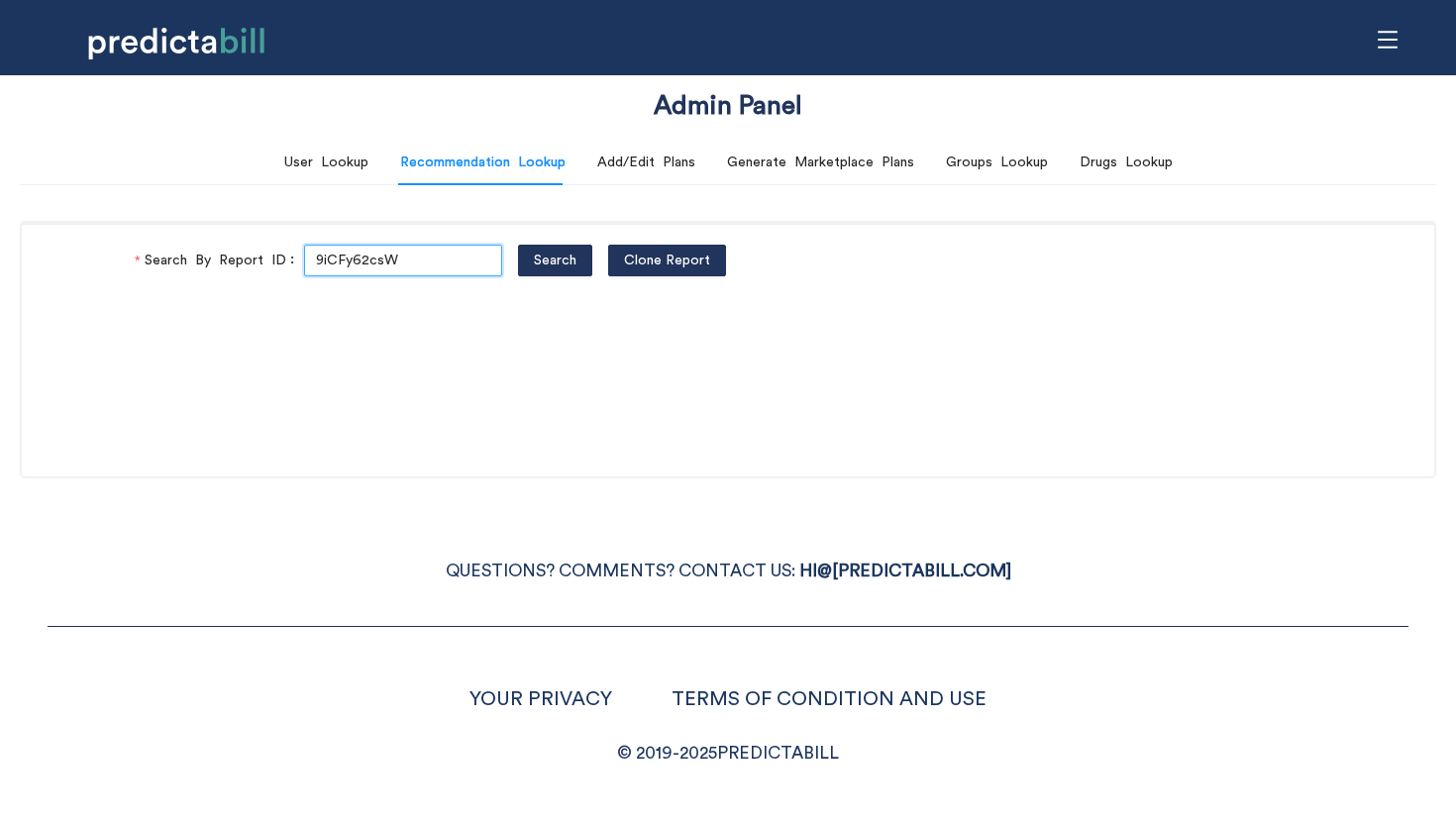 type on "9iCFy62csW" 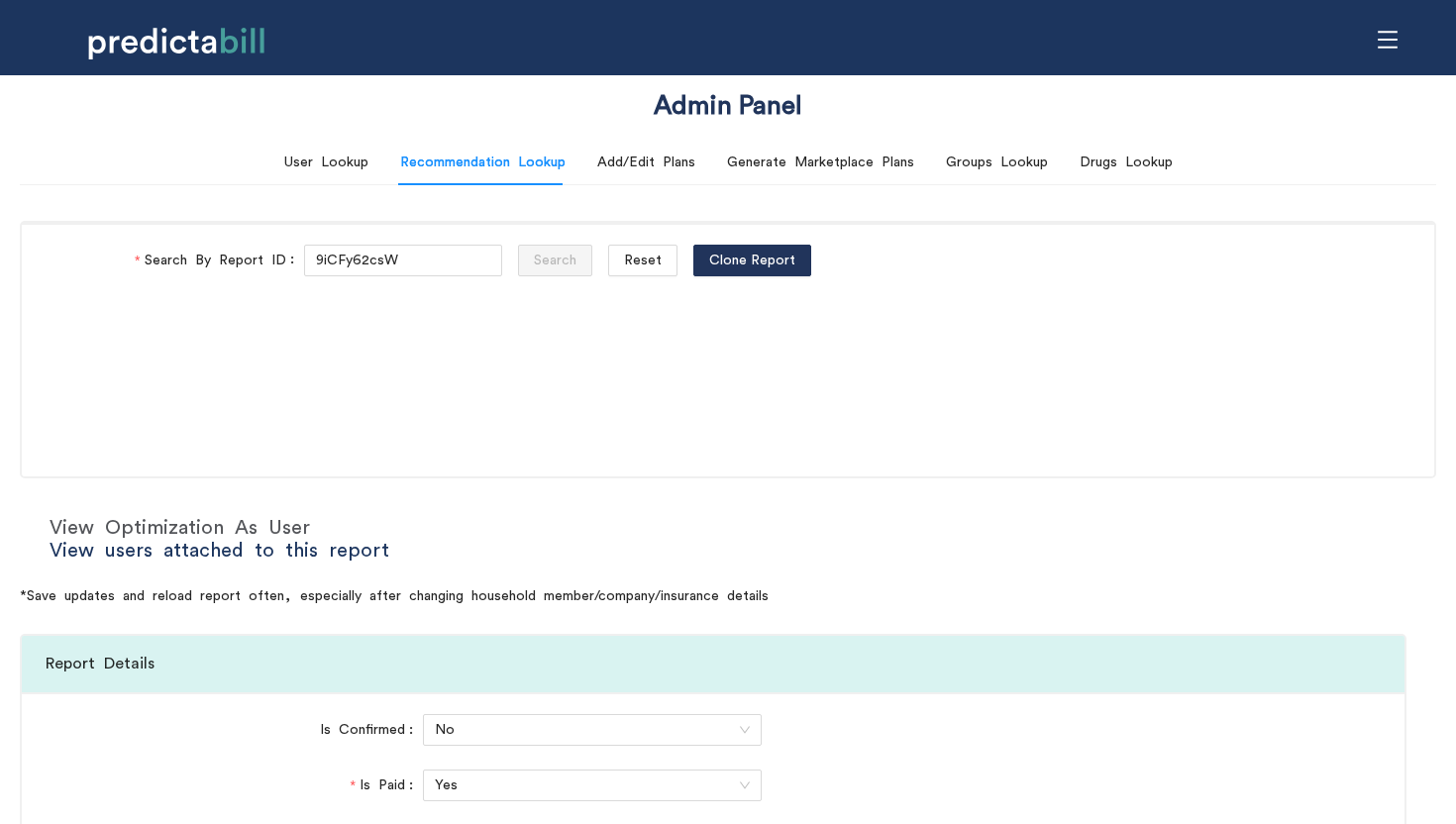 click on "View Optimization As User" at bounding box center (179, 528) 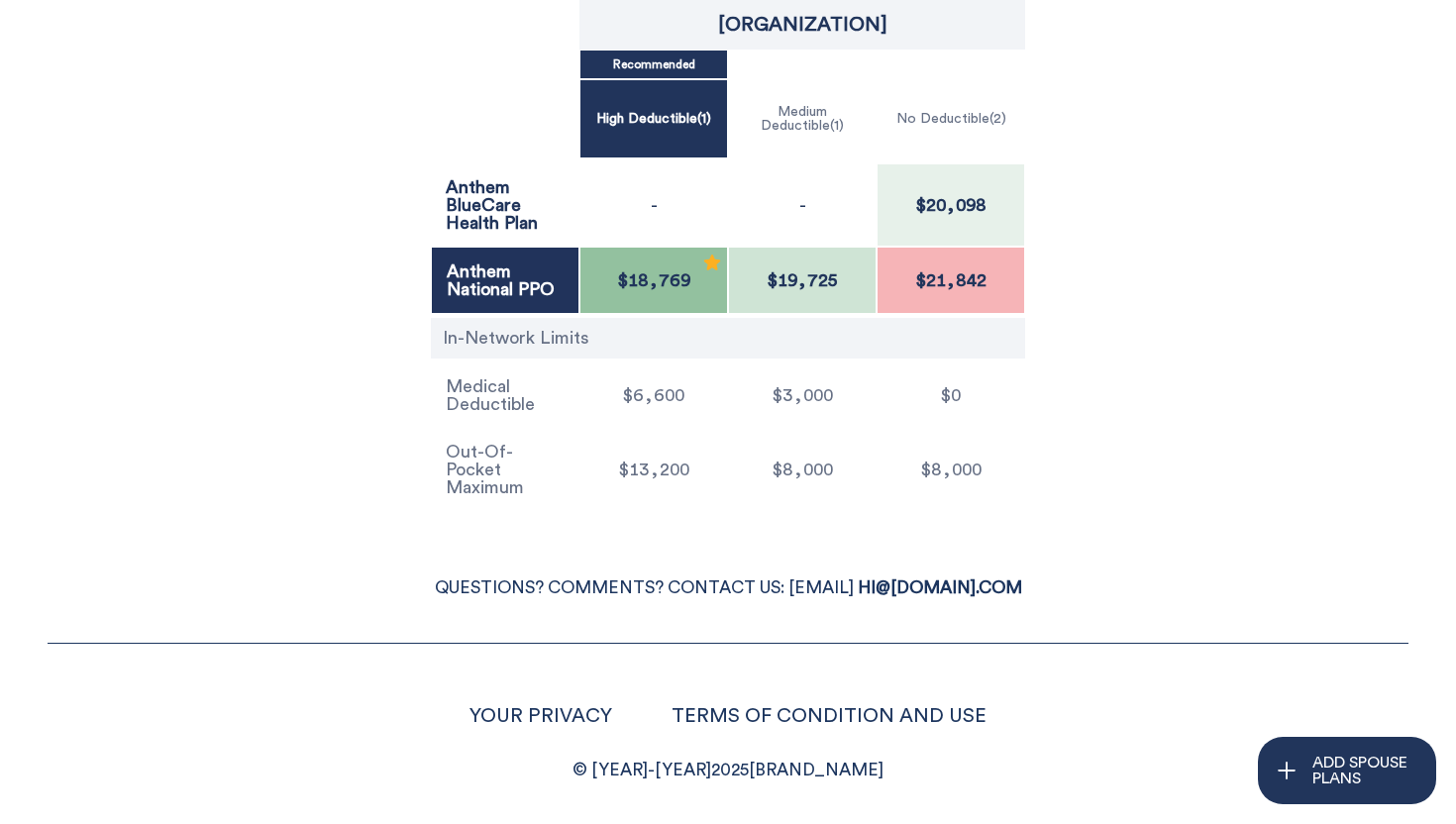 scroll, scrollTop: 0, scrollLeft: 0, axis: both 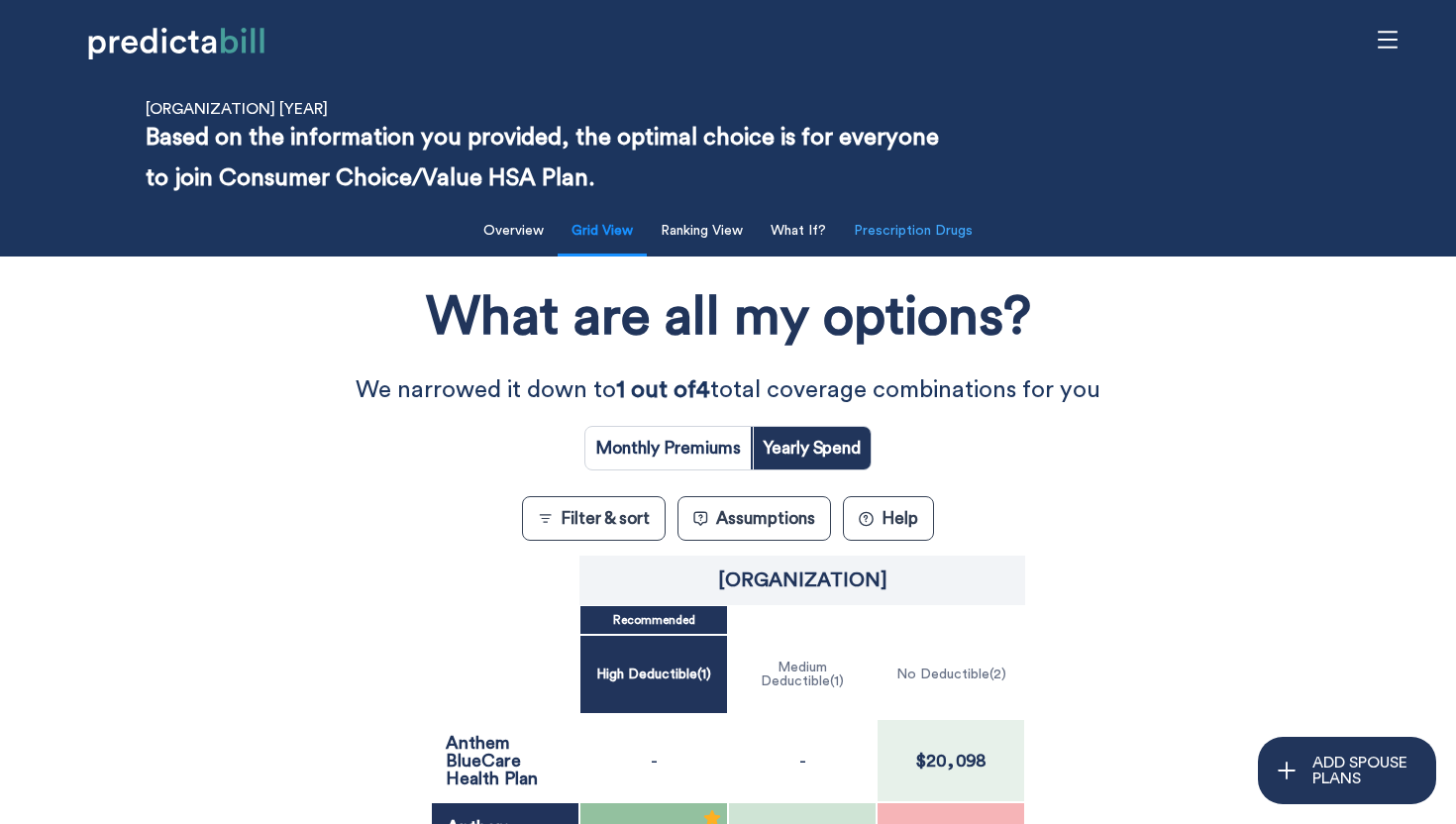 click on "Prescription Drugs" at bounding box center (513, 231) 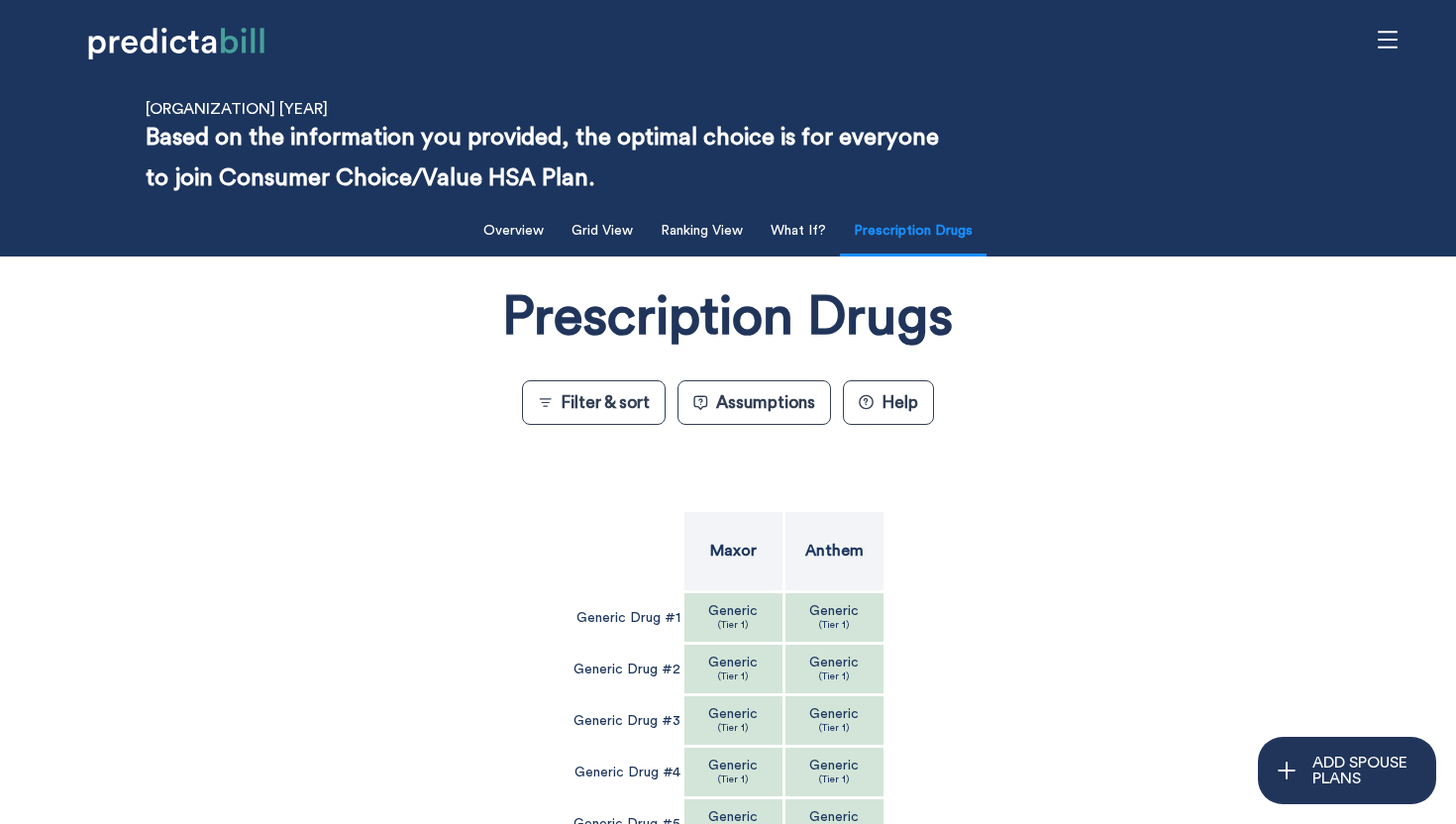 click on "Anthem" at bounding box center (734, 552) 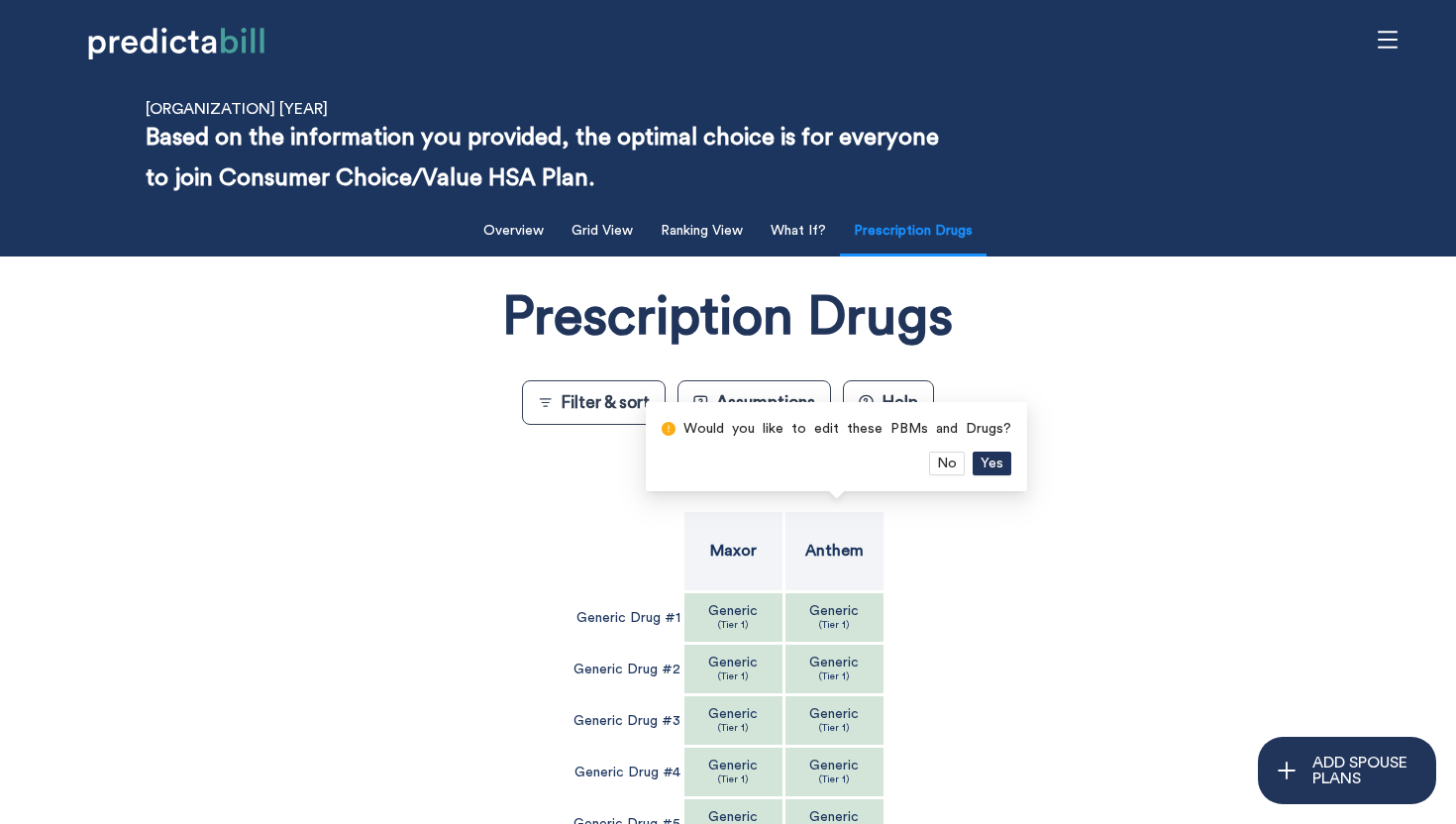 click on "Anthem" at bounding box center [834, 551] 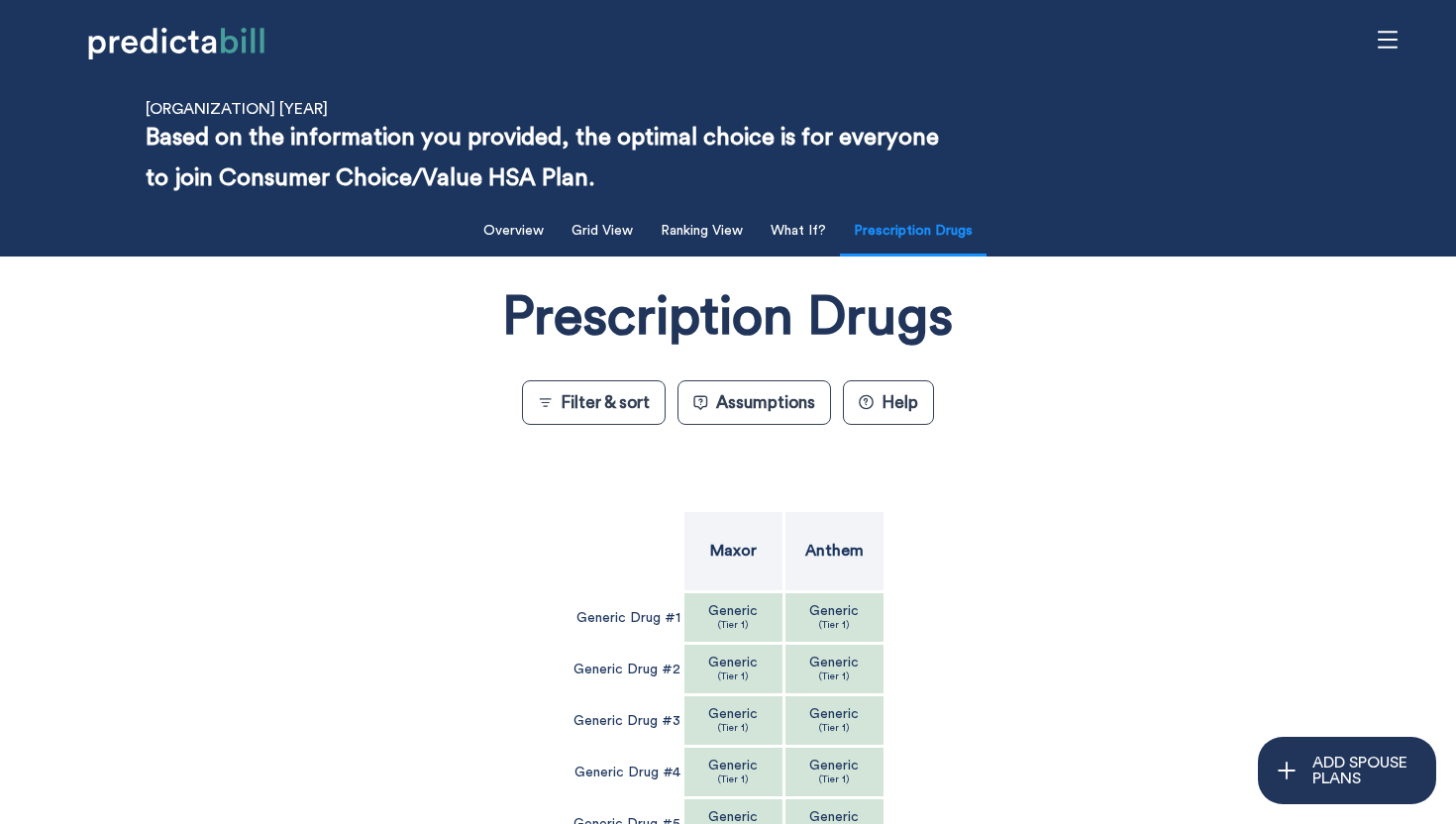 click on "Anthem" at bounding box center [733, 551] 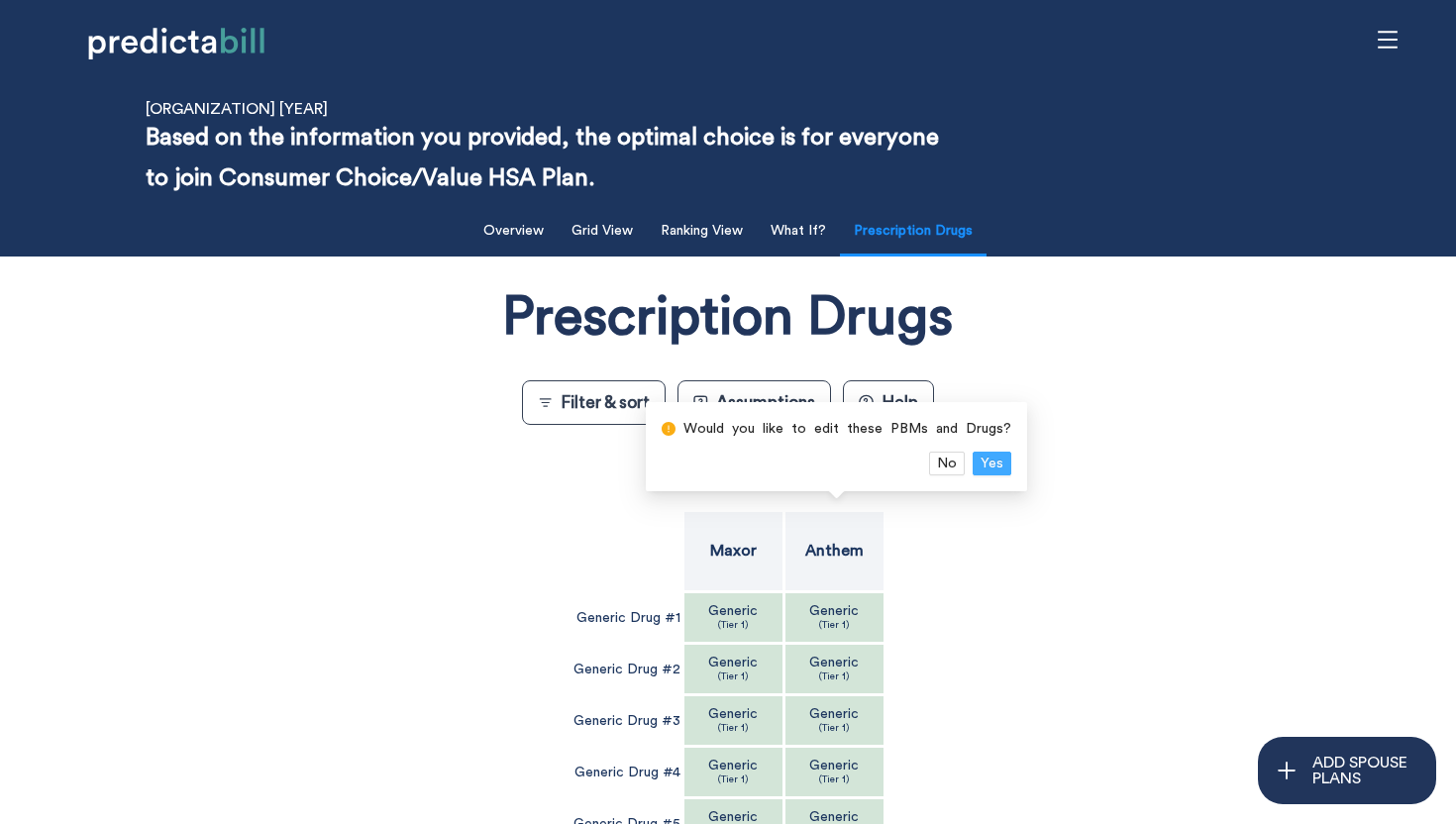 click on "Yes" at bounding box center (991, 464) 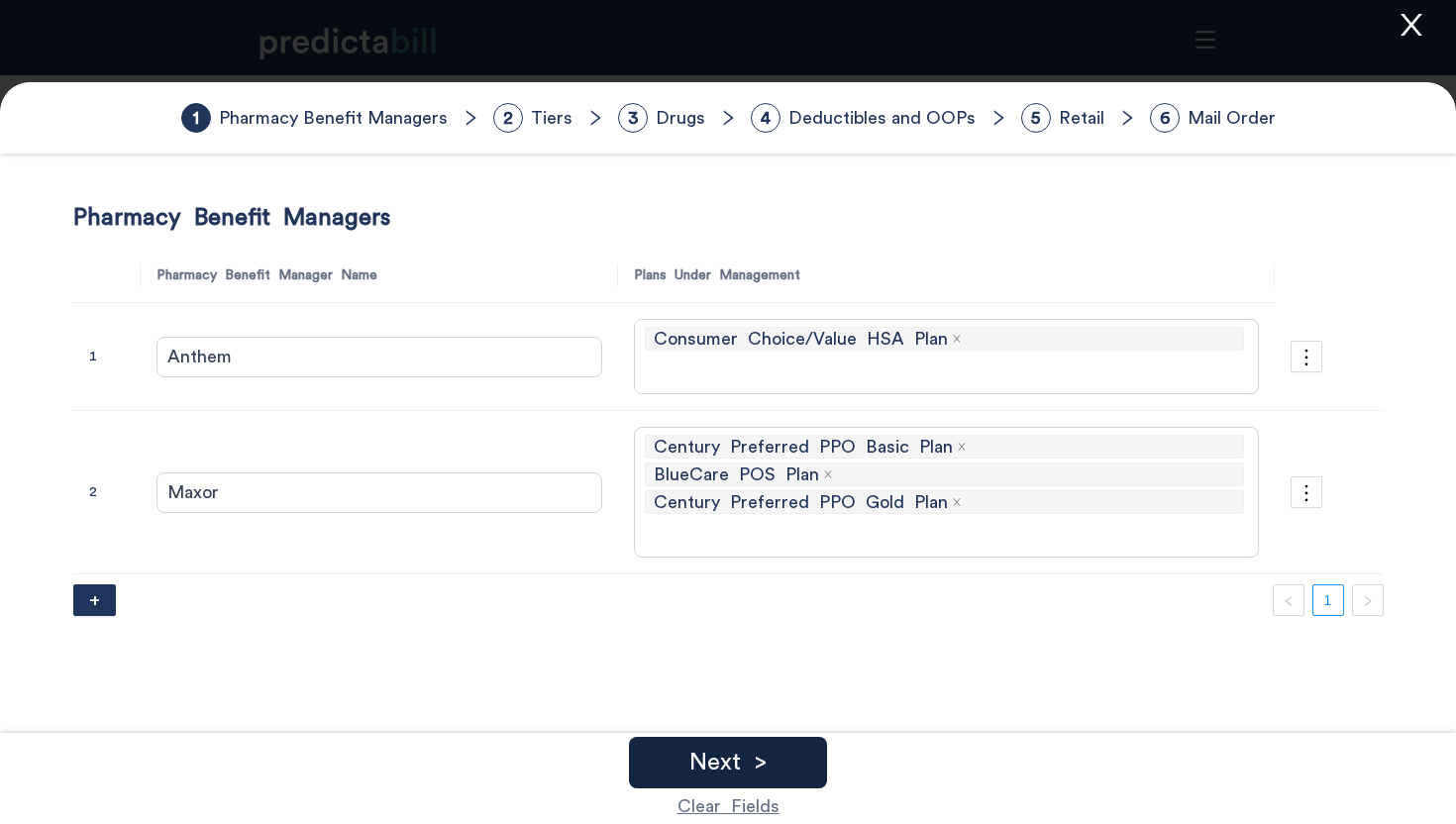 click on "Next >" at bounding box center [728, 763] 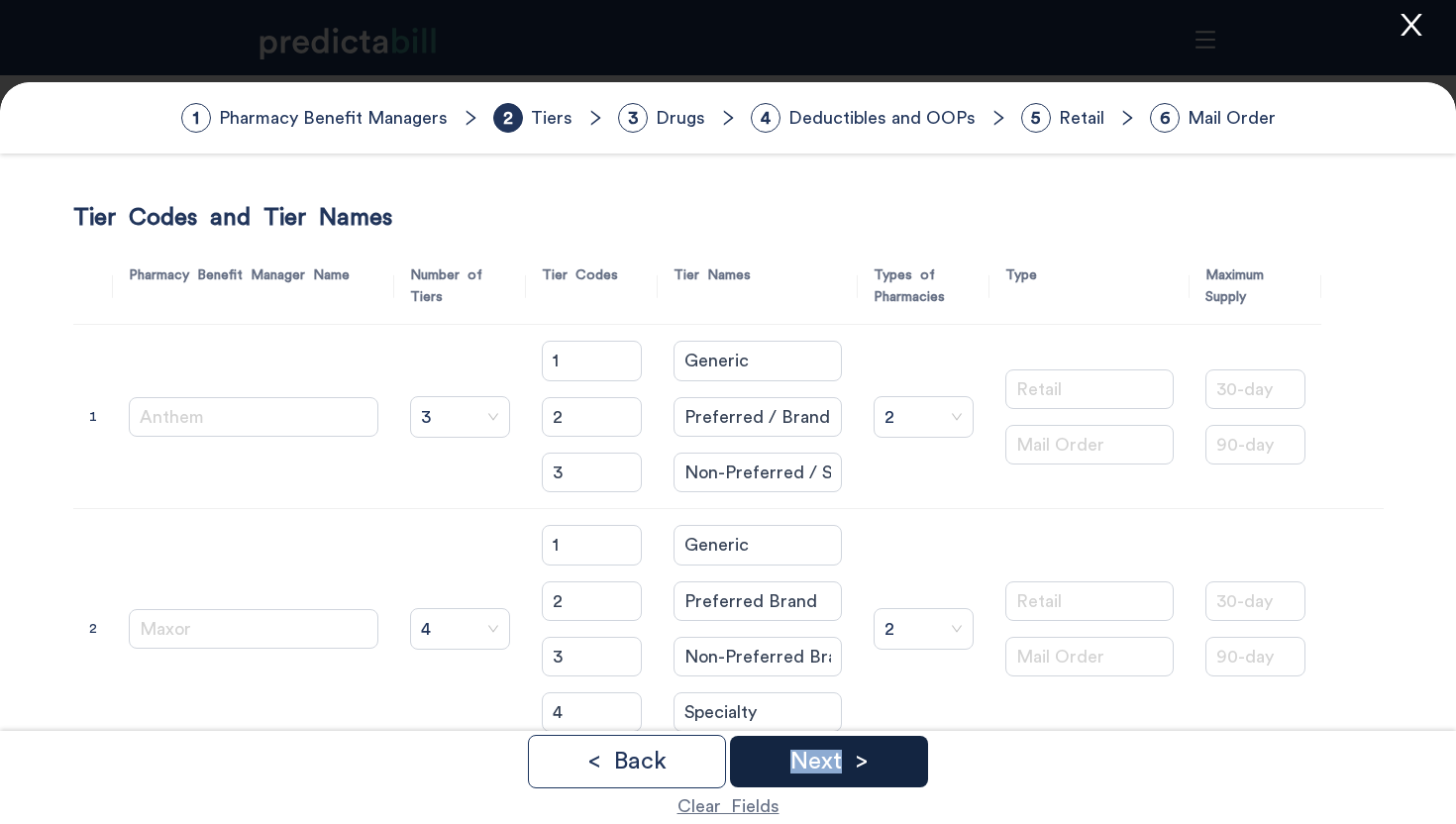 click on "Next >" at bounding box center (829, 762) 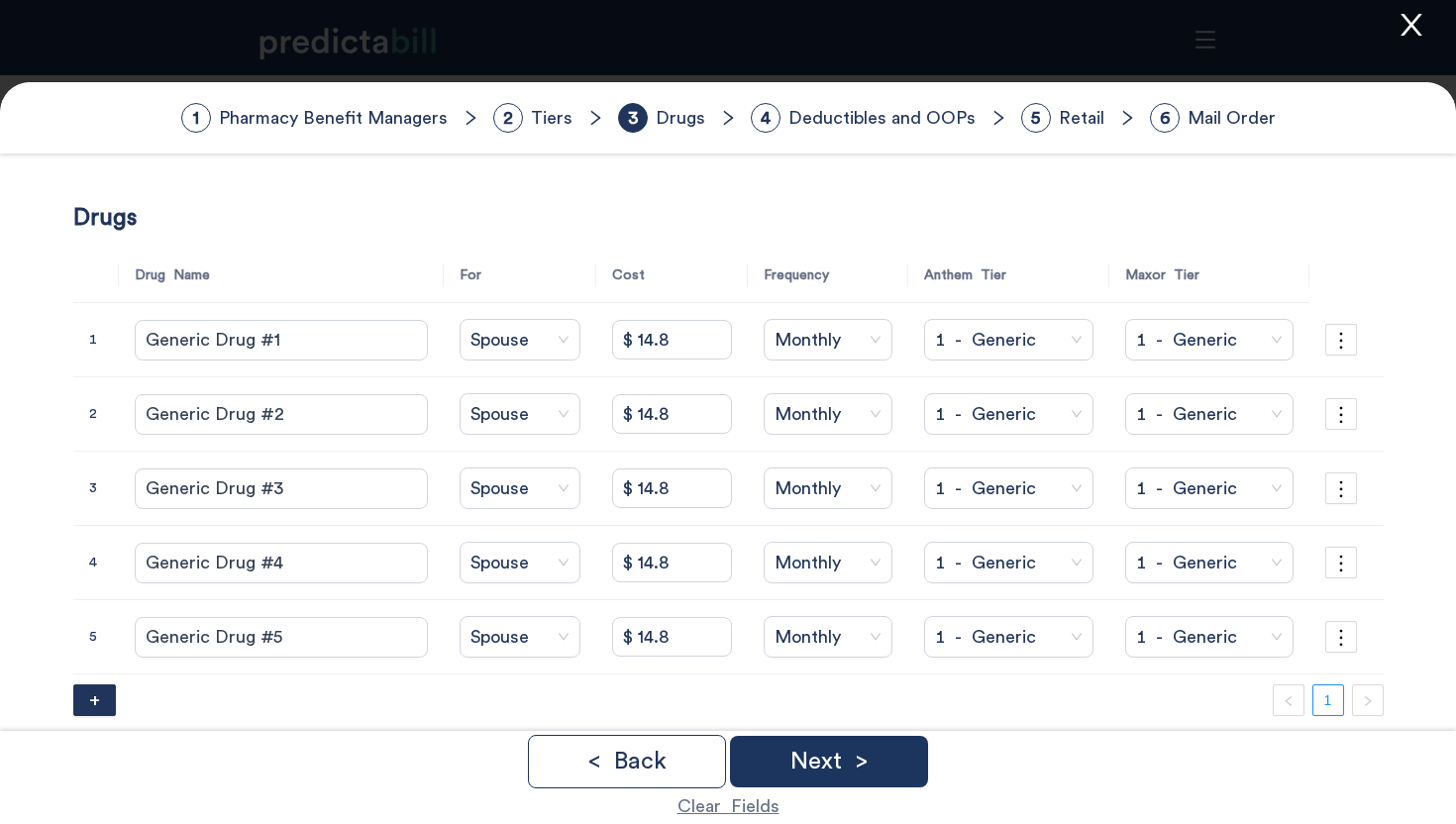 click at bounding box center (1411, 25) 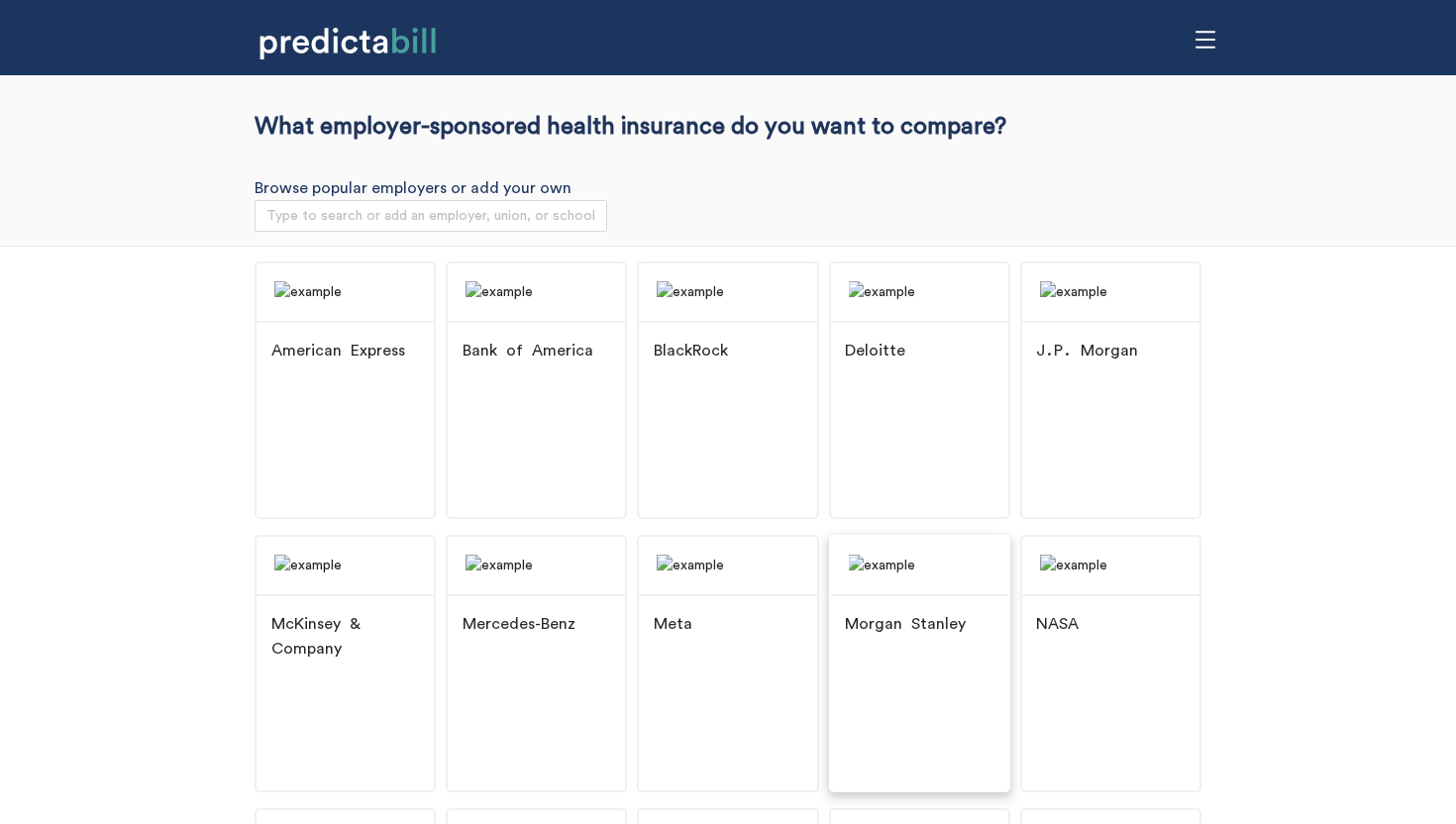 scroll, scrollTop: 283, scrollLeft: 0, axis: vertical 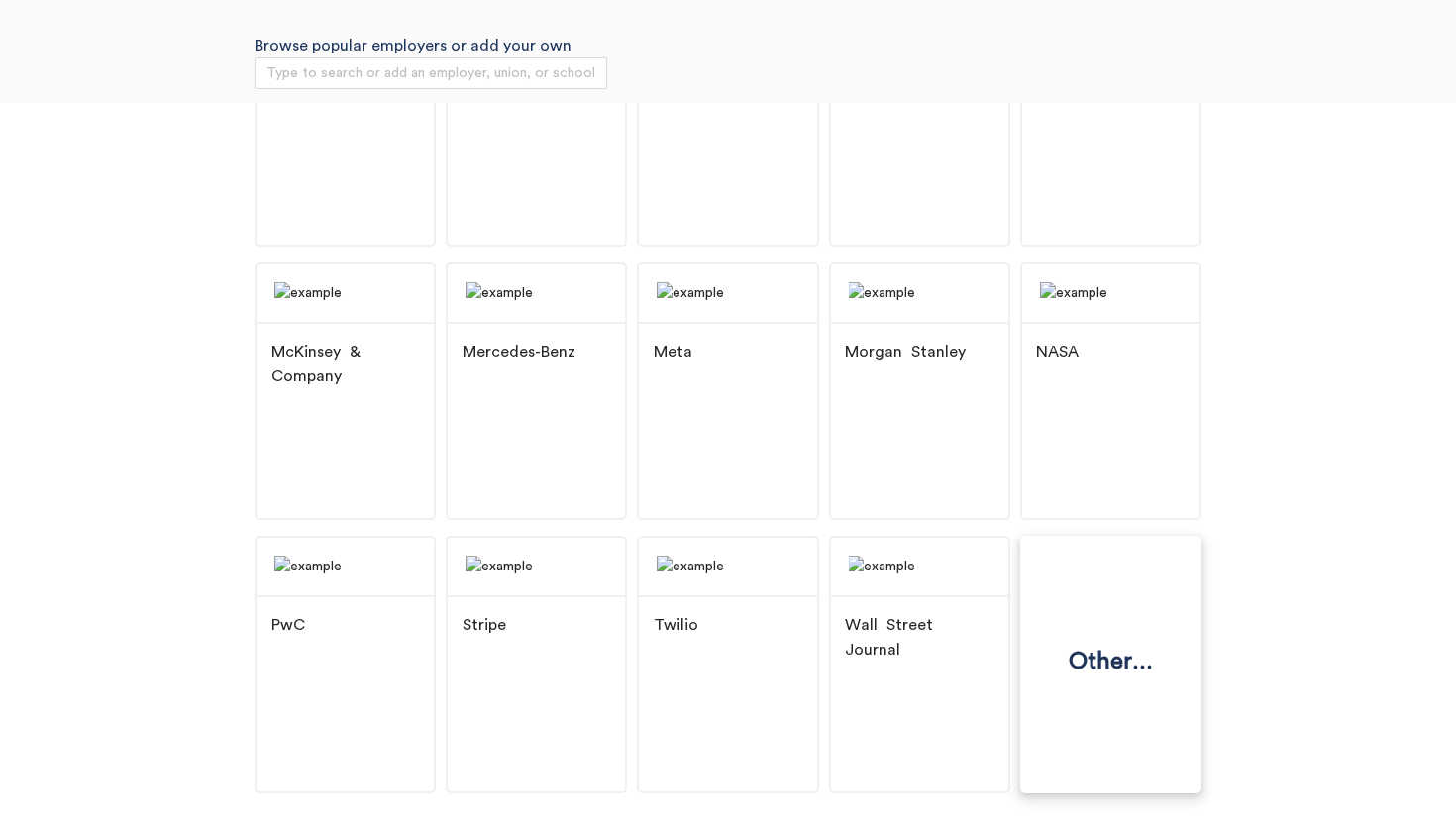 click on "Other..." at bounding box center (1110, 665) 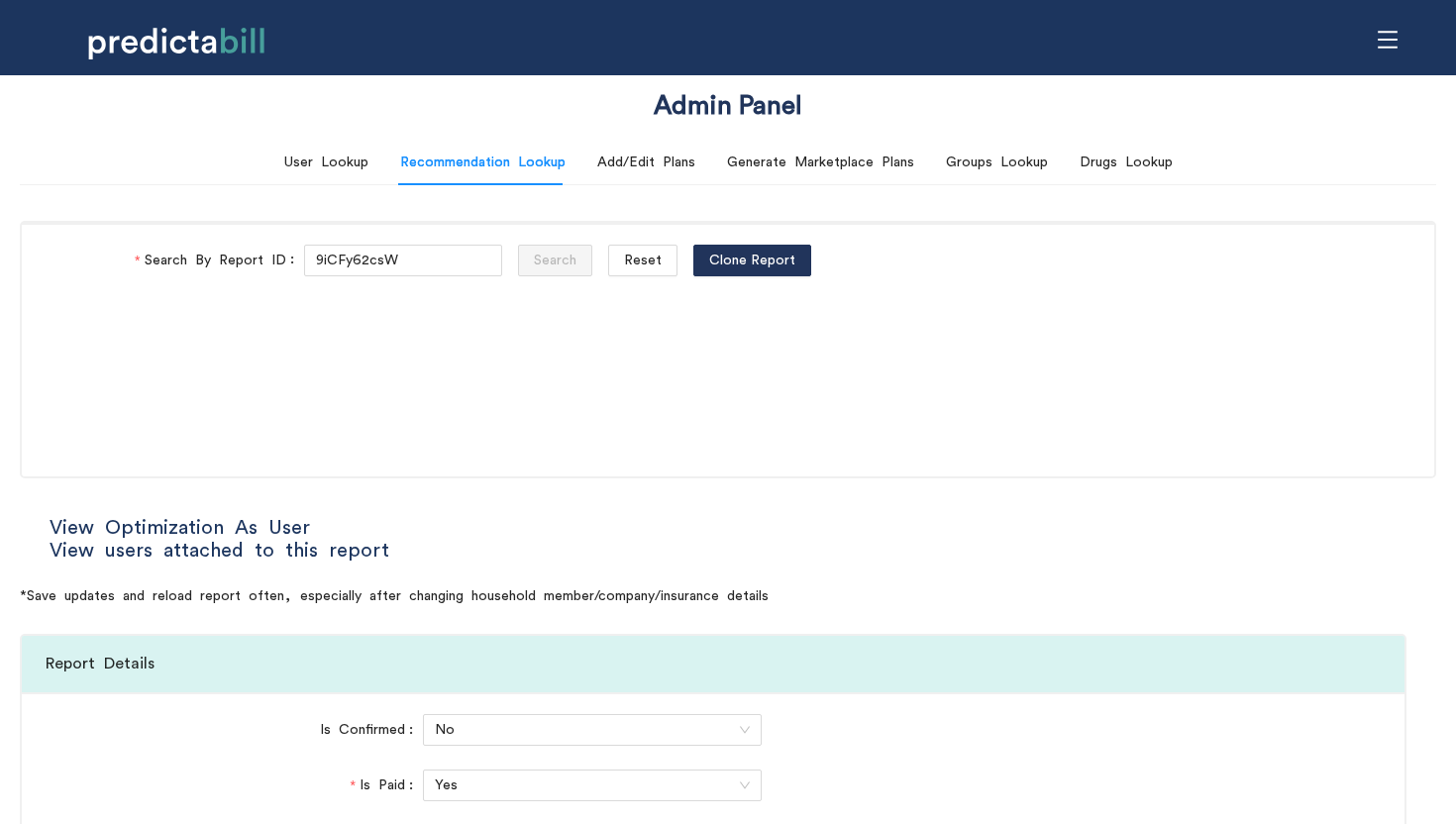 scroll, scrollTop: 0, scrollLeft: 0, axis: both 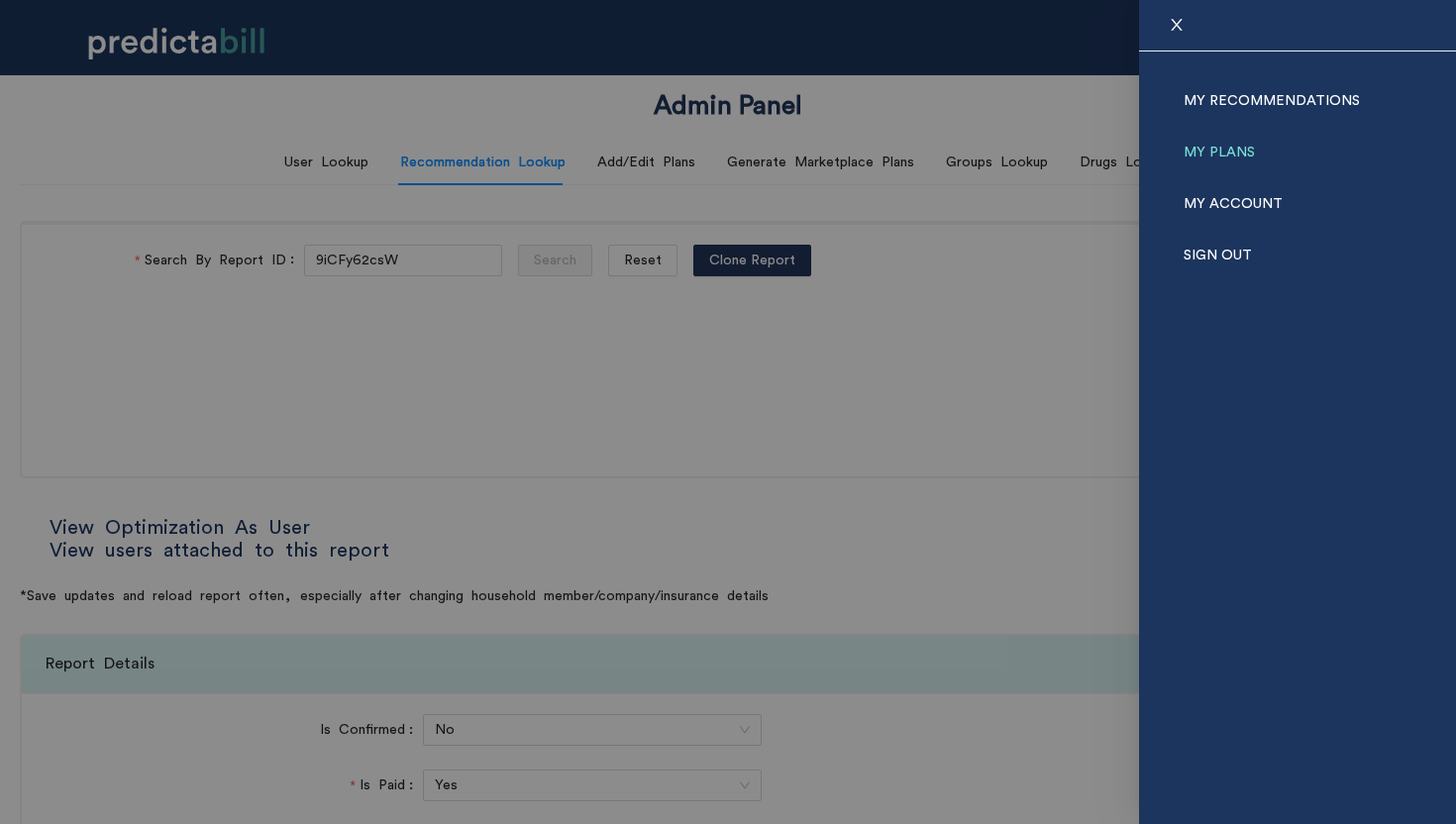 click on "My Plans" at bounding box center (1219, 153) 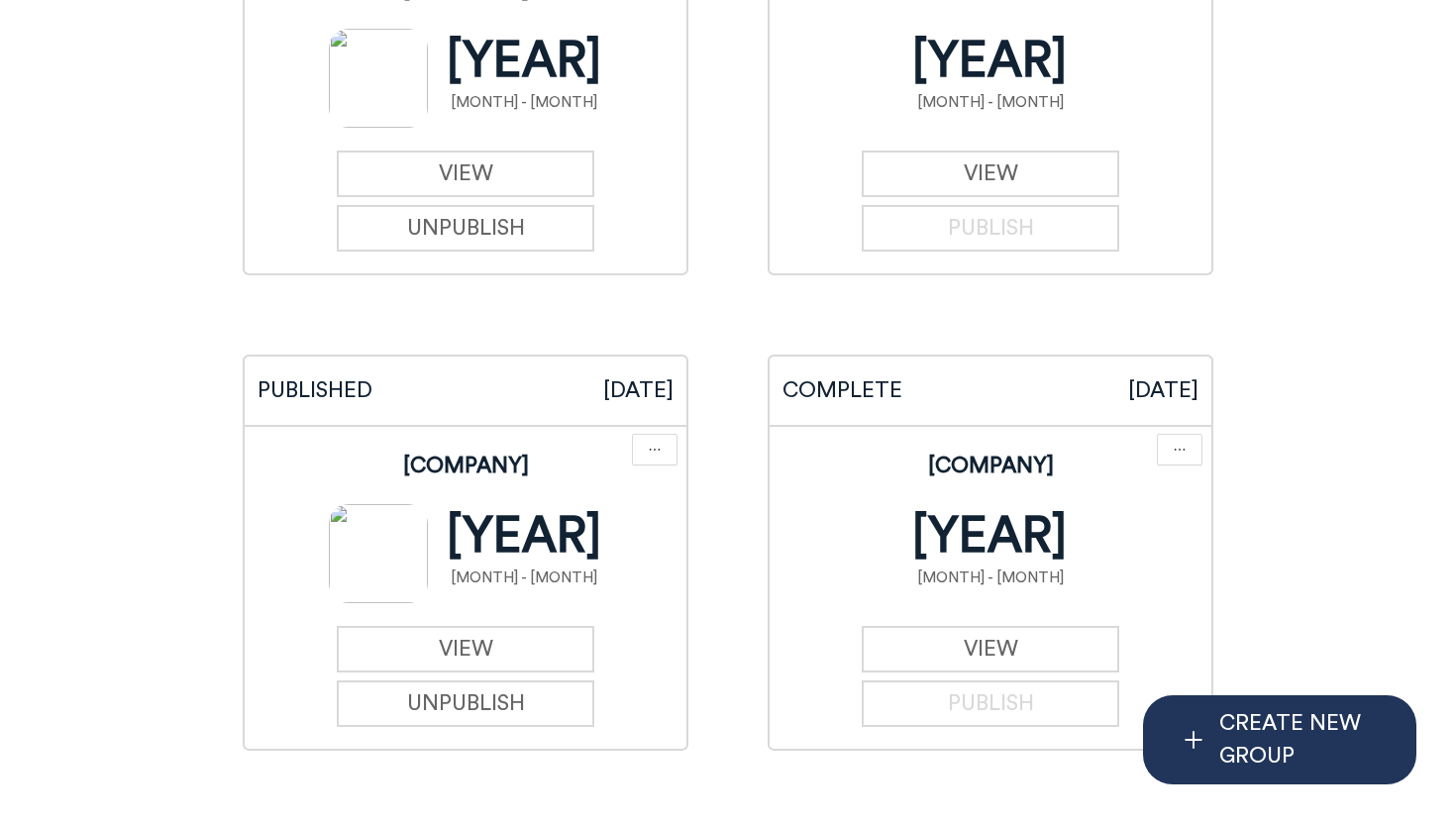 scroll, scrollTop: 6602, scrollLeft: 0, axis: vertical 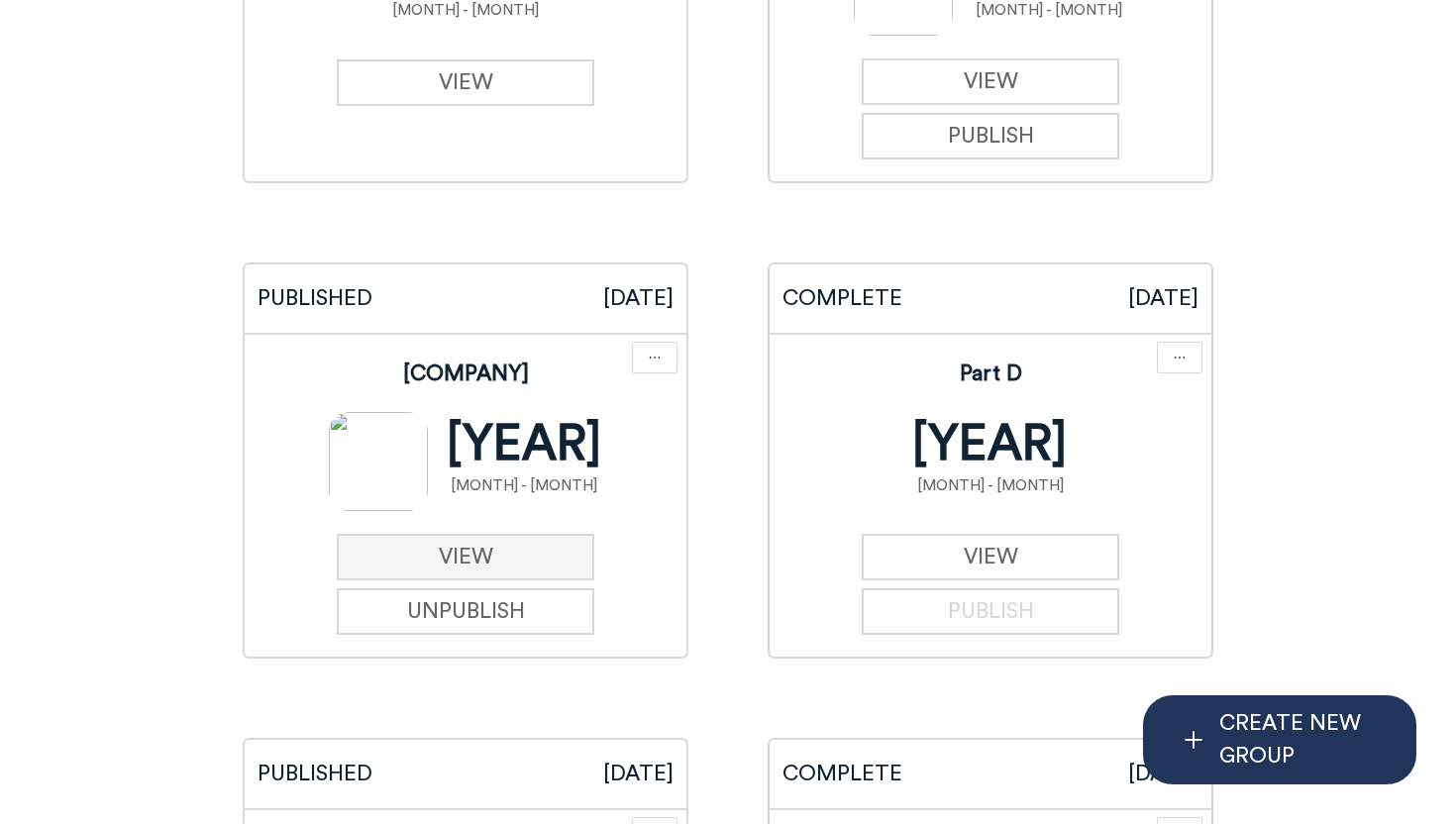 click on "VIEW" at bounding box center (466, 557) 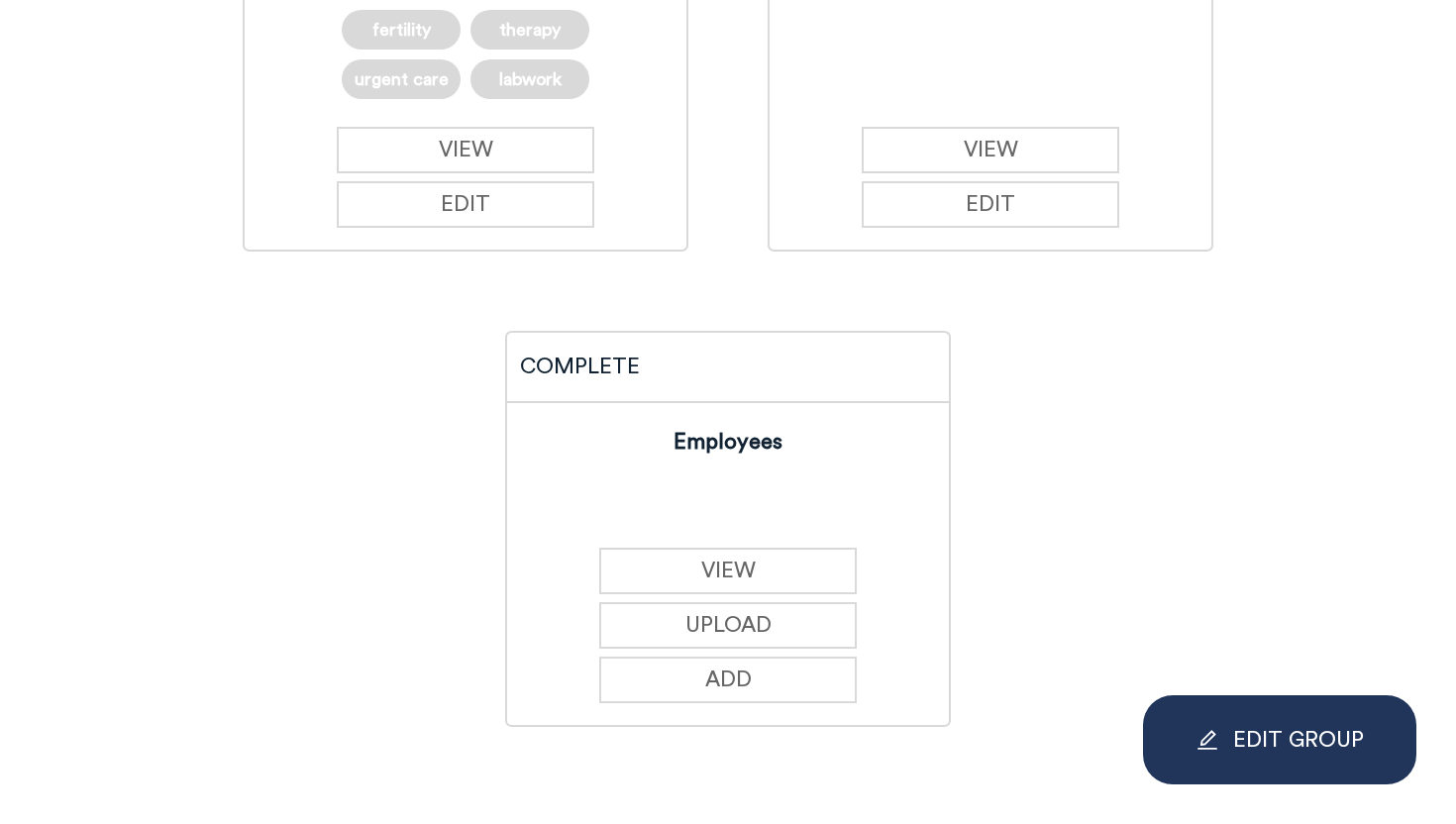 scroll, scrollTop: 929, scrollLeft: 0, axis: vertical 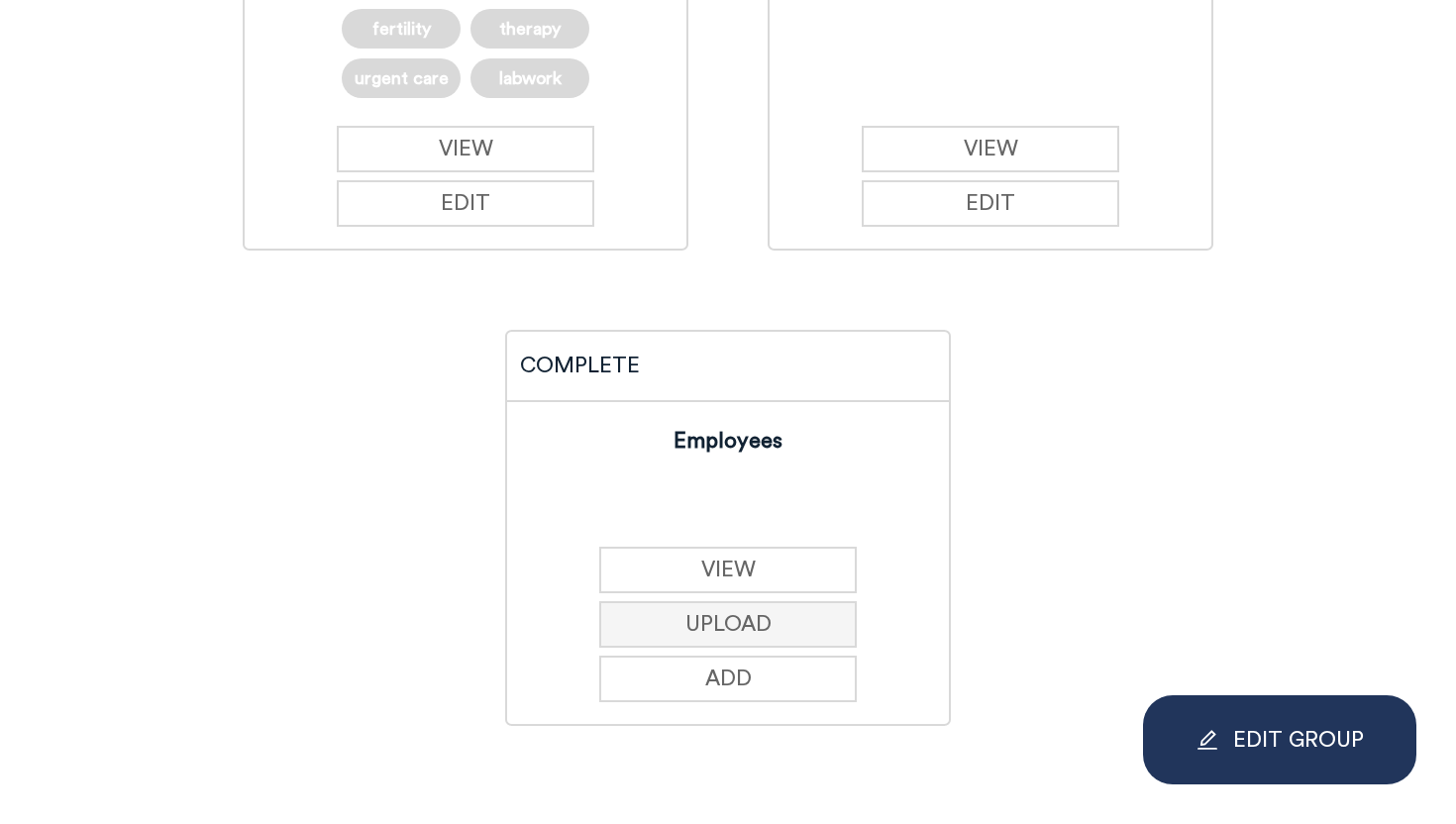 click on "UPLOAD" at bounding box center (990, 203) 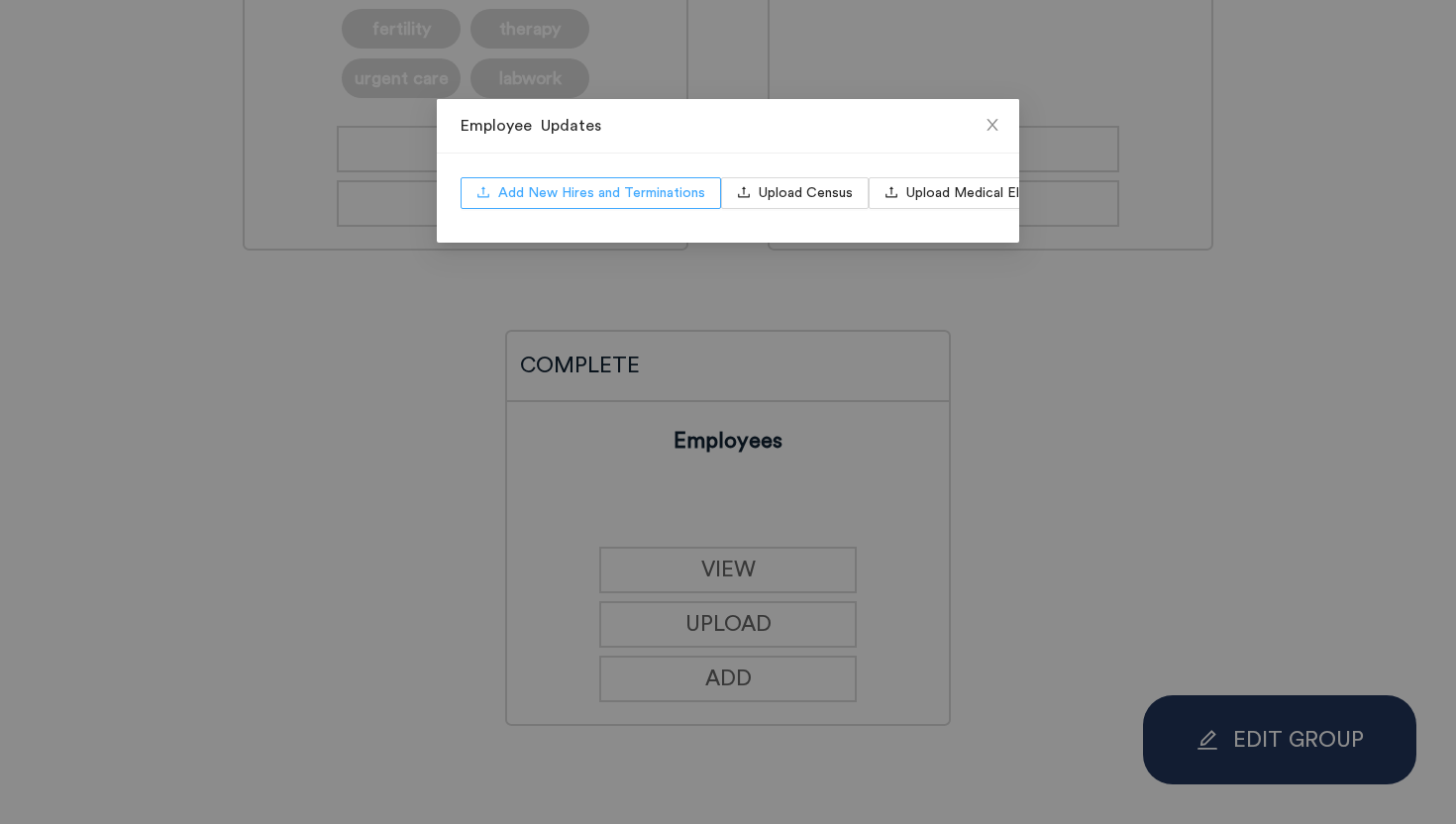 click on "Add New Hires and Terminations" at bounding box center (601, 193) 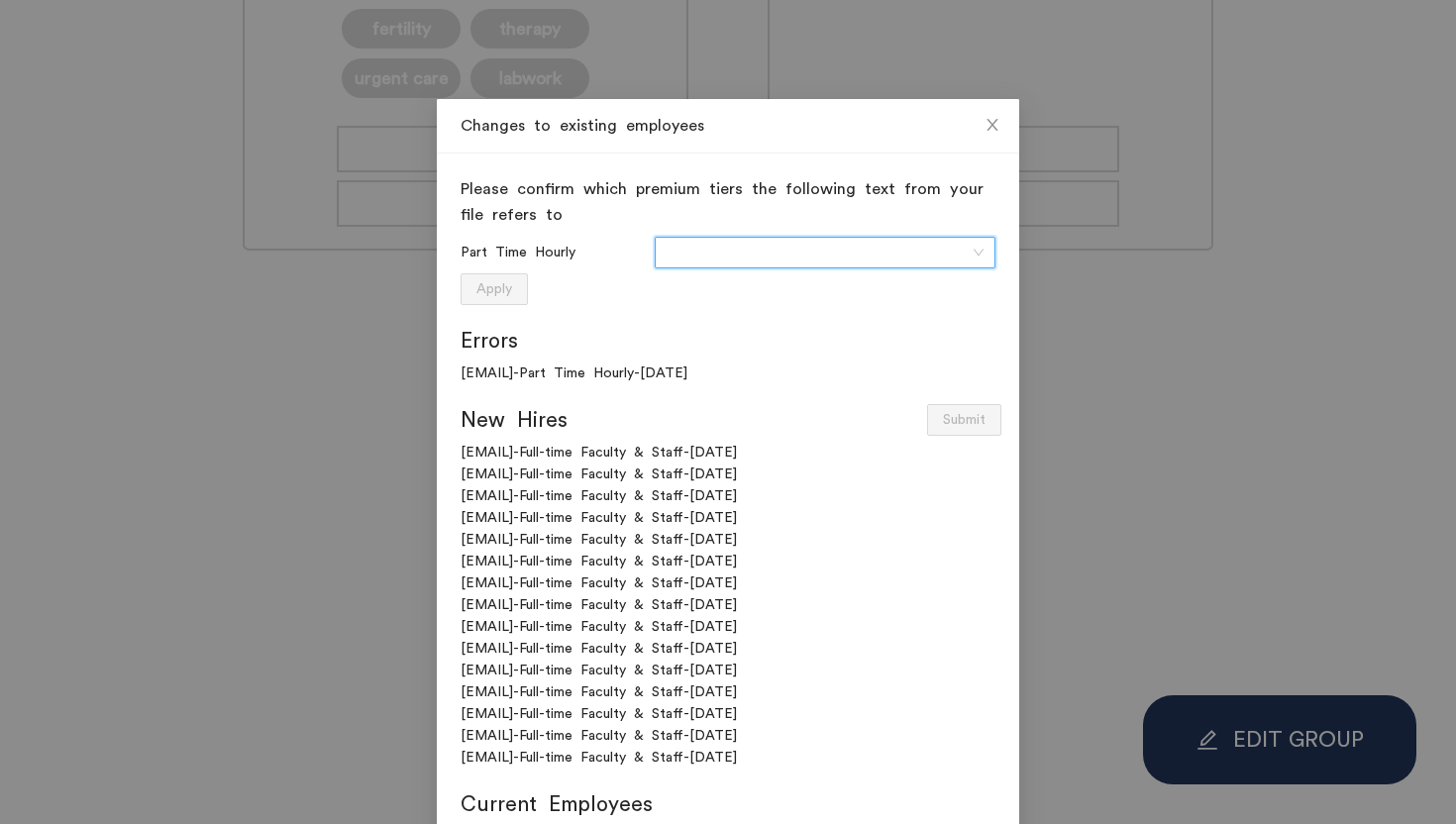 click at bounding box center (818, 253) 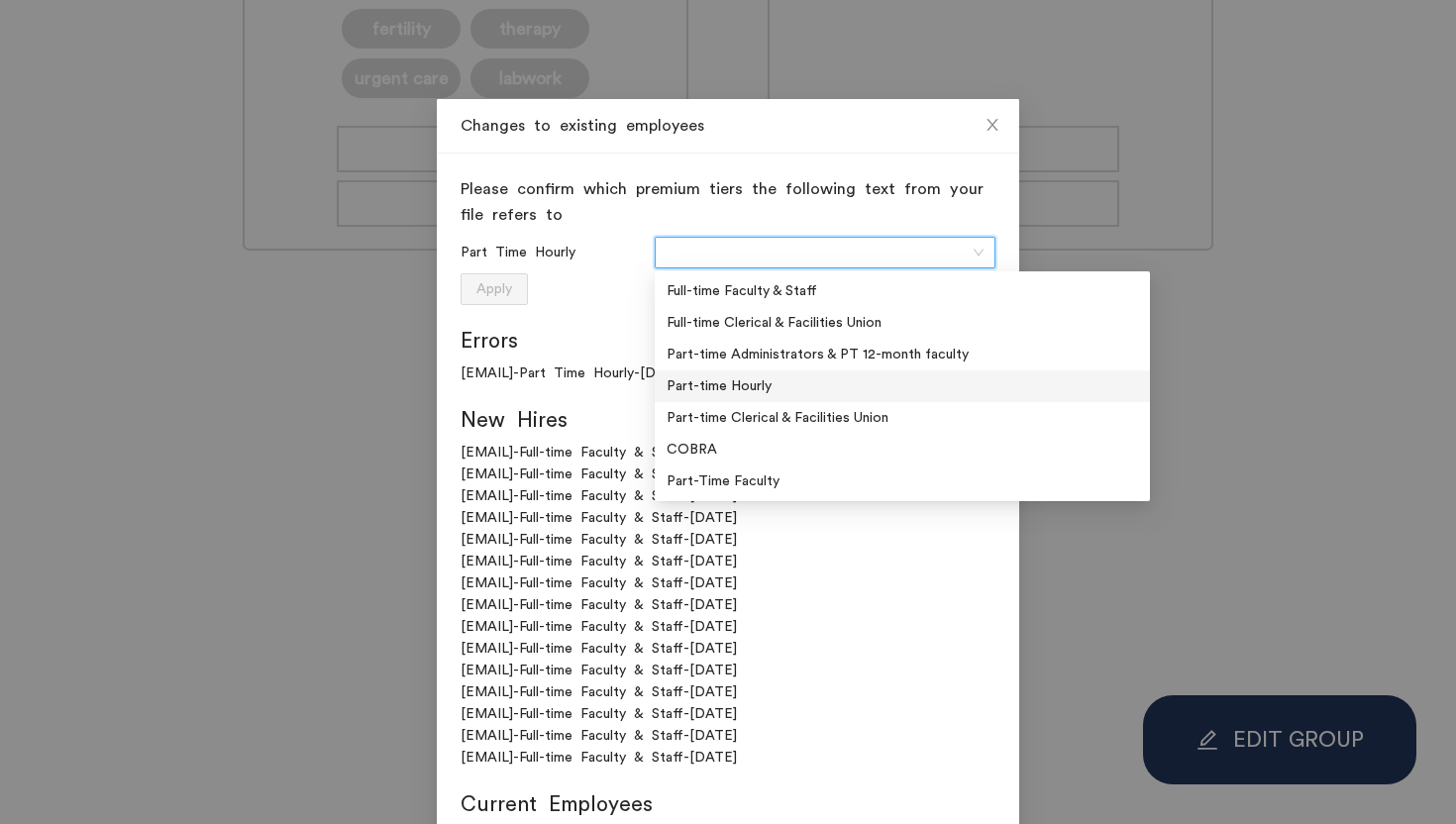 click on "Part-time Hourly" at bounding box center [902, 386] 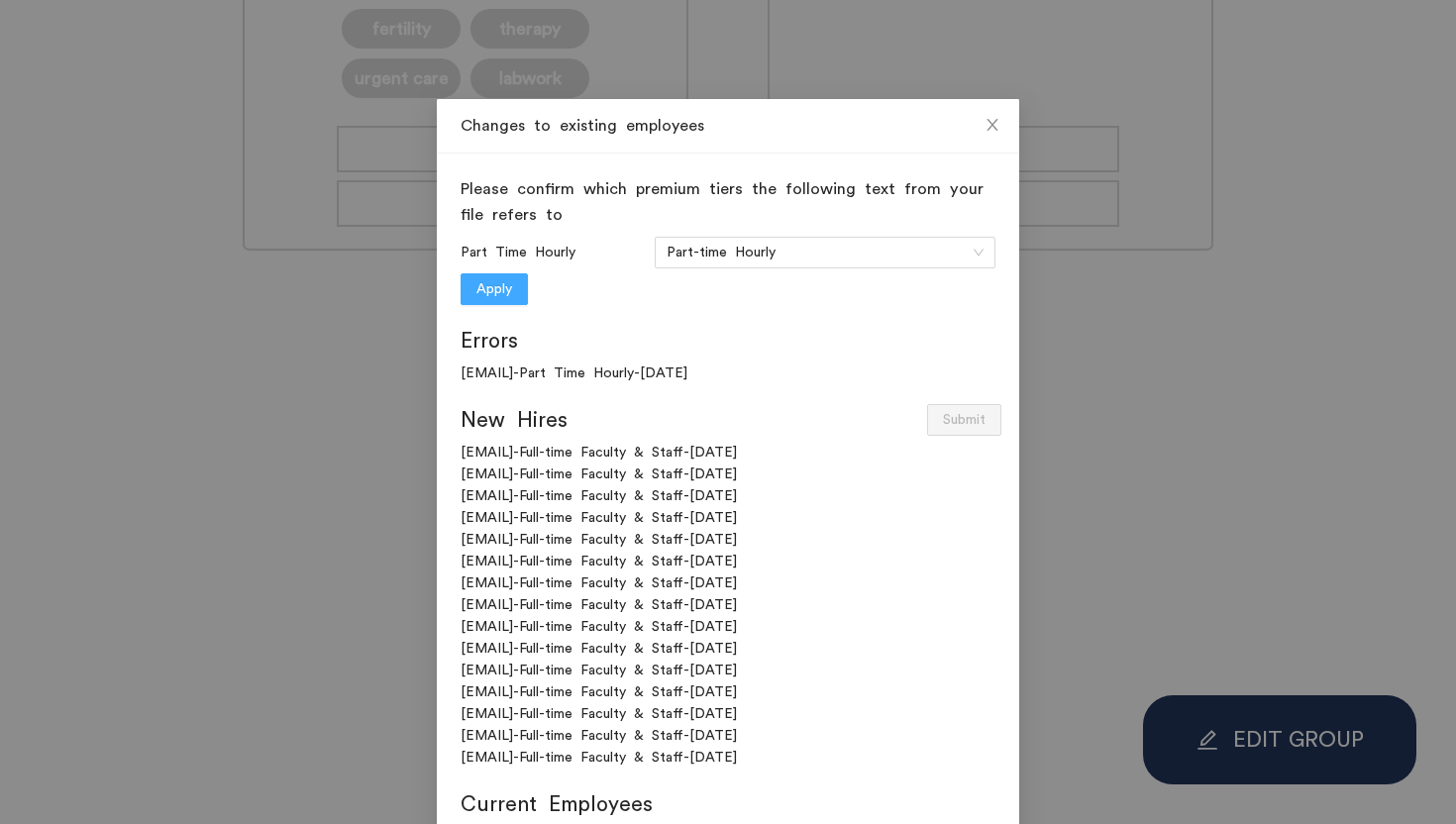 click on "Apply" at bounding box center [494, 289] 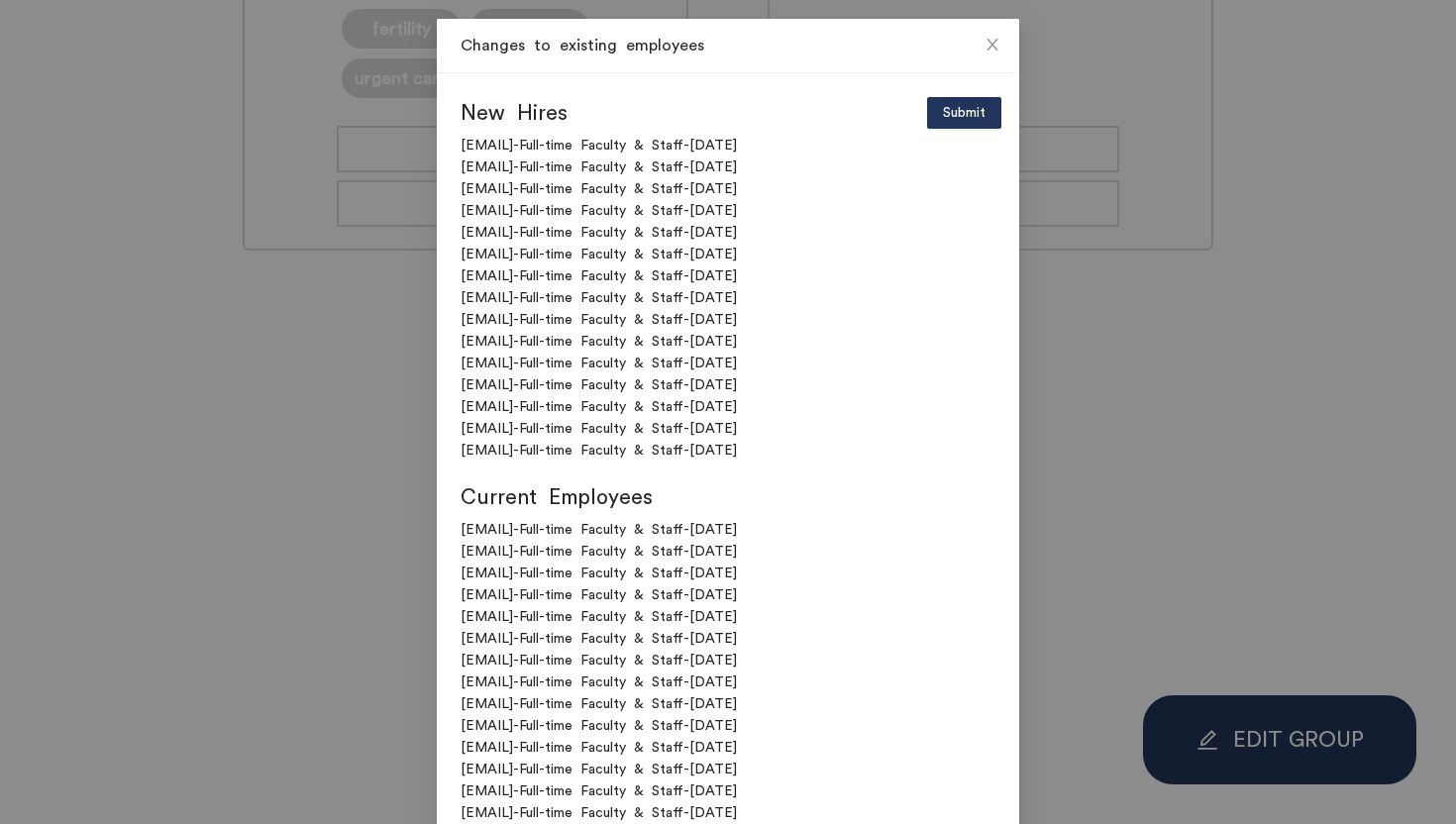 scroll, scrollTop: 388, scrollLeft: 0, axis: vertical 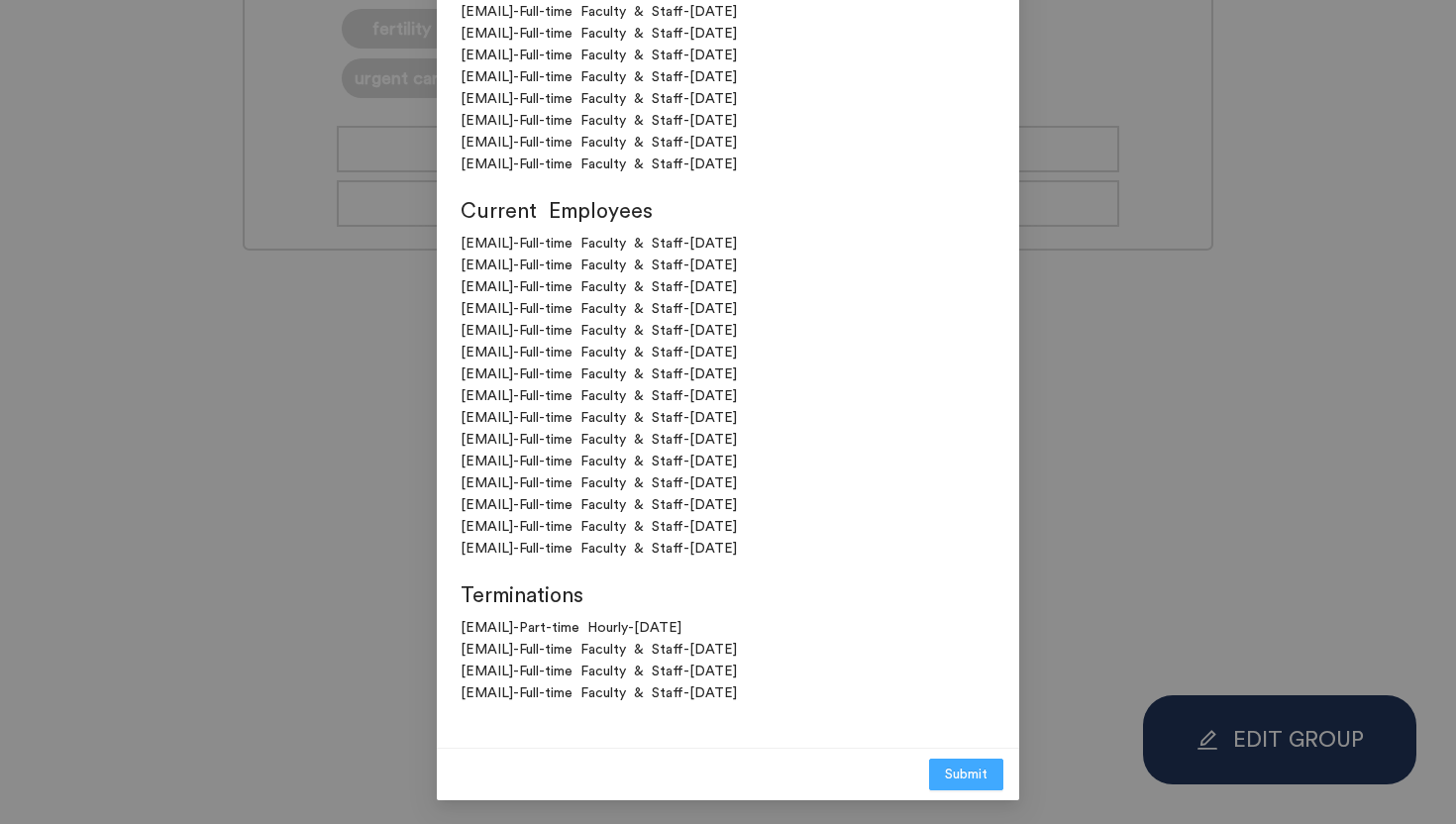 click on "Submit" at bounding box center [966, 774] 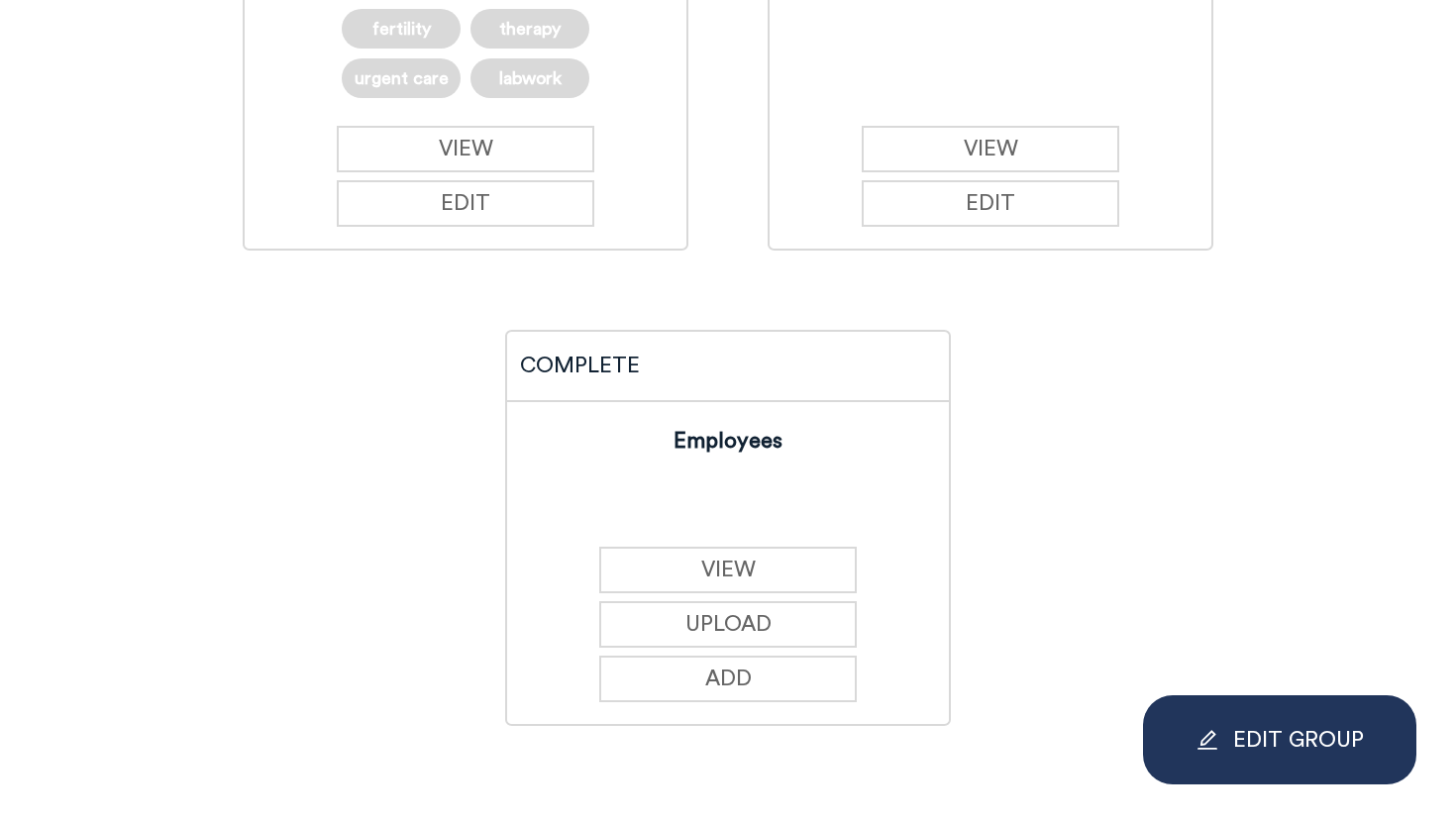 scroll, scrollTop: 289, scrollLeft: 0, axis: vertical 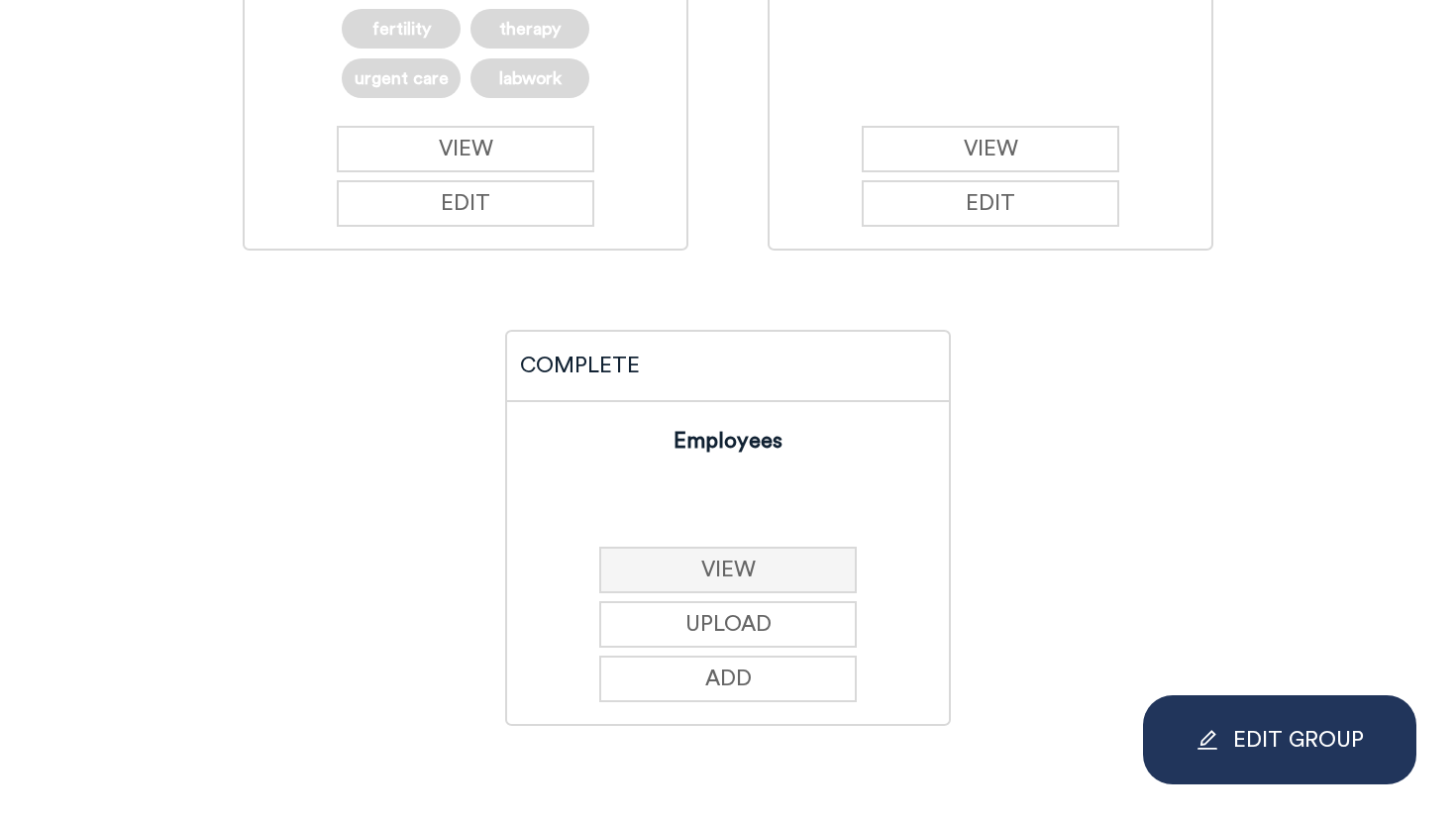 click on "VIEW" at bounding box center [728, 569] 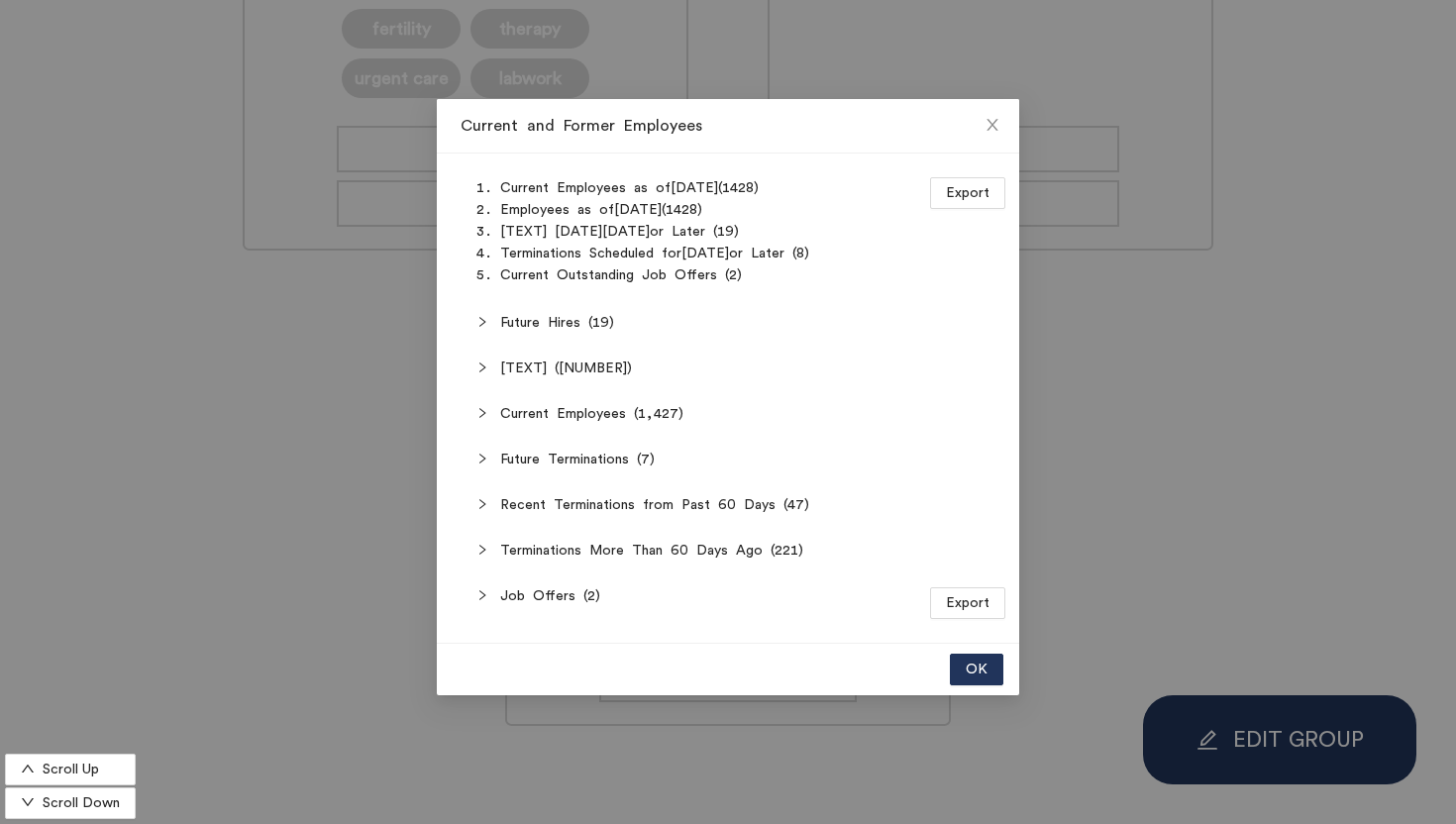 click on "Future Terminations (7)" at bounding box center [740, 323] 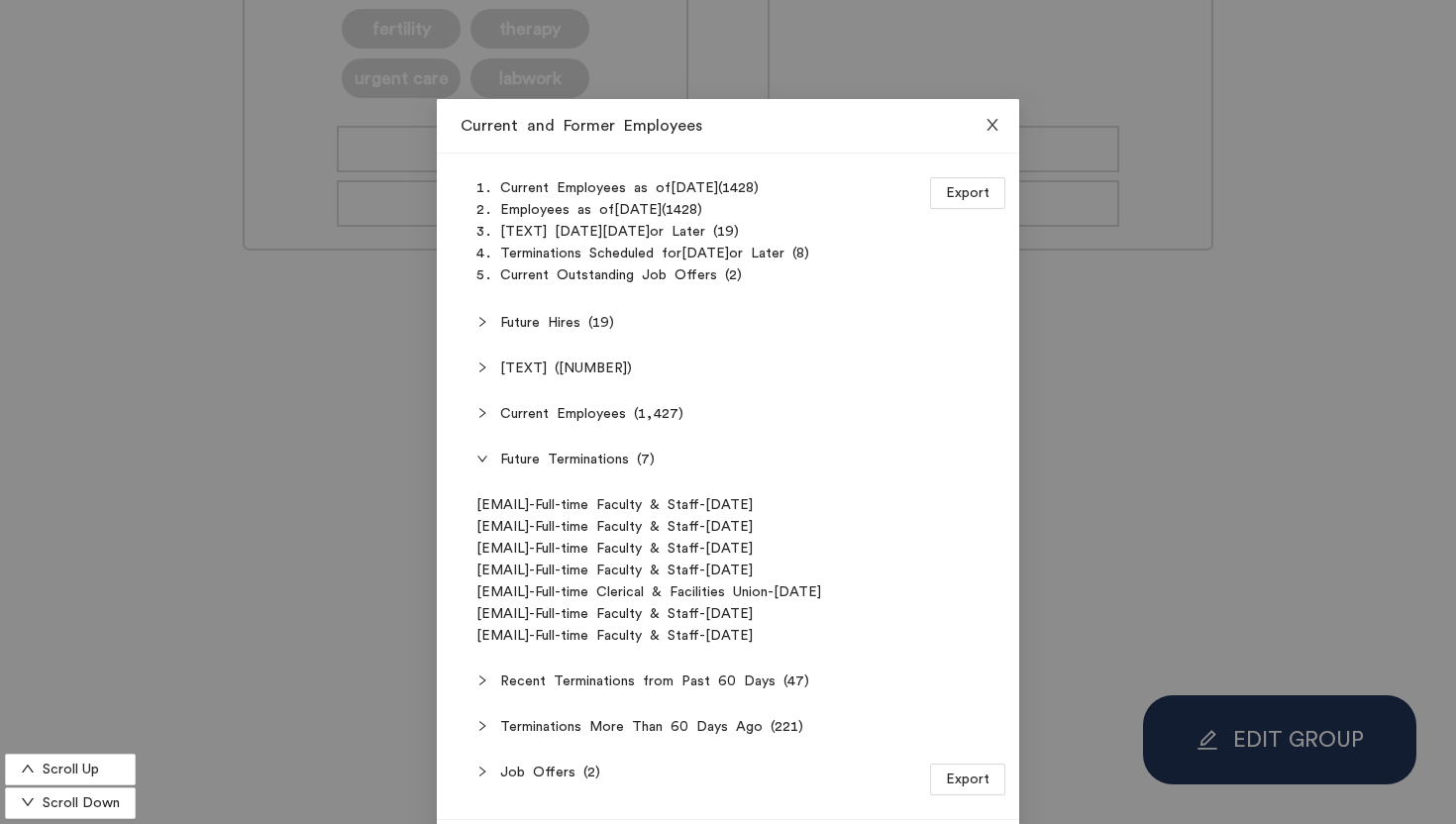 click at bounding box center [992, 125] 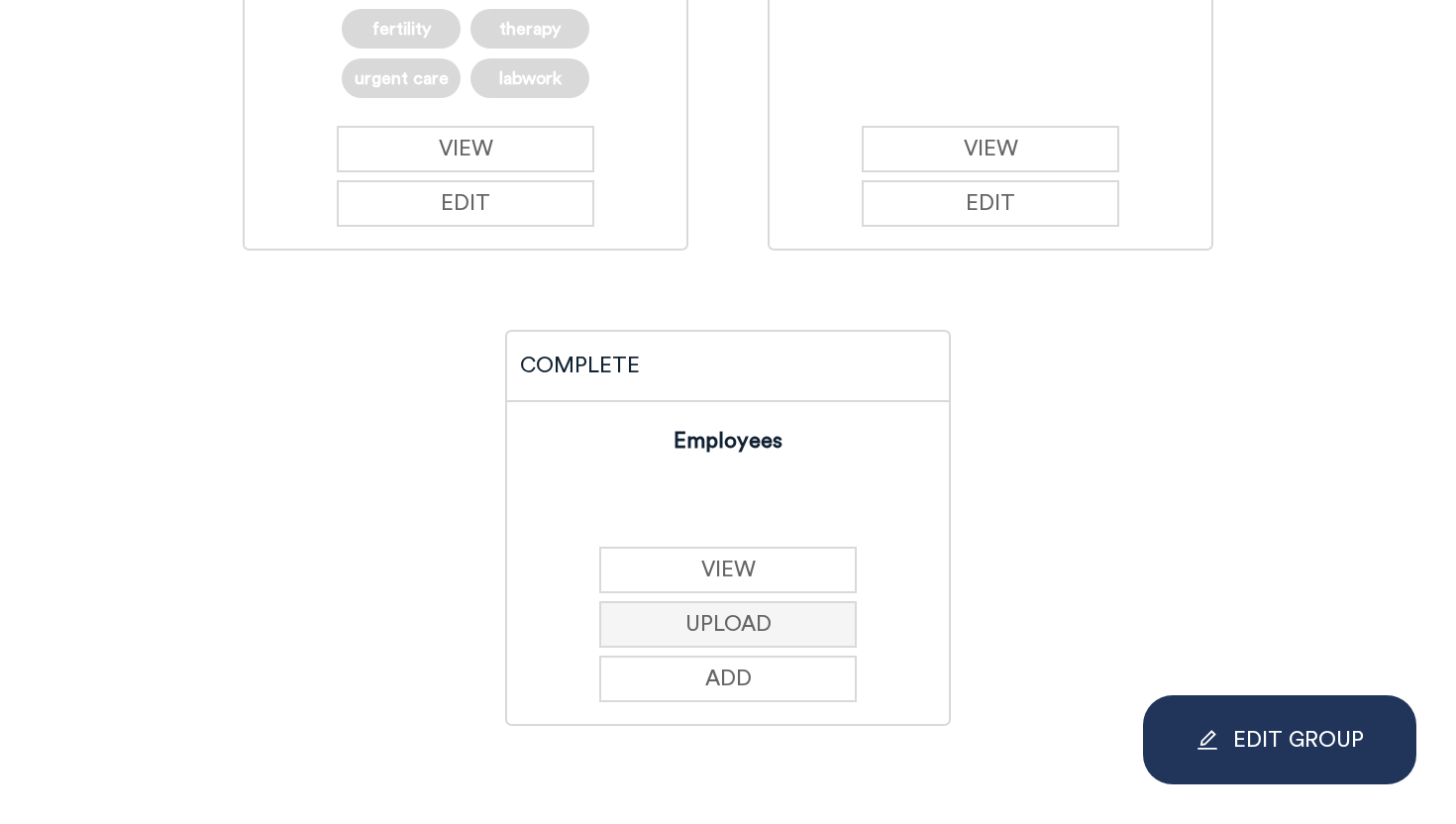 click on "UPLOAD" at bounding box center [990, 203] 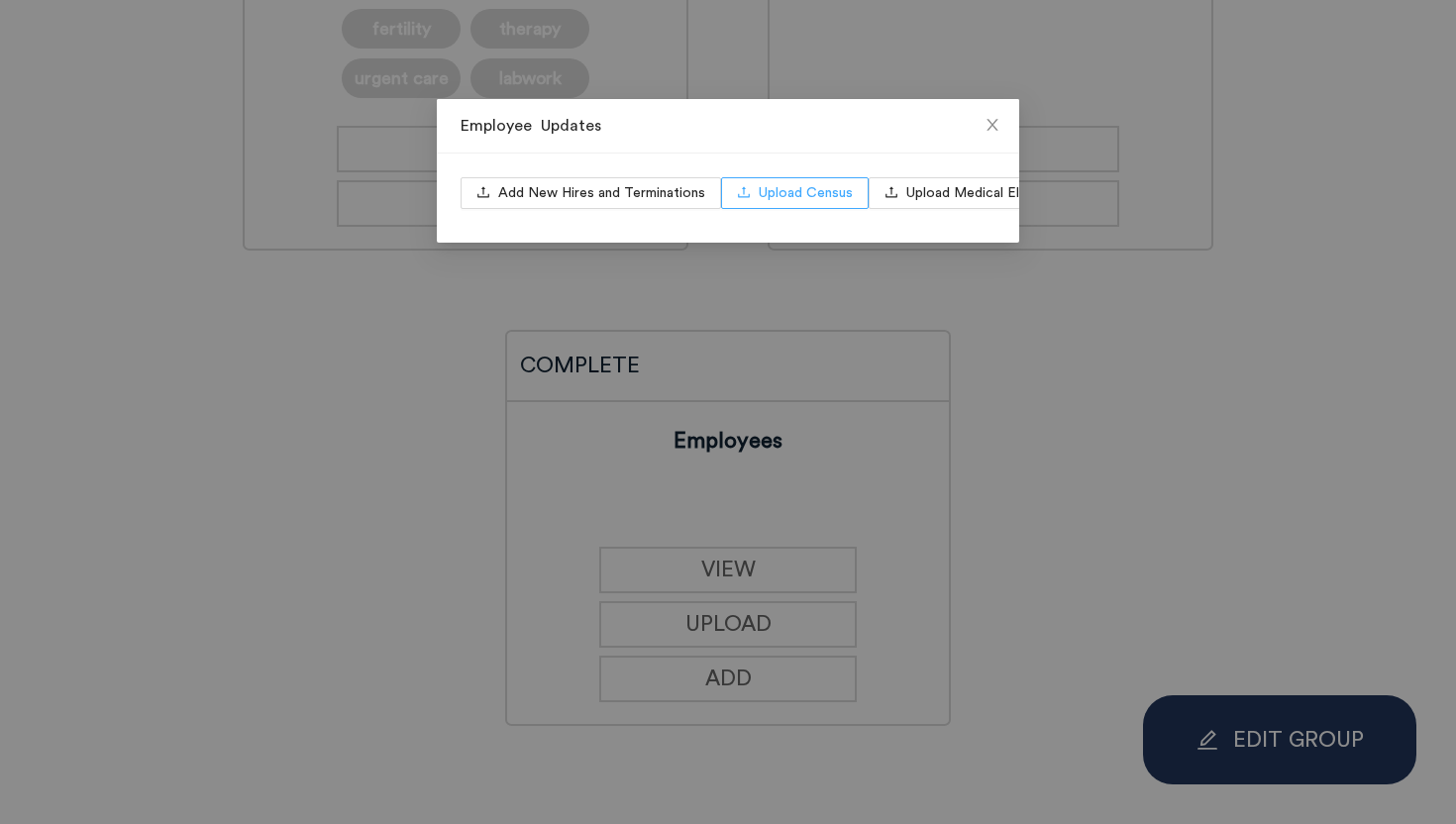 click on "Upload Census" at bounding box center (601, 193) 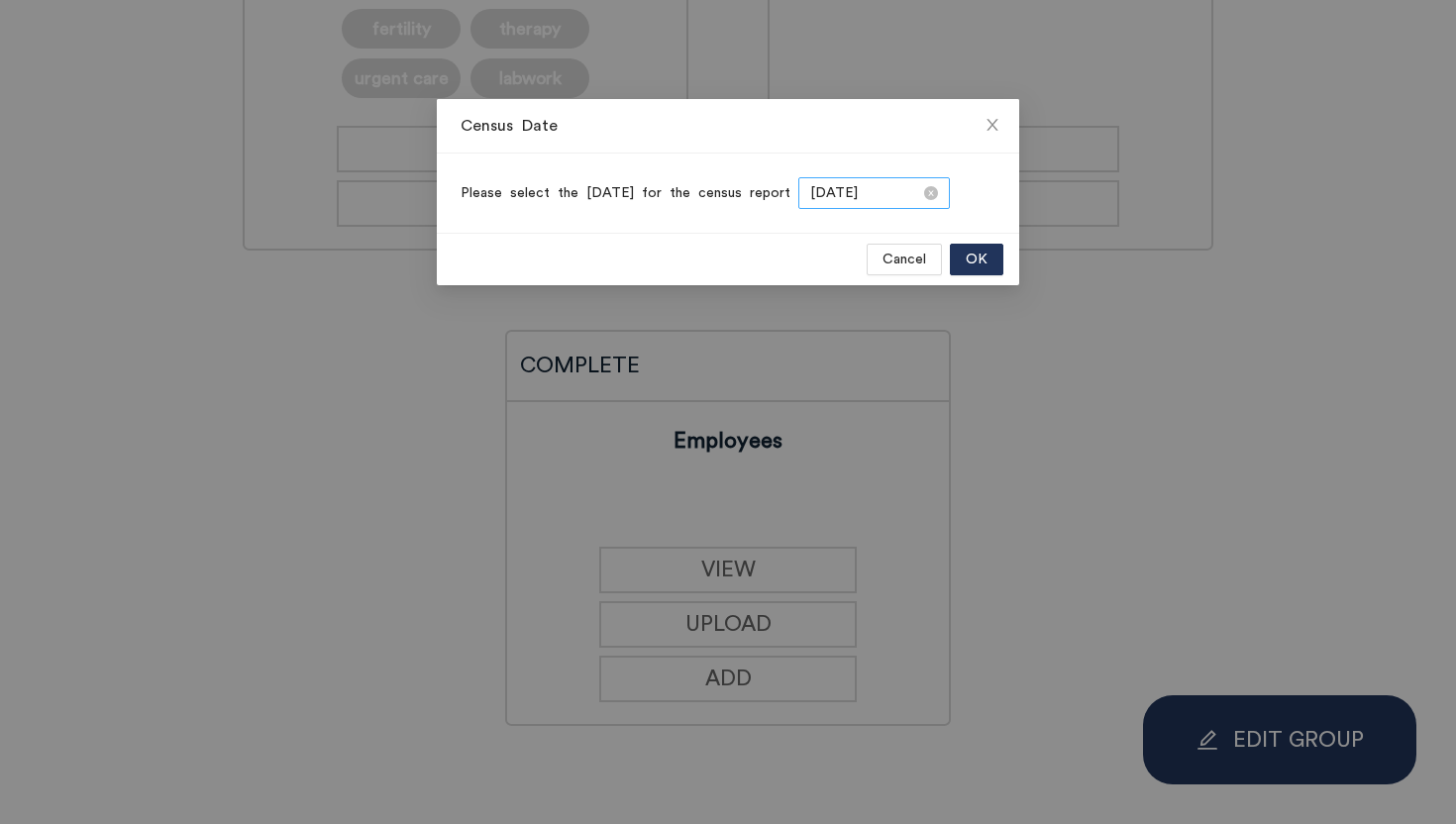 click on "[DATE]" at bounding box center (874, 193) 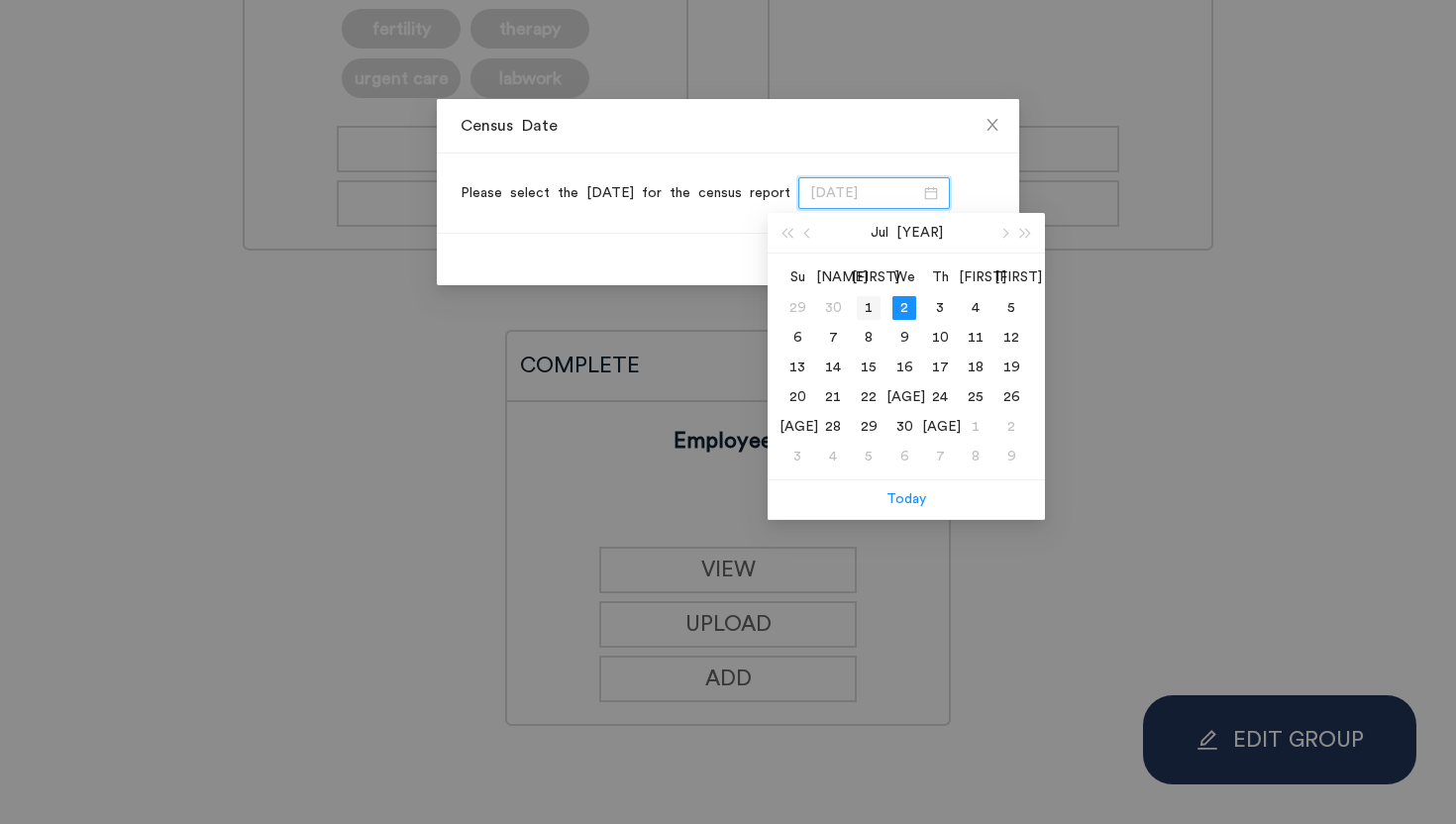 click on "1" at bounding box center [869, 308] 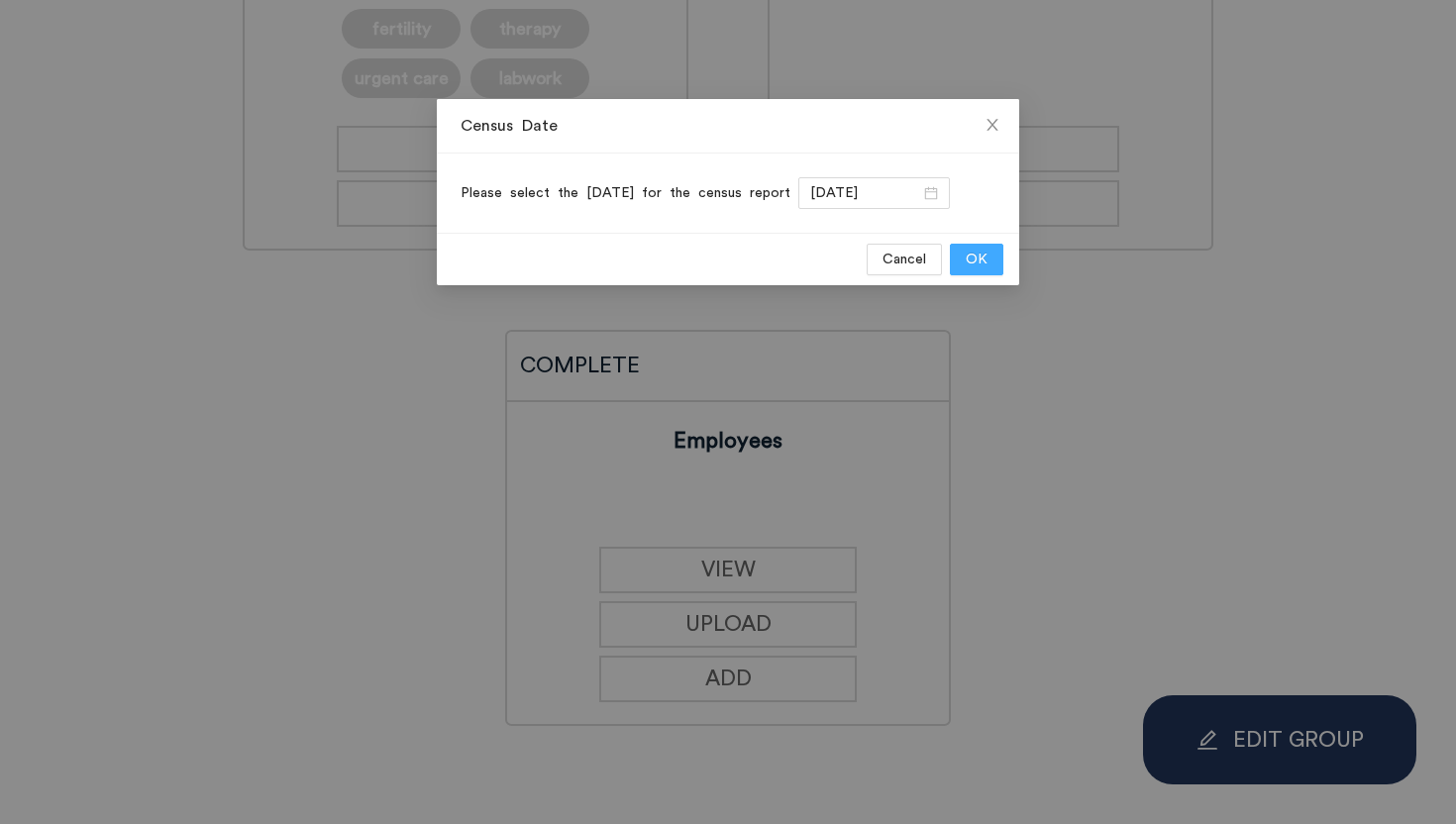 click on "OK" at bounding box center (977, 259) 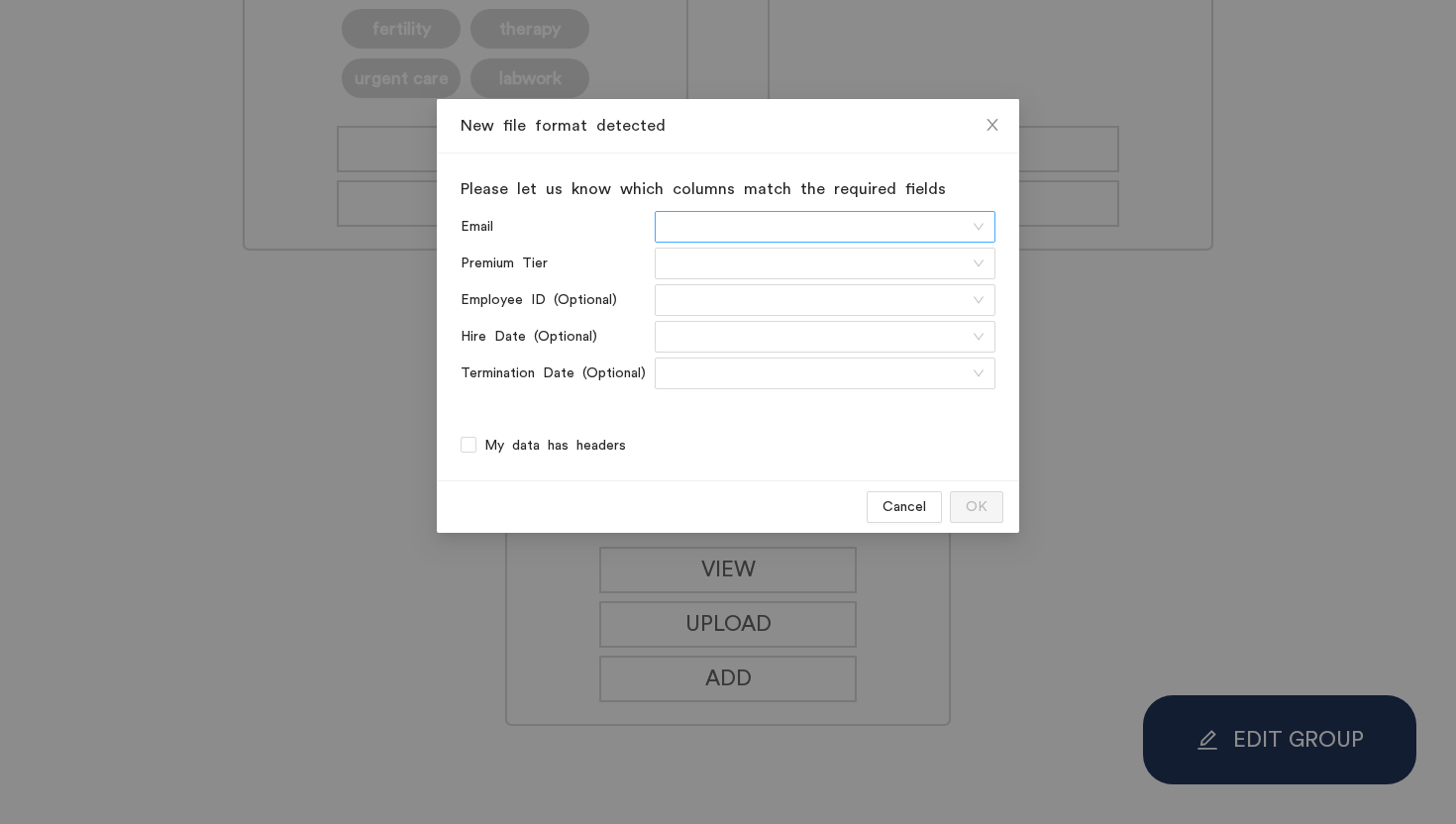 click at bounding box center (818, 227) 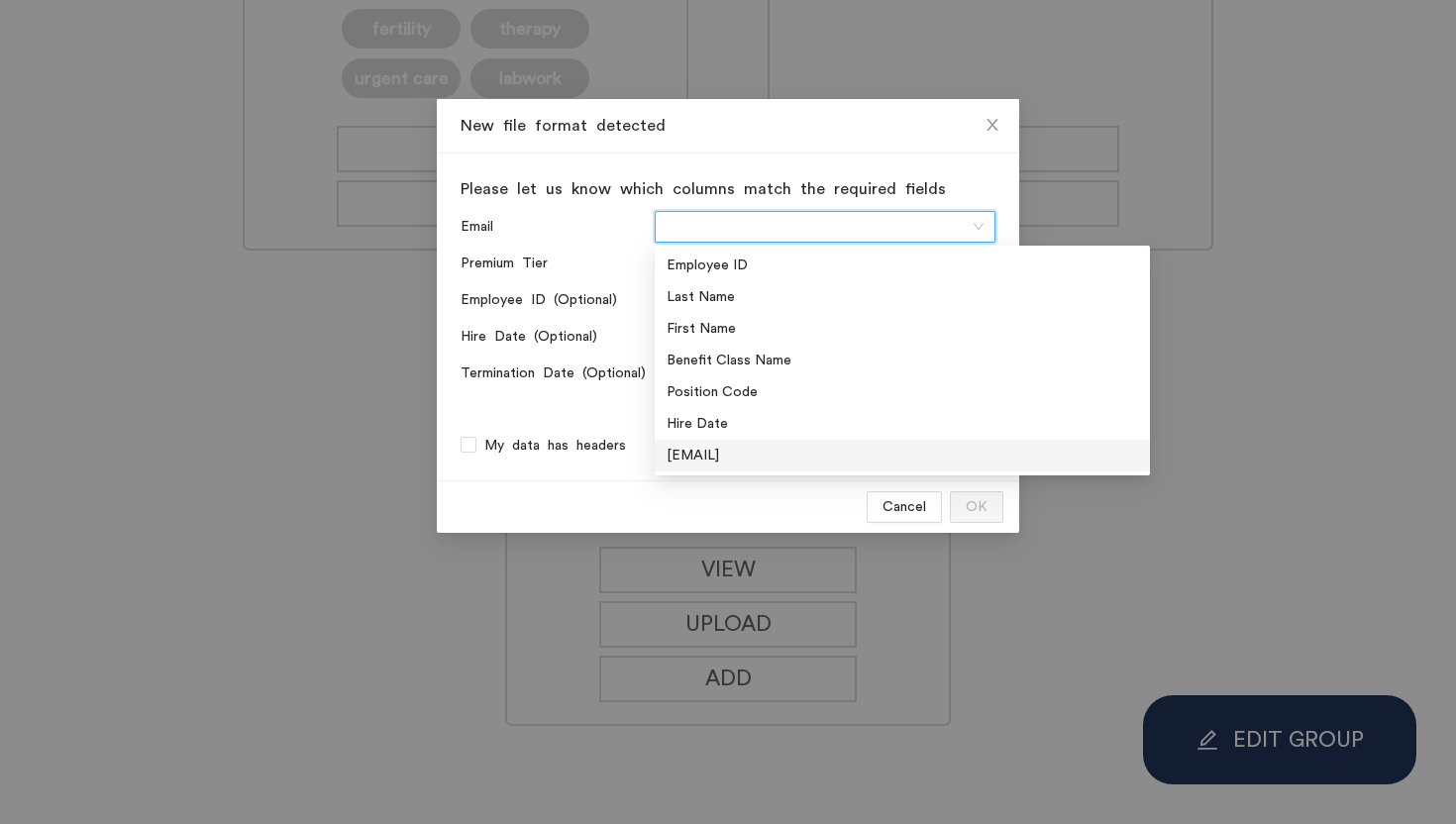 click on "[EMAIL]" at bounding box center [902, 456] 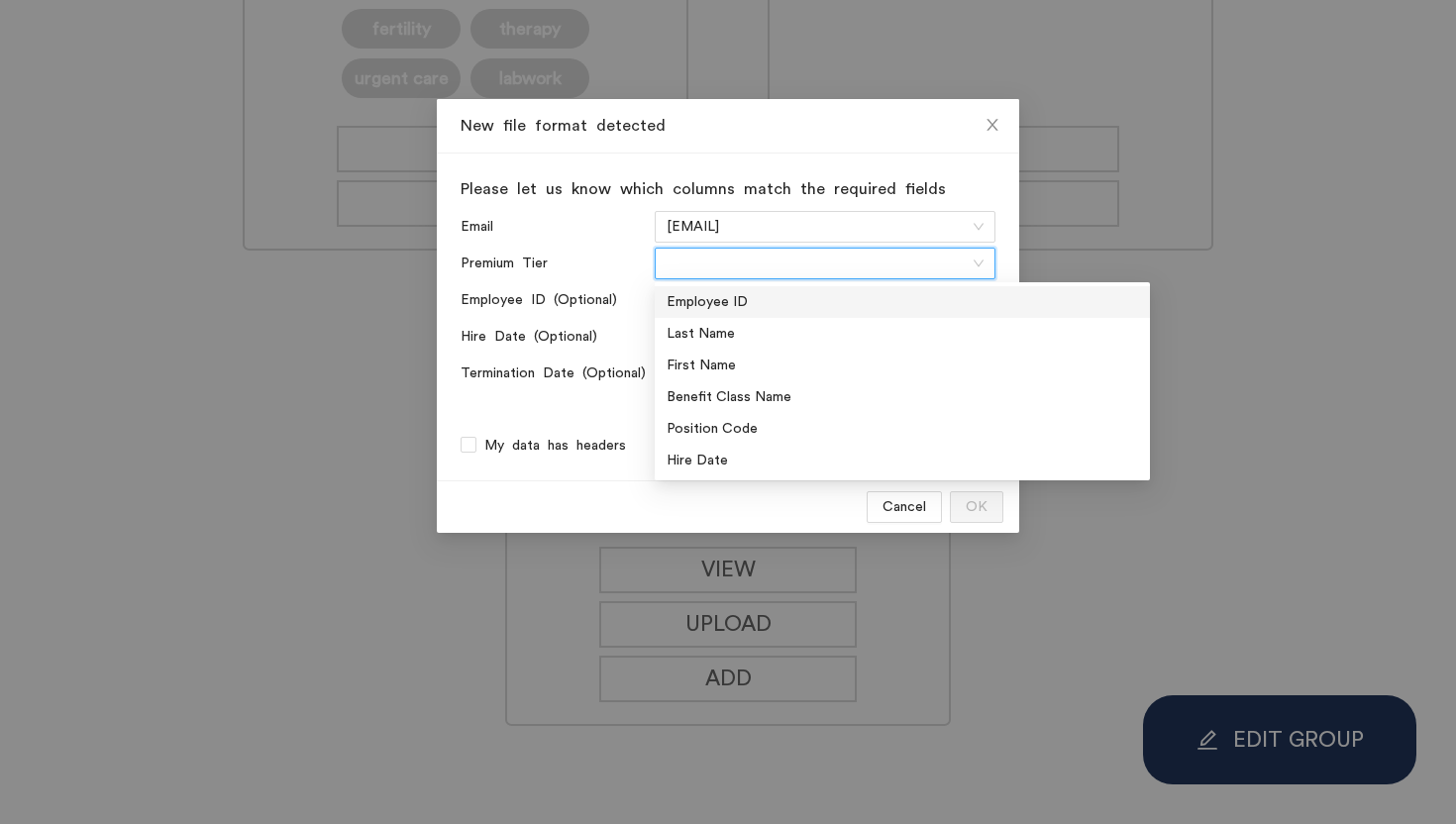 click at bounding box center (818, 263) 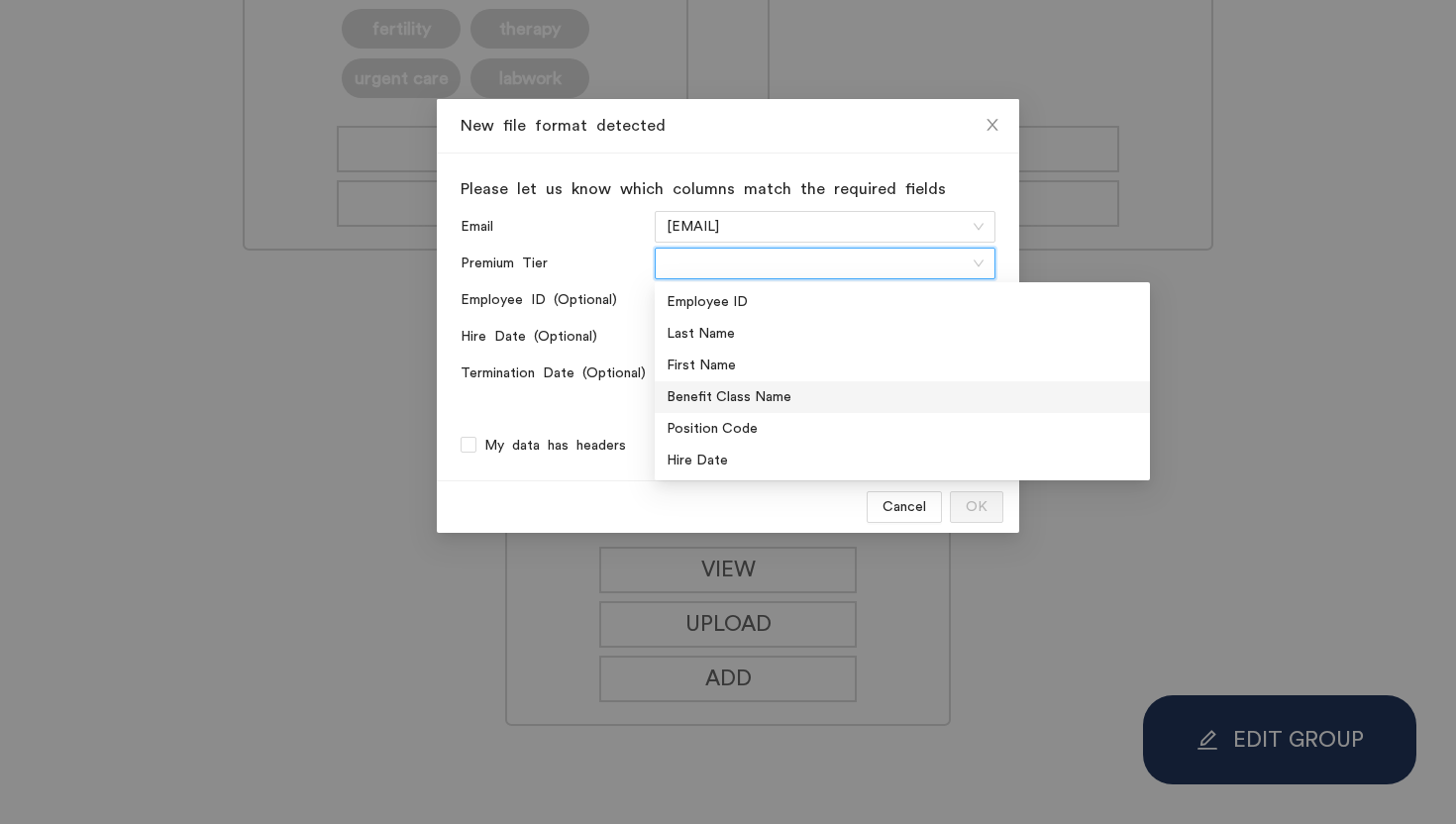 click on "Benefit Class Name" at bounding box center (0, 0) 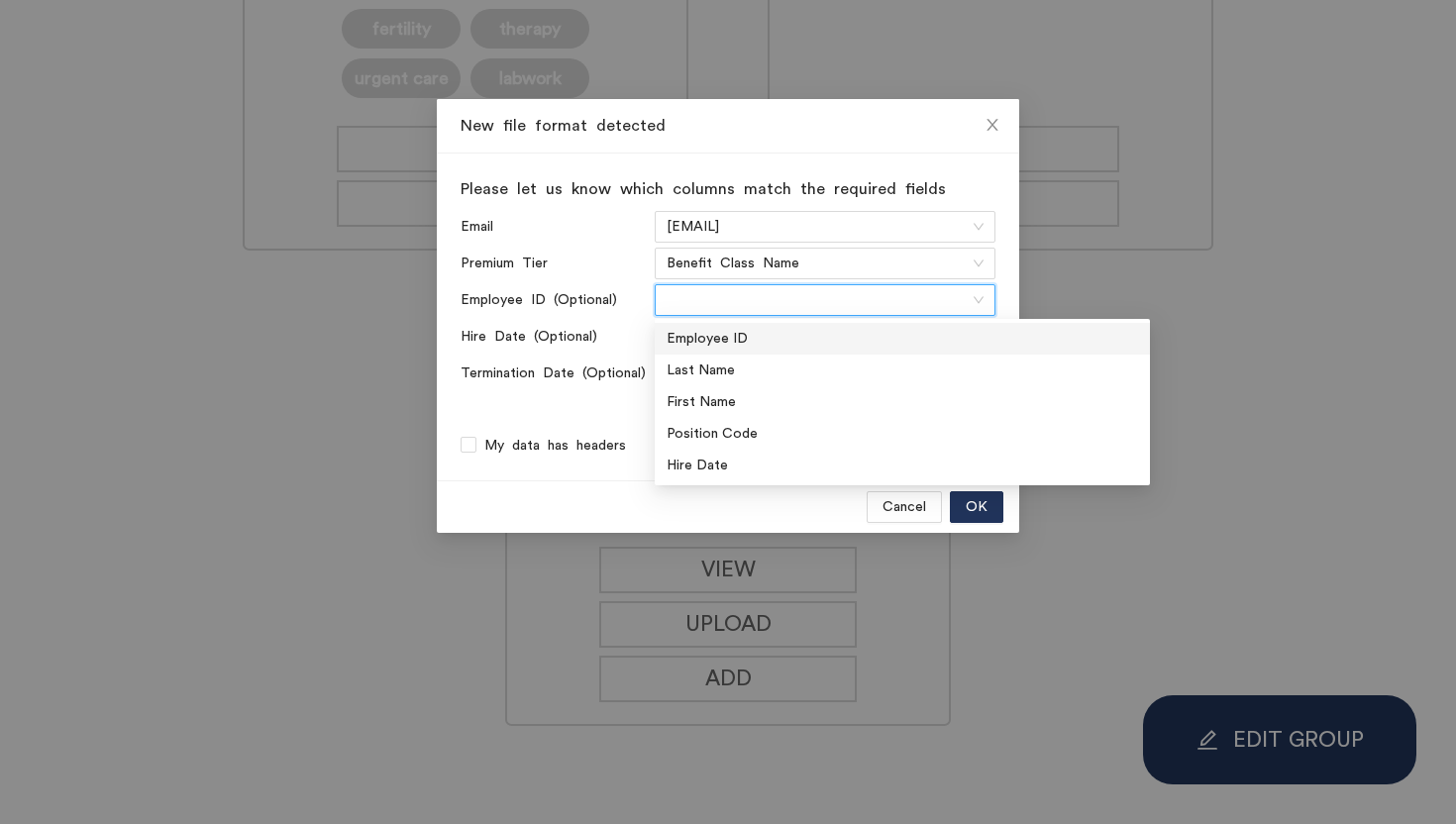 click at bounding box center [818, 300] 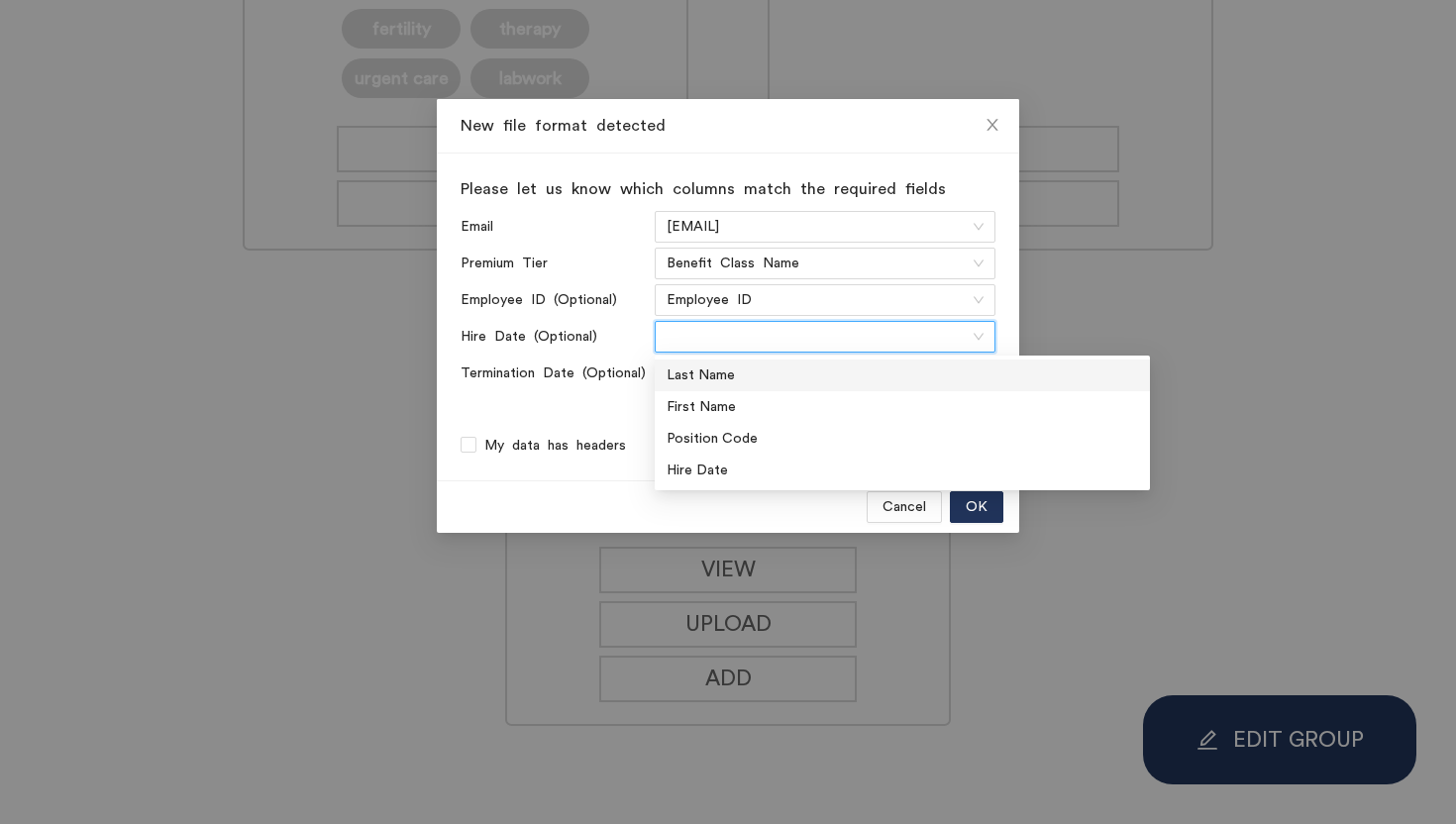 click at bounding box center (818, 337) 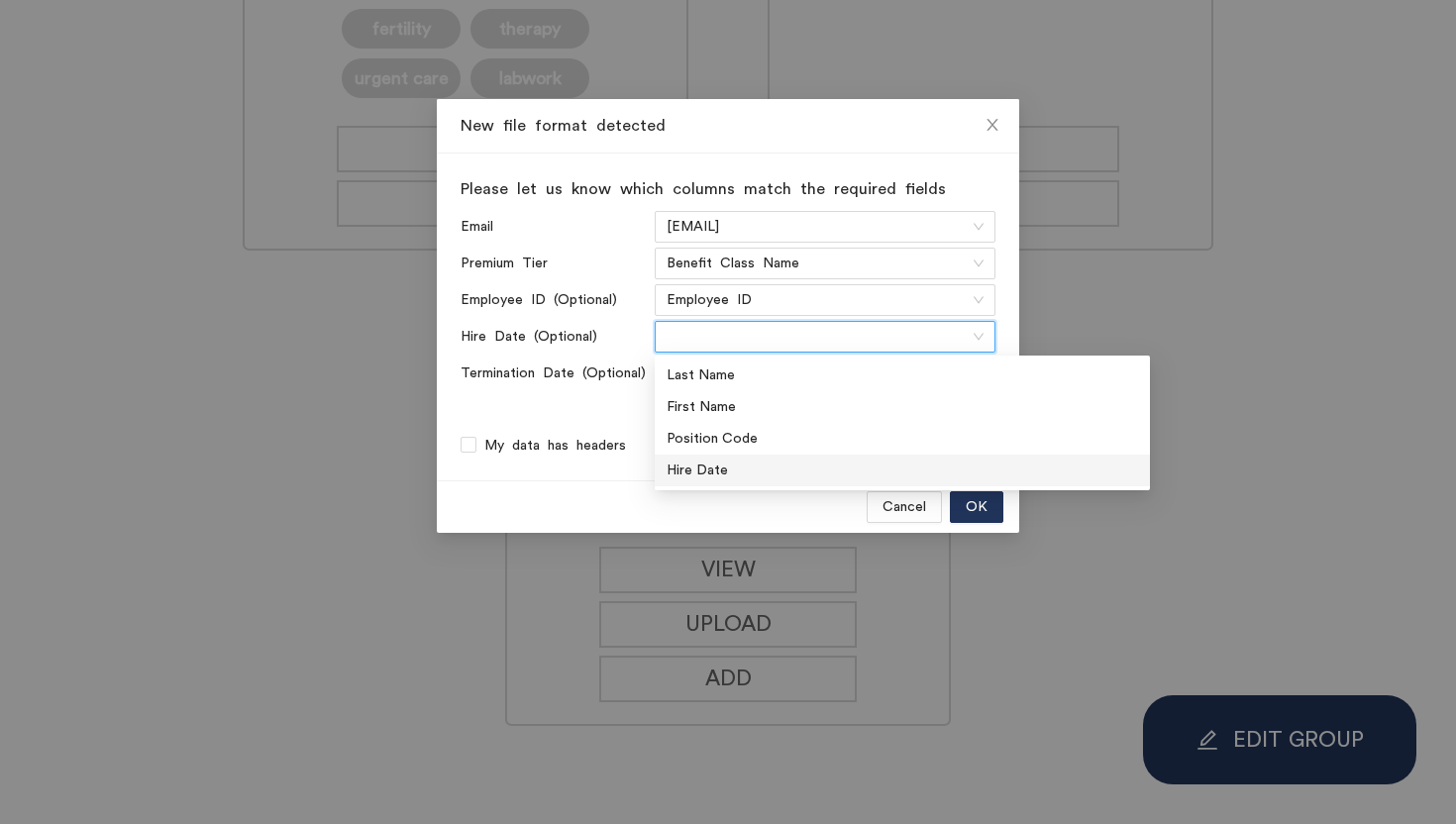 click on "Hire Date" at bounding box center (0, 0) 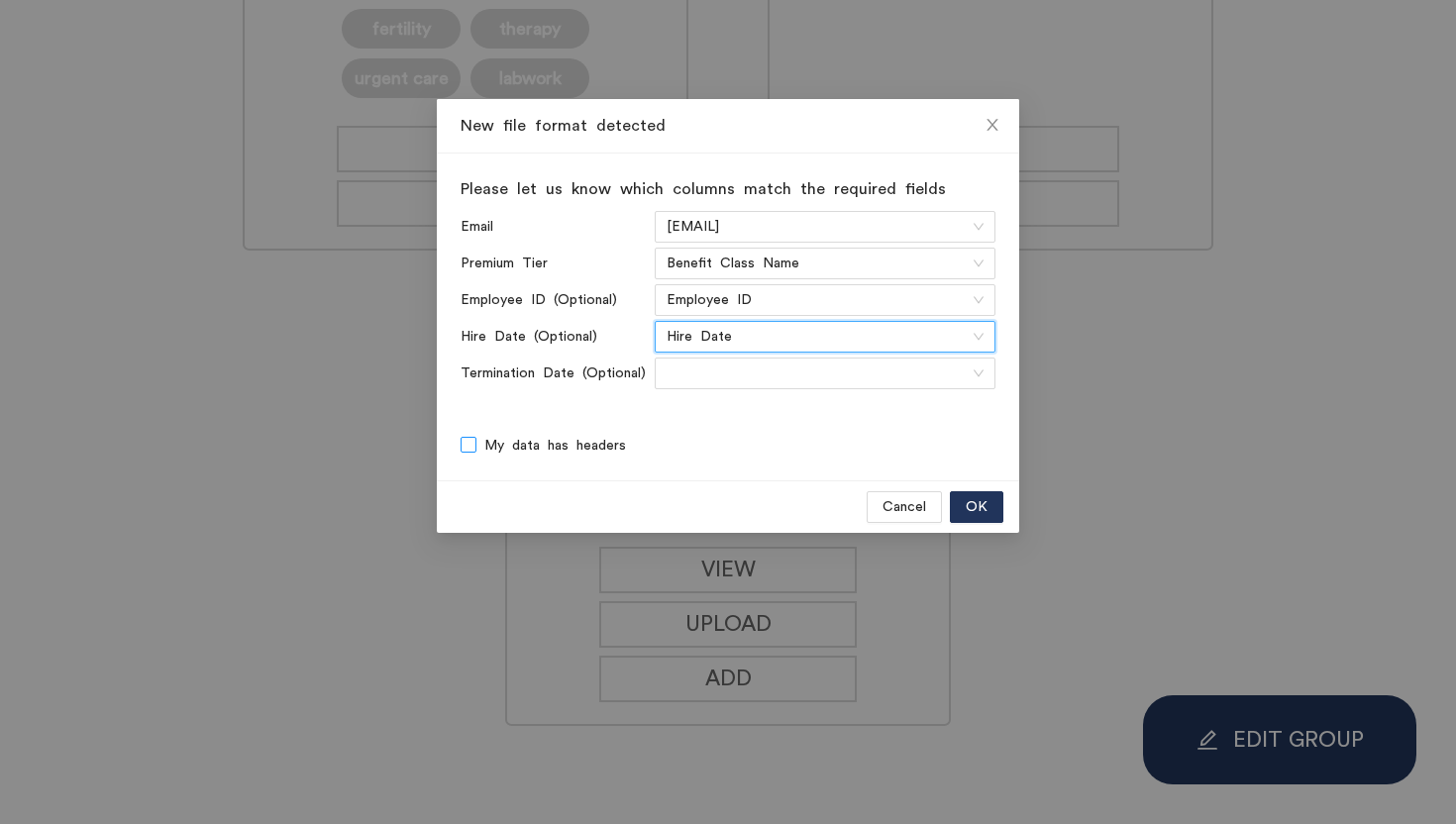 click on "My data has headers" at bounding box center [555, 446] 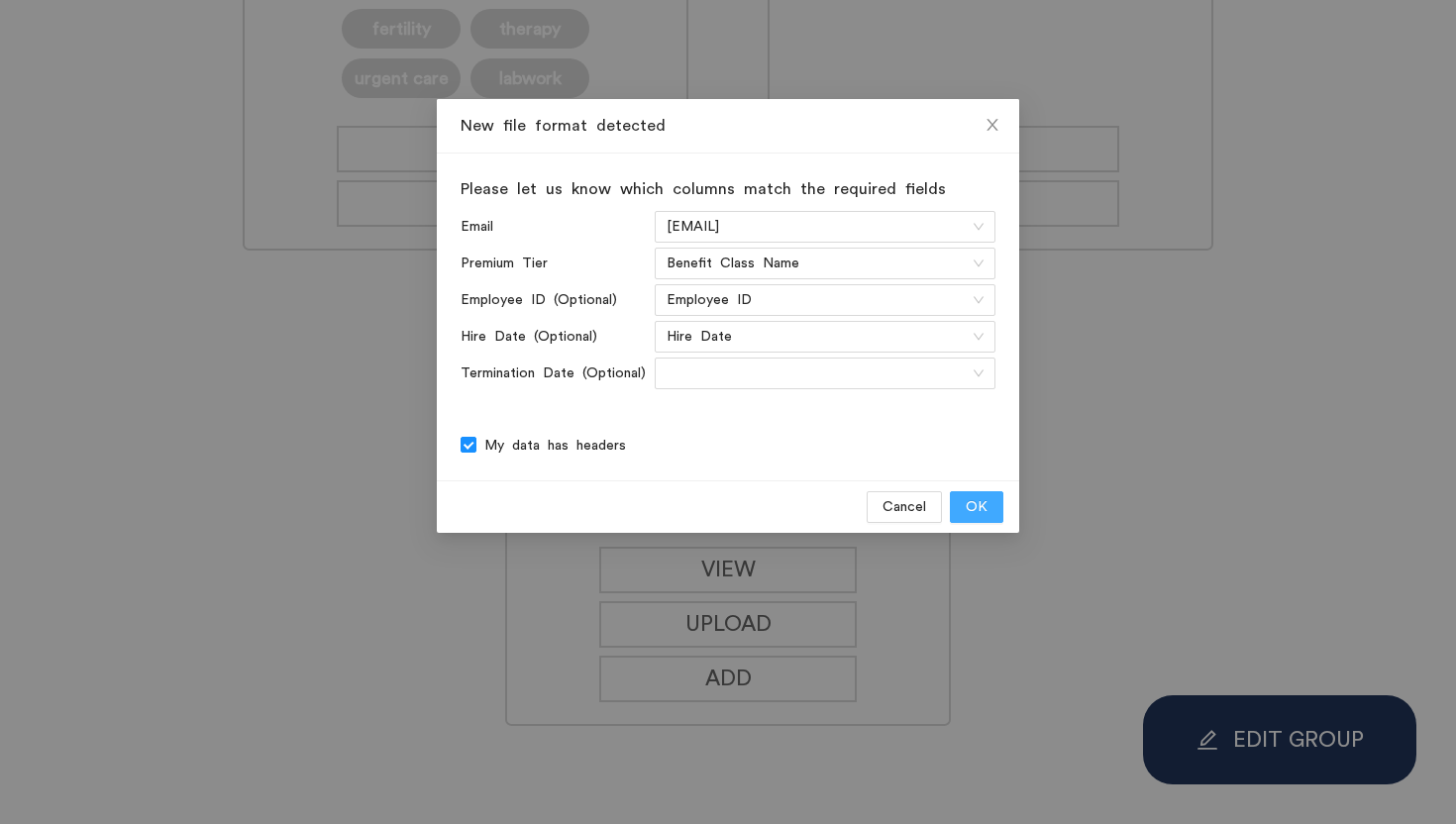 click on "OK" at bounding box center [977, 507] 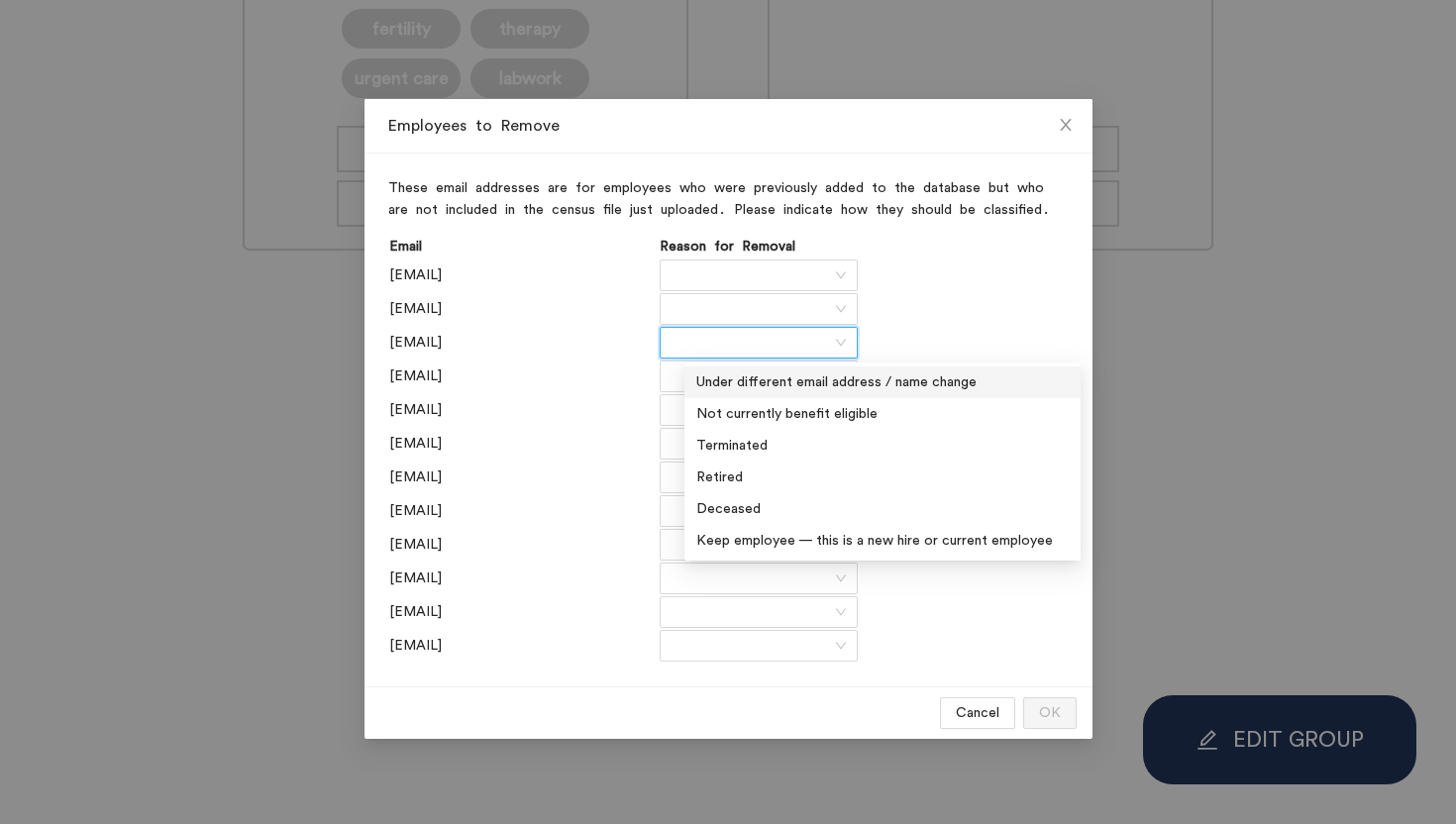 click at bounding box center [752, 343] 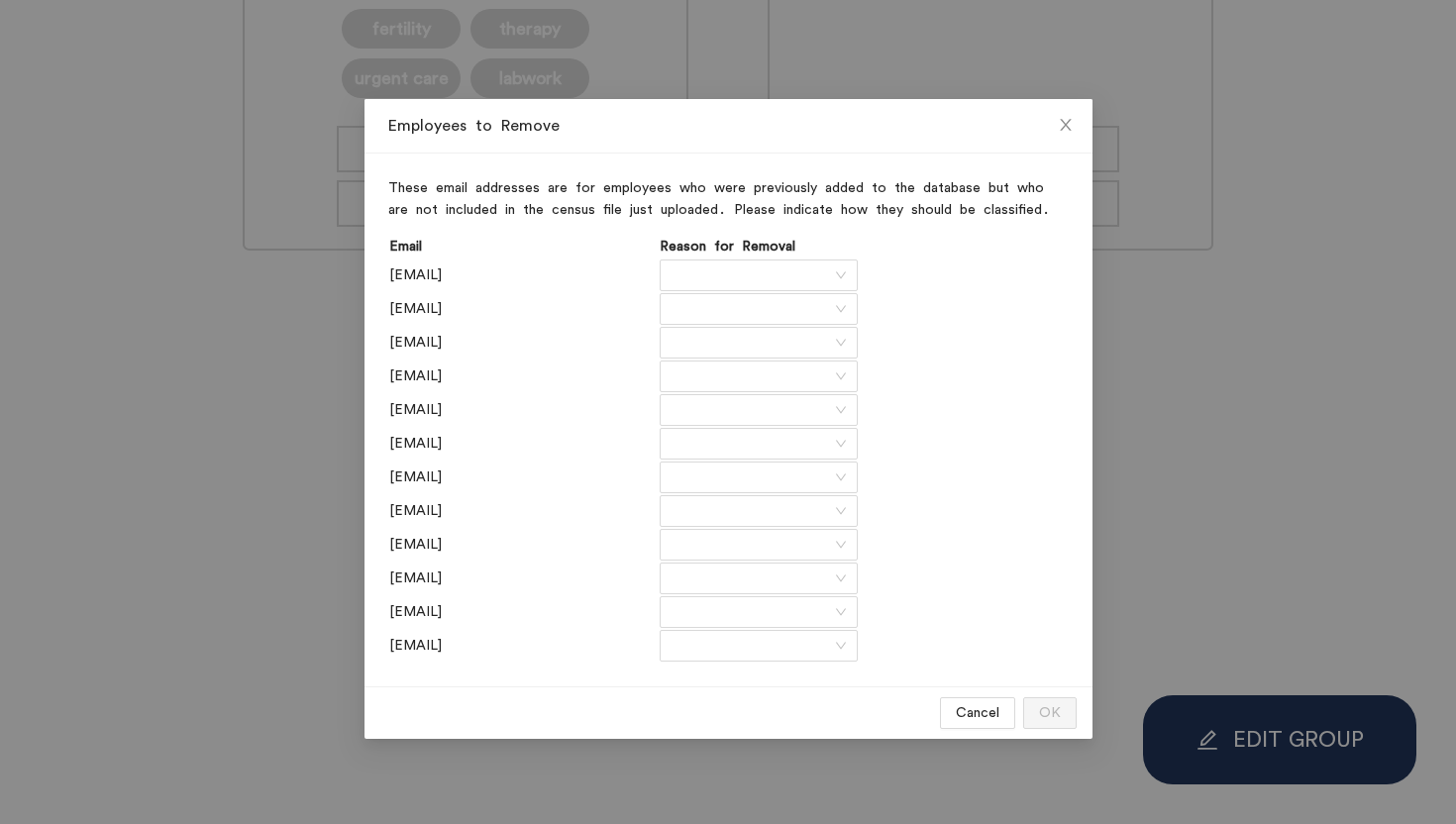 click on "[EMAIL]" at bounding box center [521, 275] 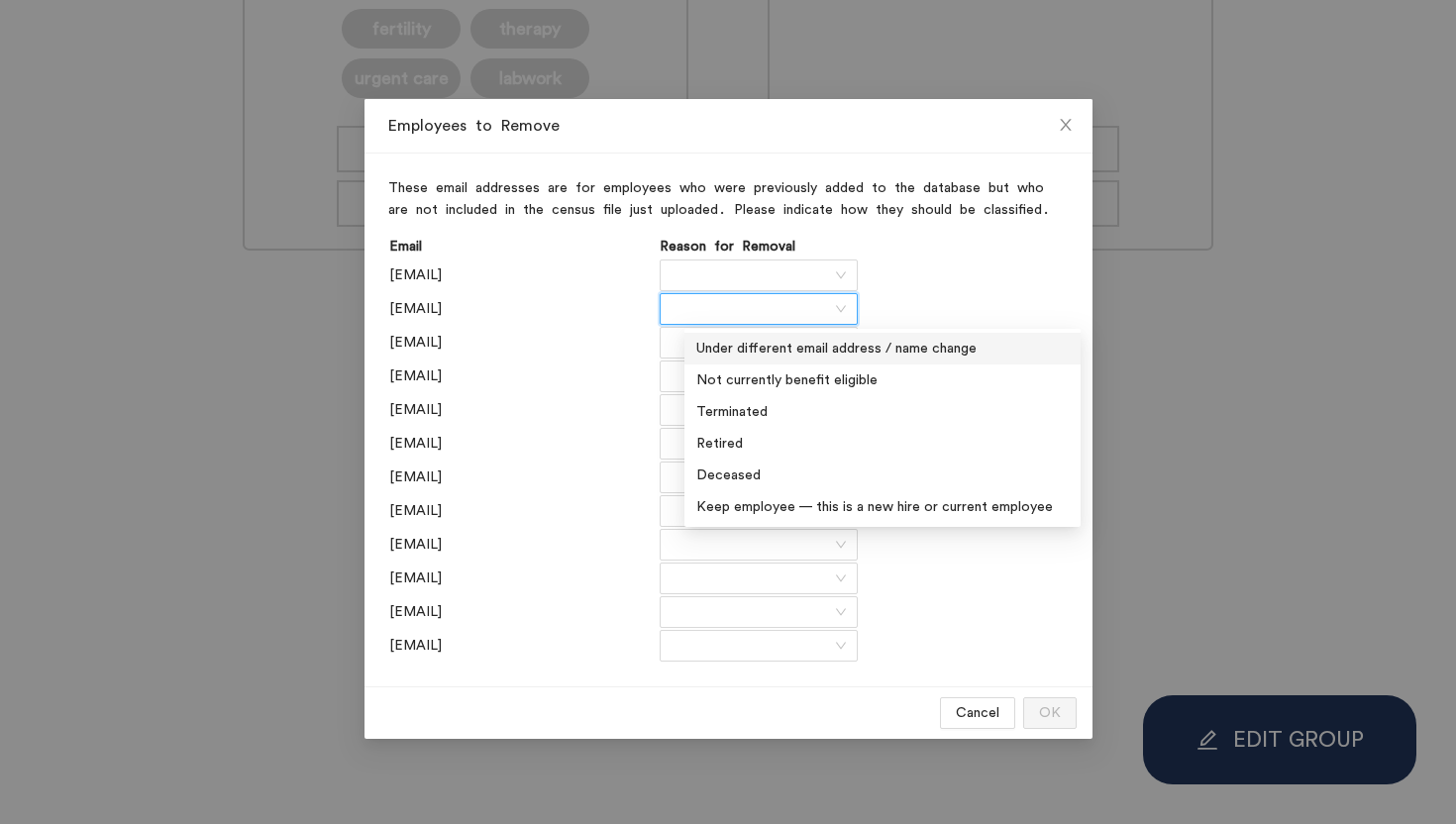 click at bounding box center (752, 309) 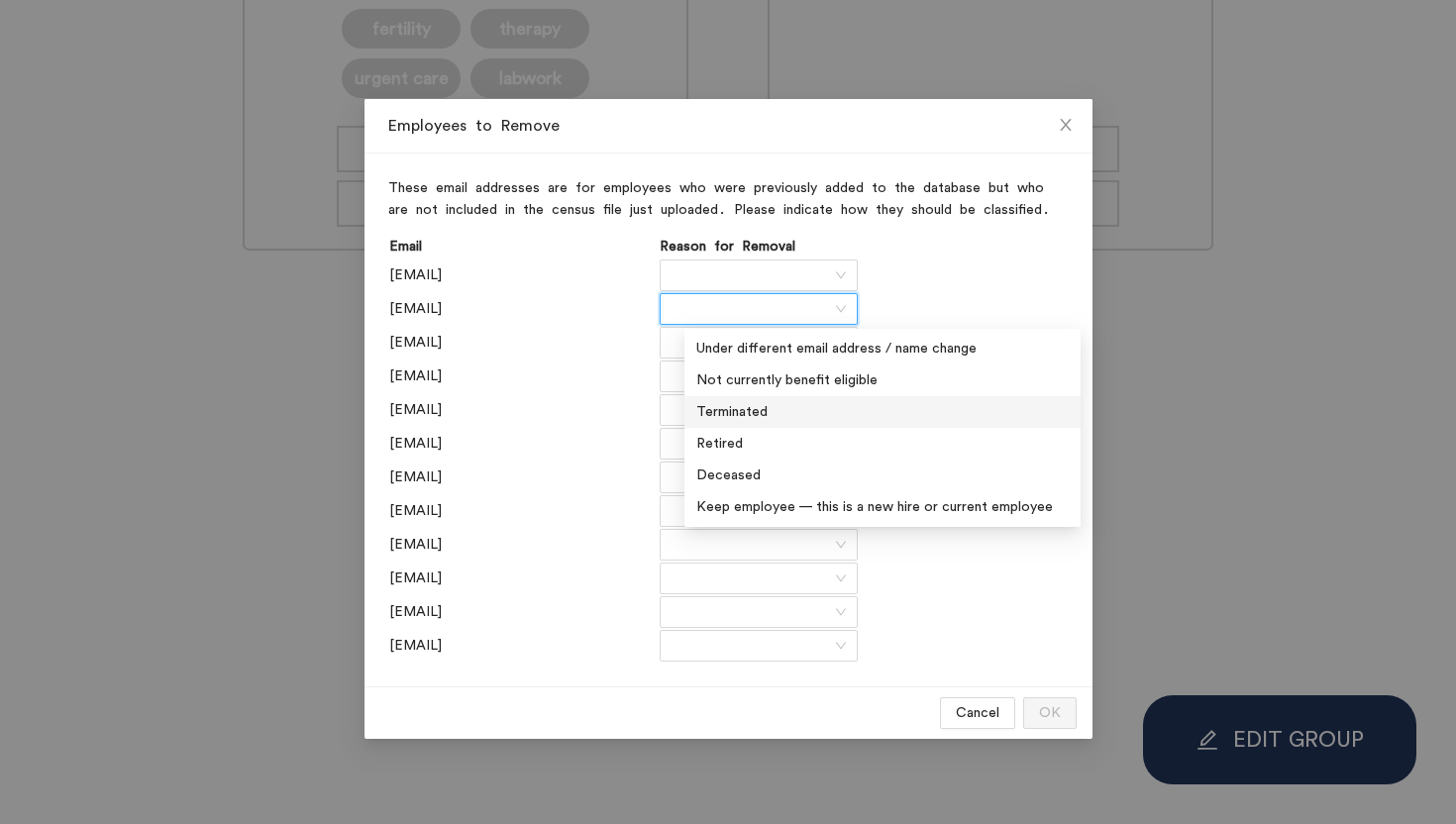 click on "Terminated" at bounding box center [0, 0] 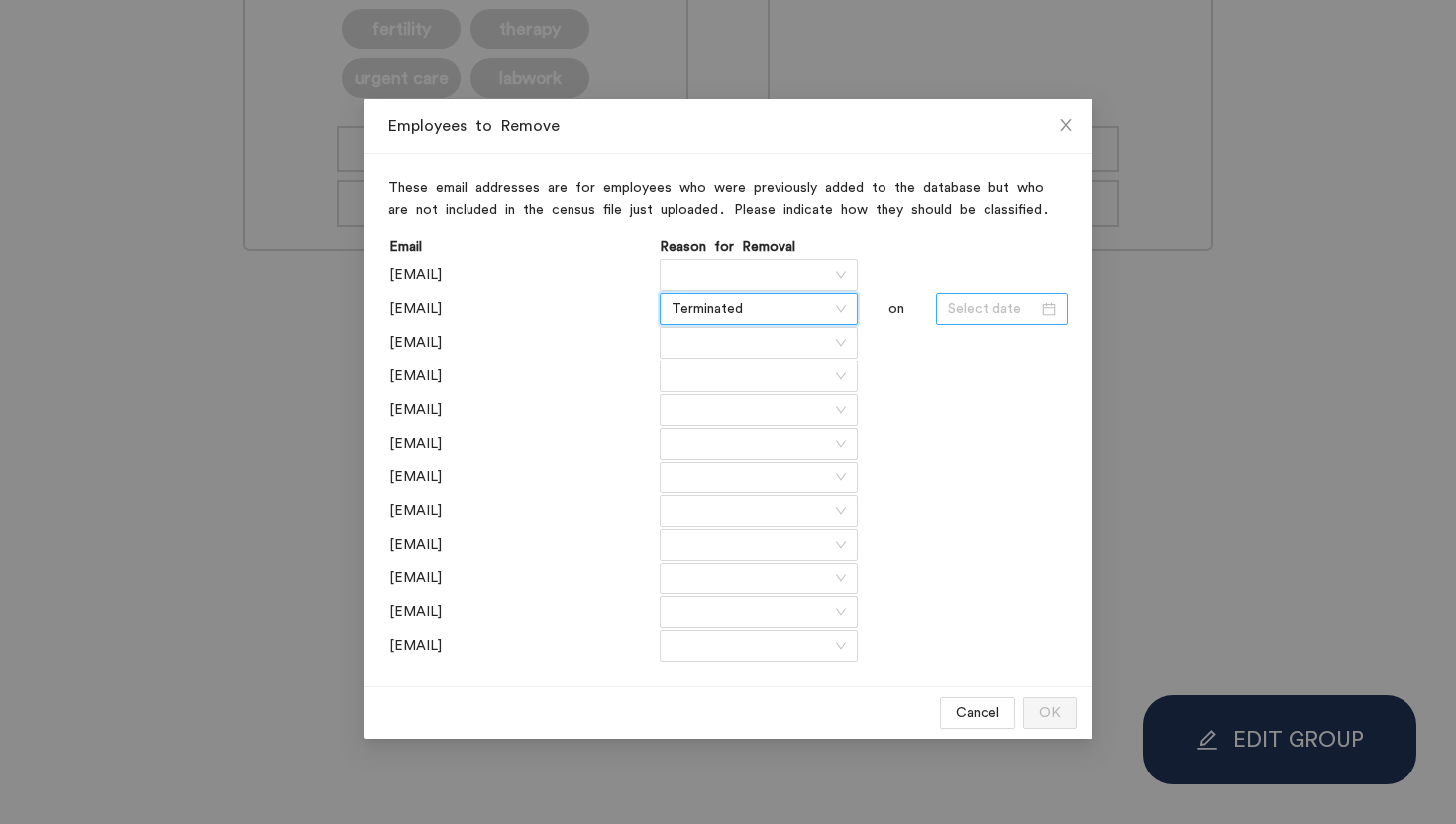 click at bounding box center [992, 309] 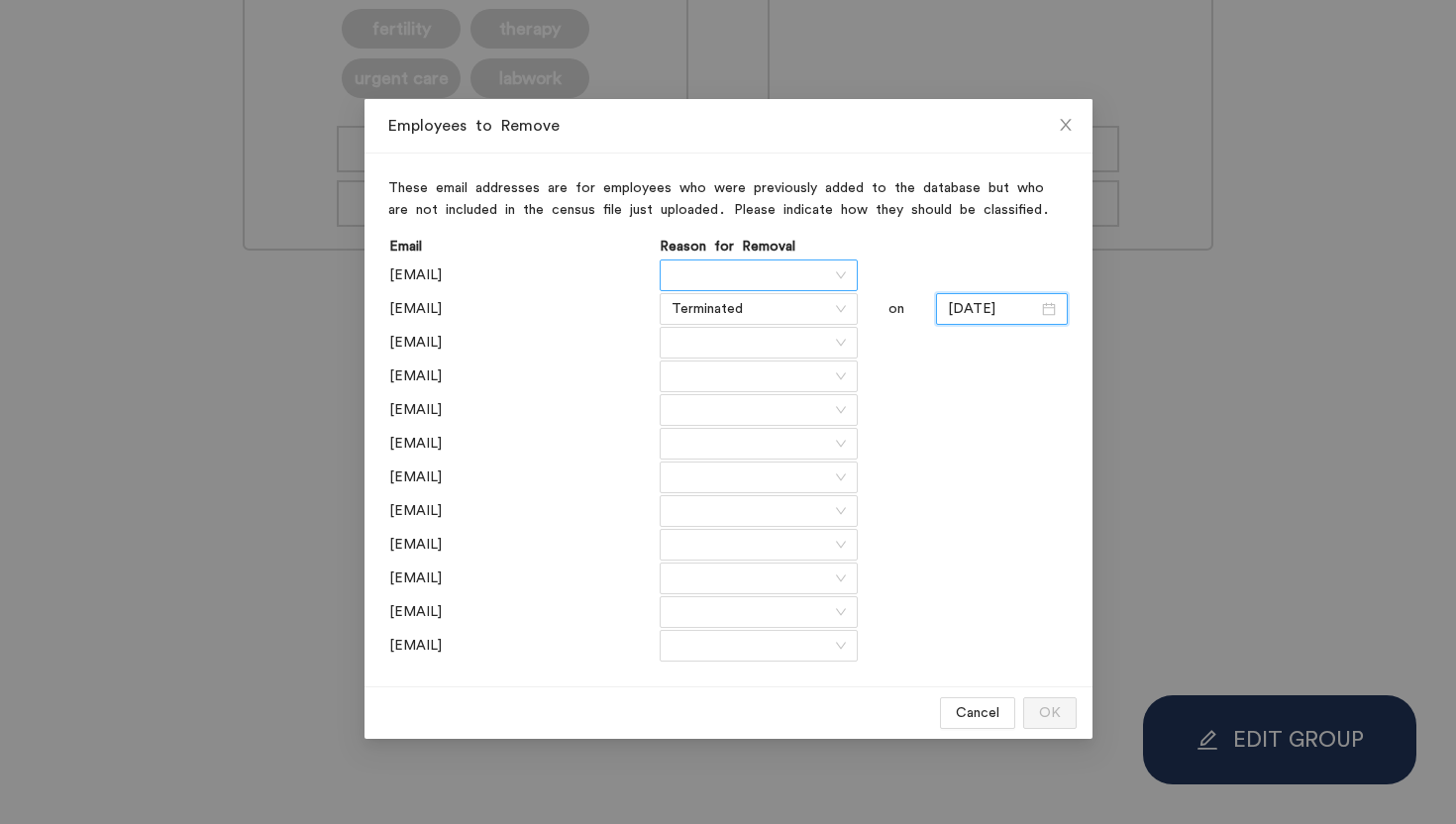 type on "[DATE]" 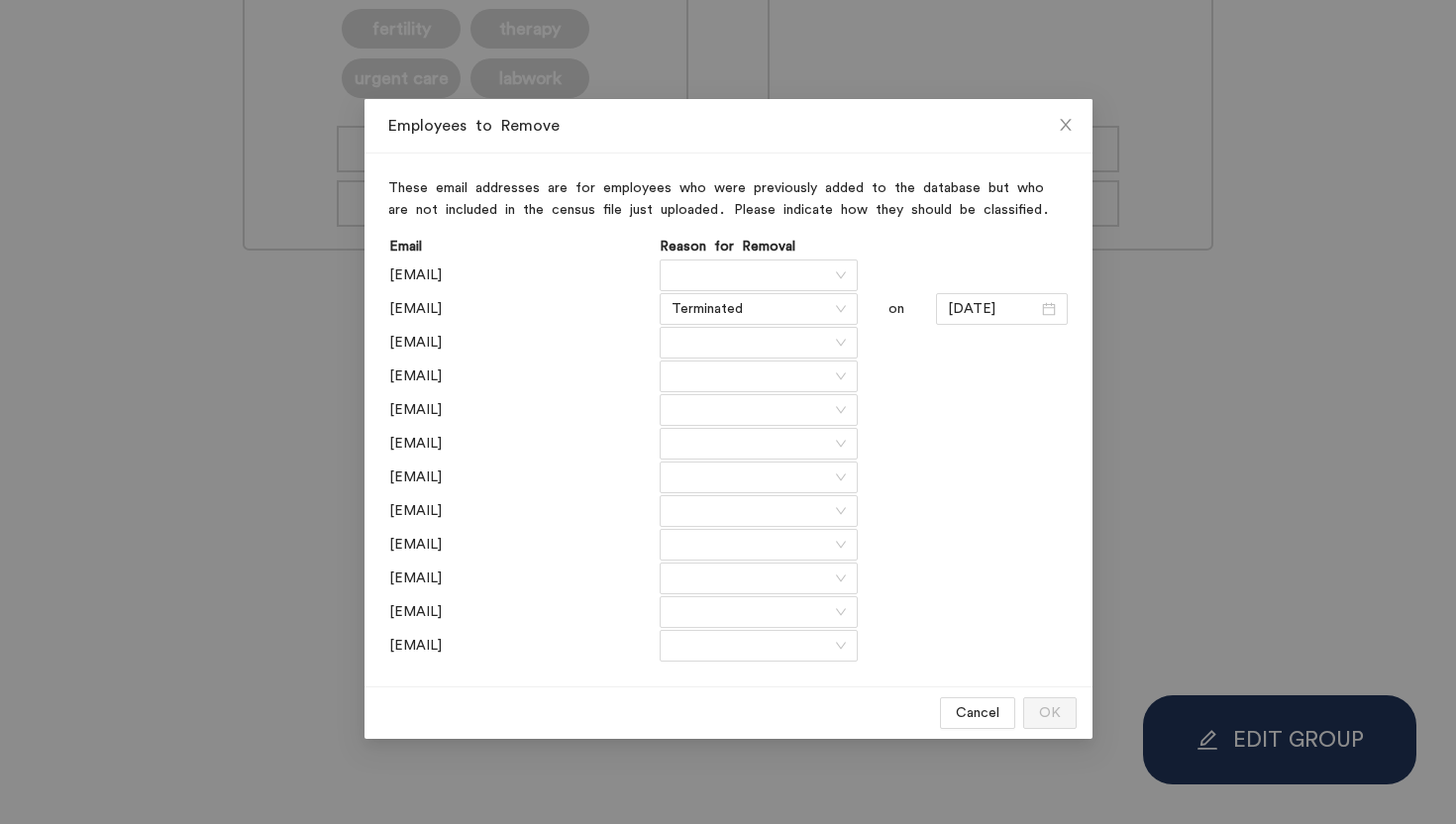 drag, startPoint x: 385, startPoint y: 278, endPoint x: 568, endPoint y: 277, distance: 183.00273 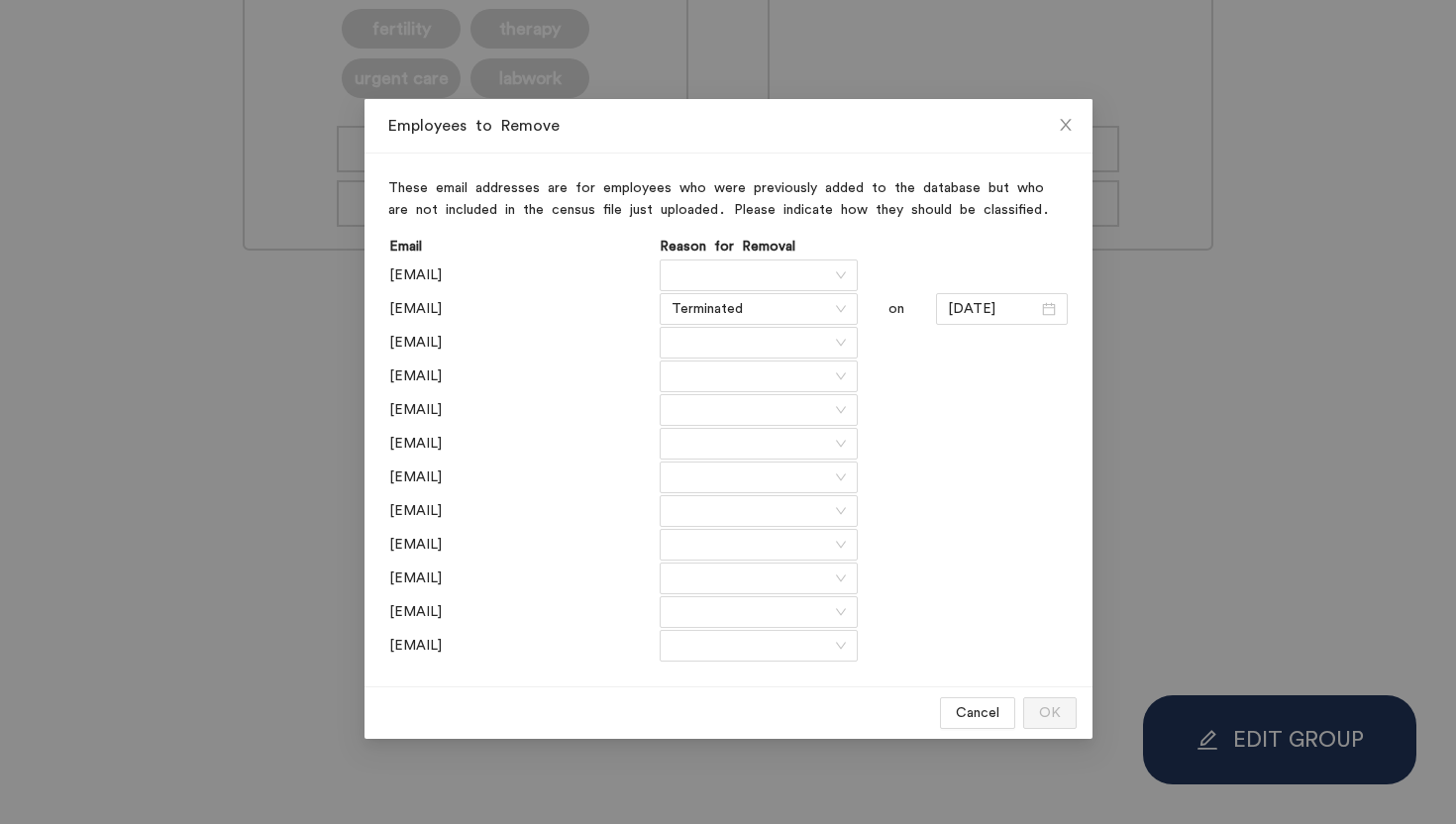 copy on "[EMAIL]" 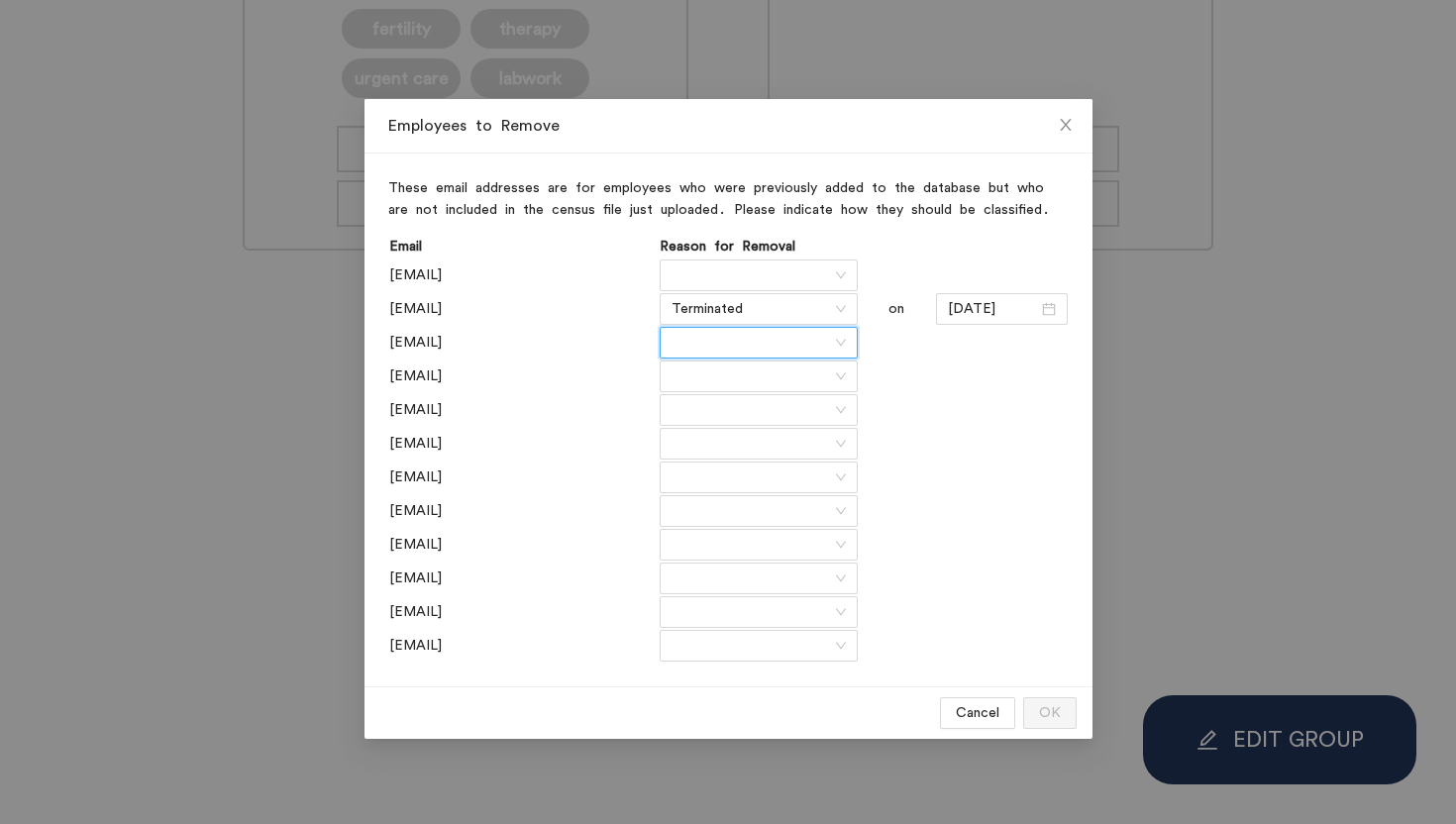 click at bounding box center [752, 343] 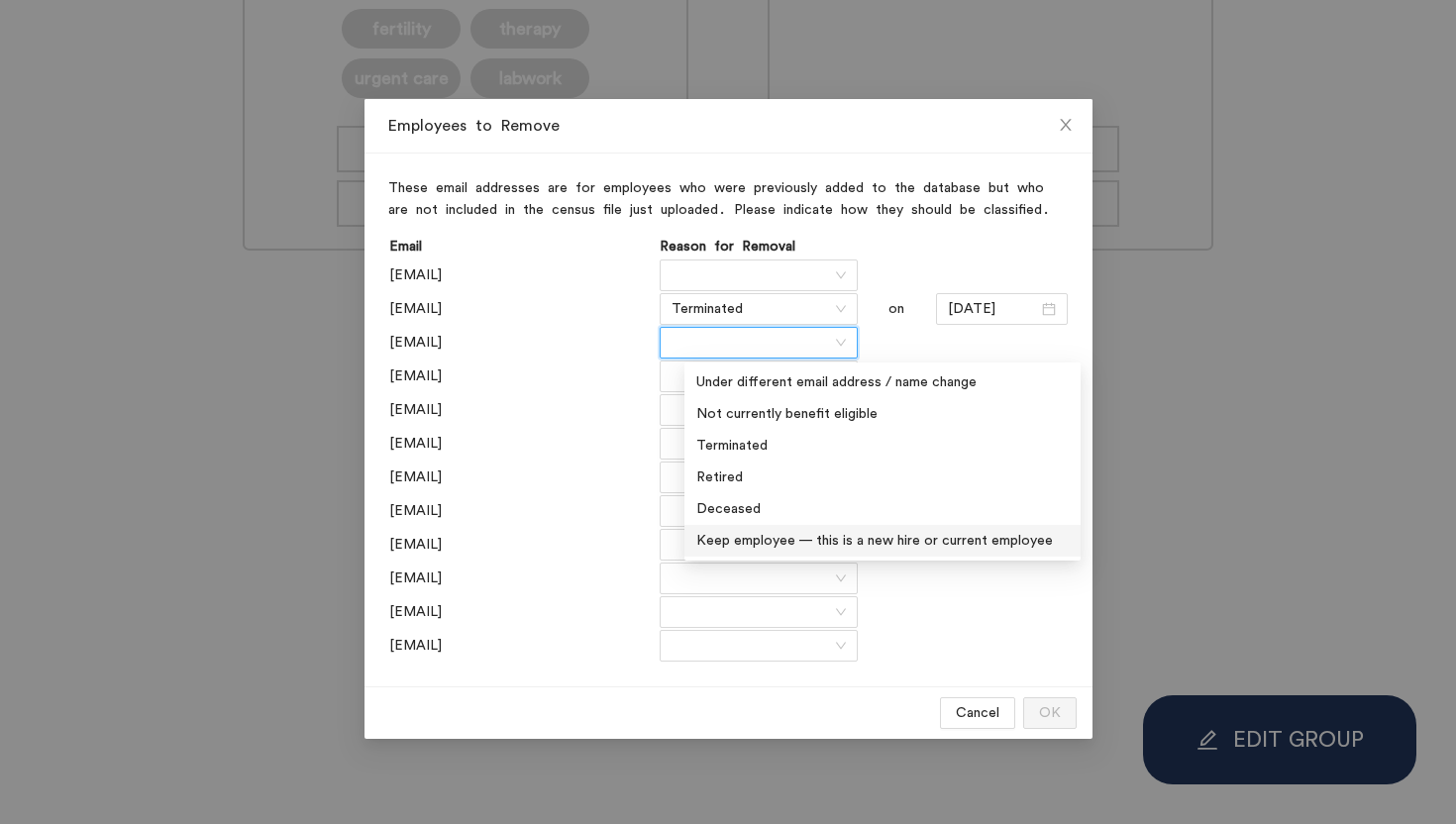 click on "Keep employee — this is a new hire or current employee" at bounding box center (883, 541) 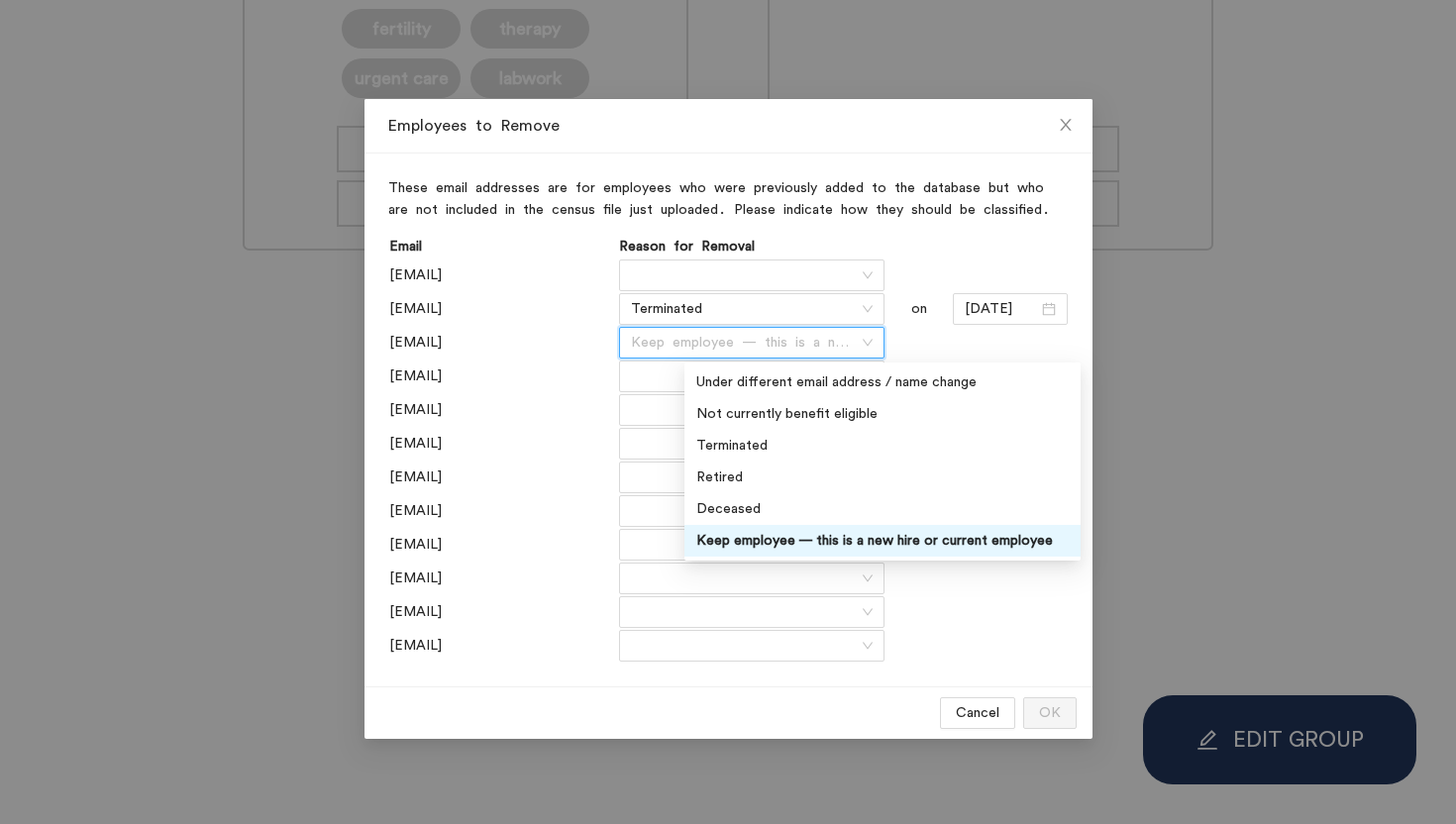 click on "Keep employee — this is a new hire or current employee" at bounding box center [752, 343] 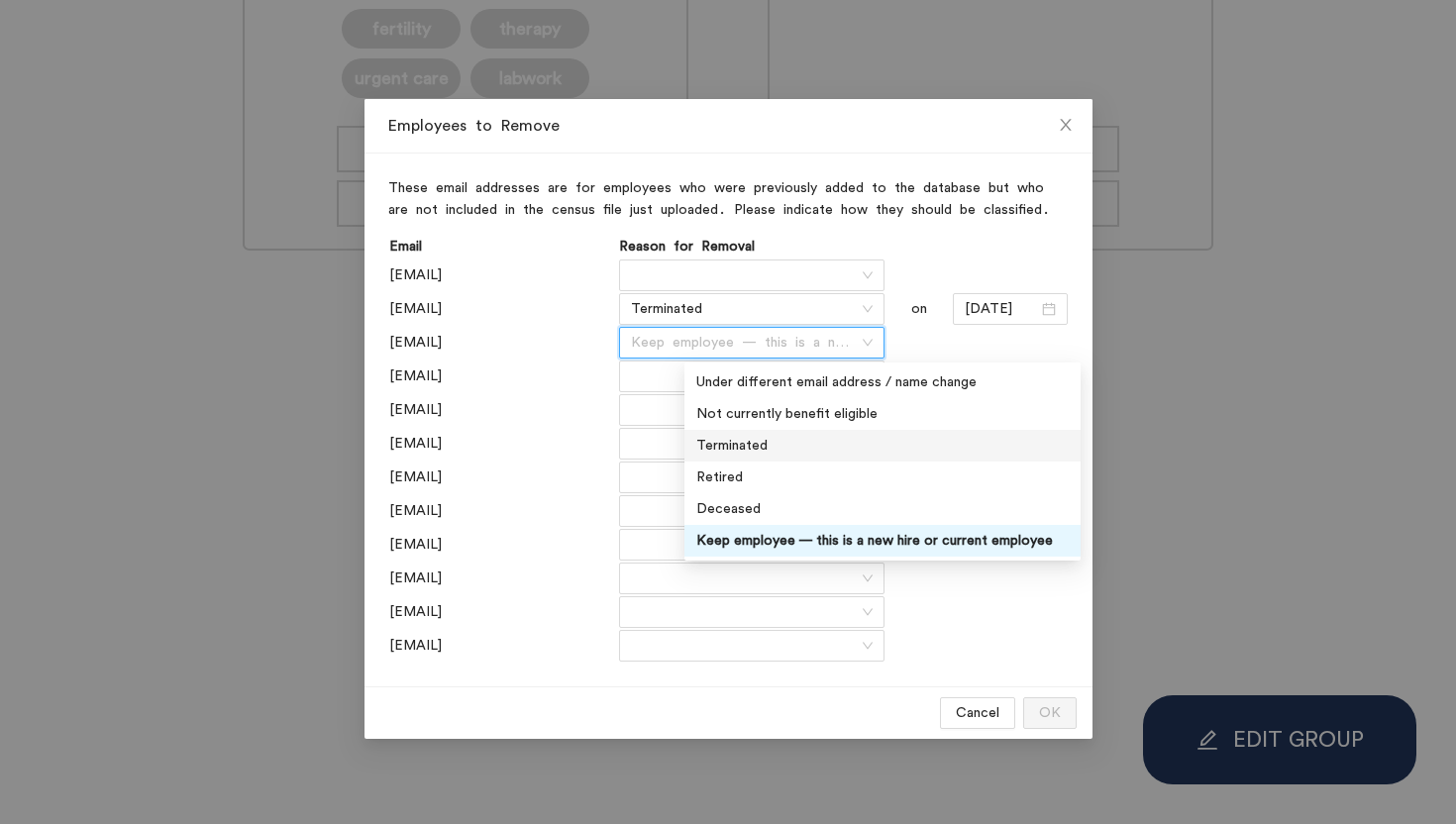 click on "Terminated" at bounding box center (883, 446) 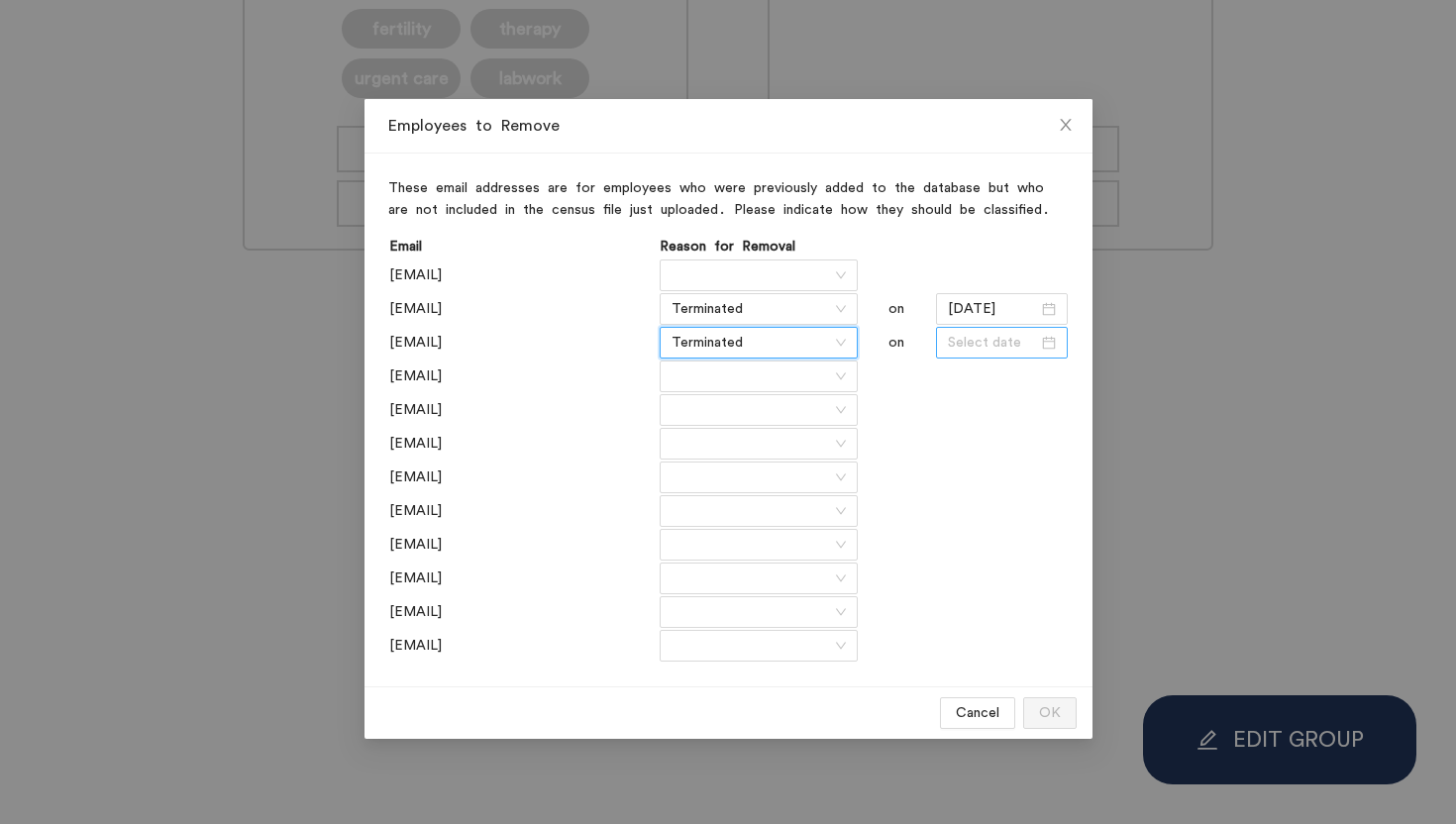 click at bounding box center [992, 309] 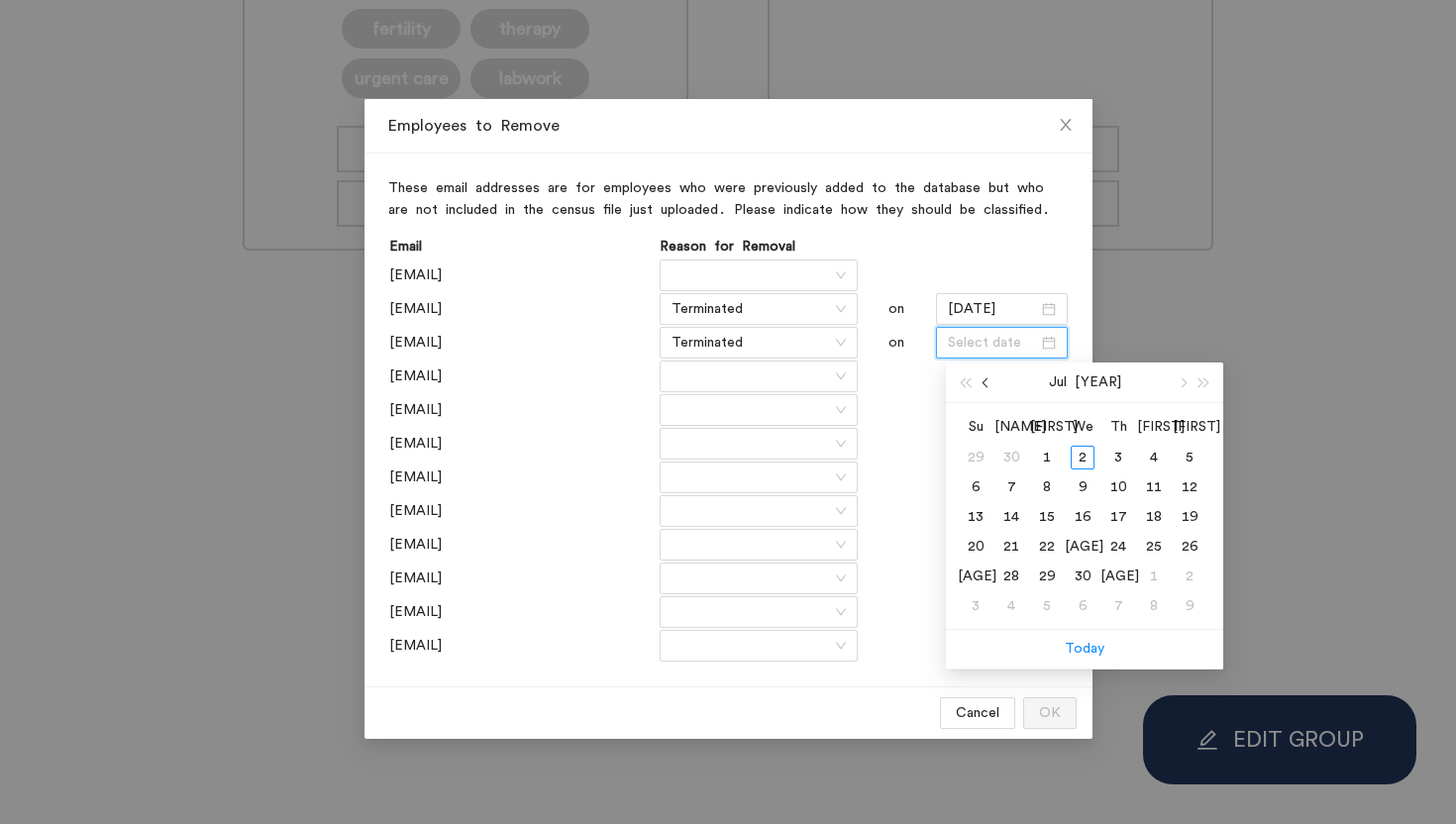 click at bounding box center [0, 0] 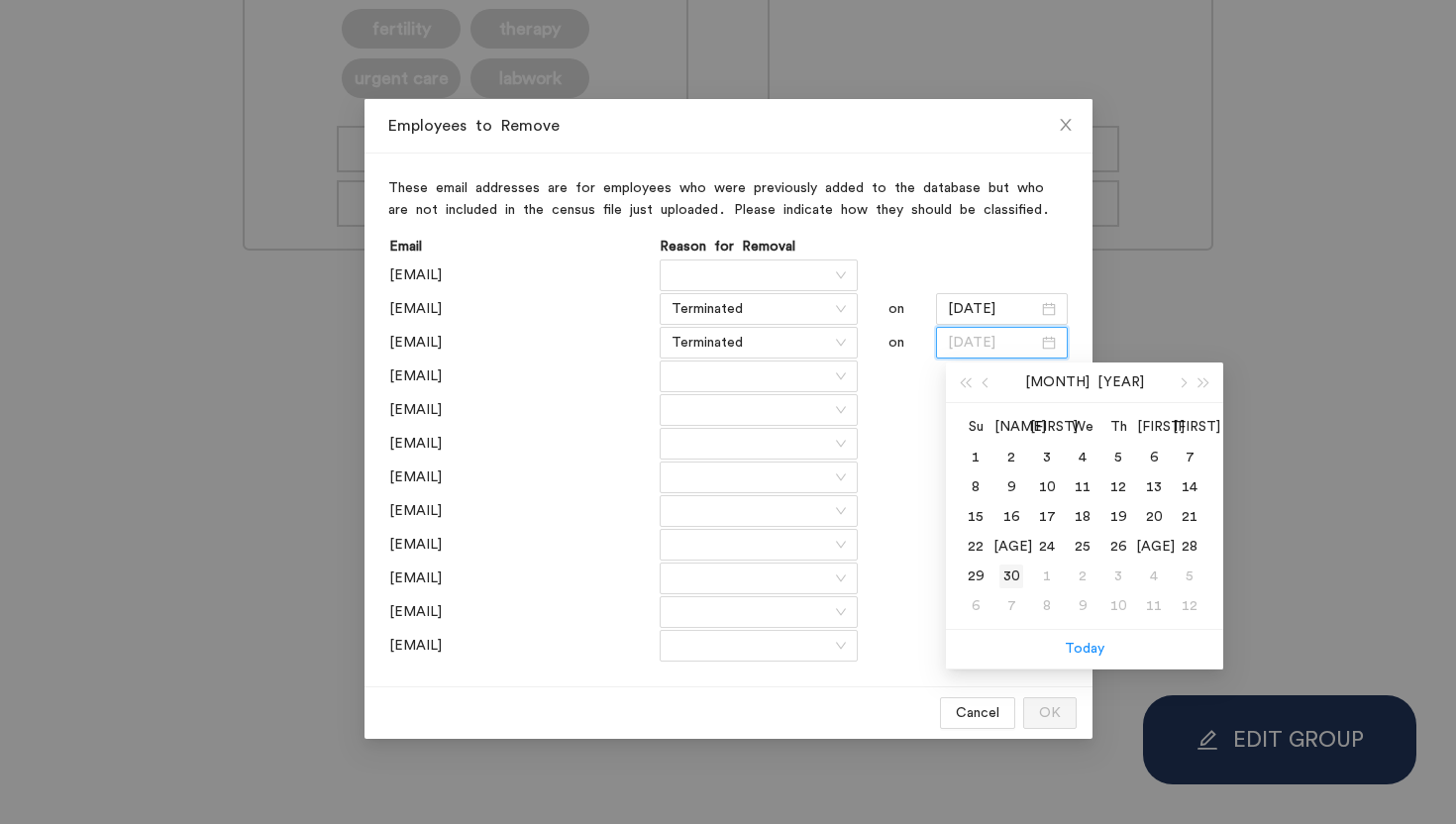 click on "30" at bounding box center [0, 0] 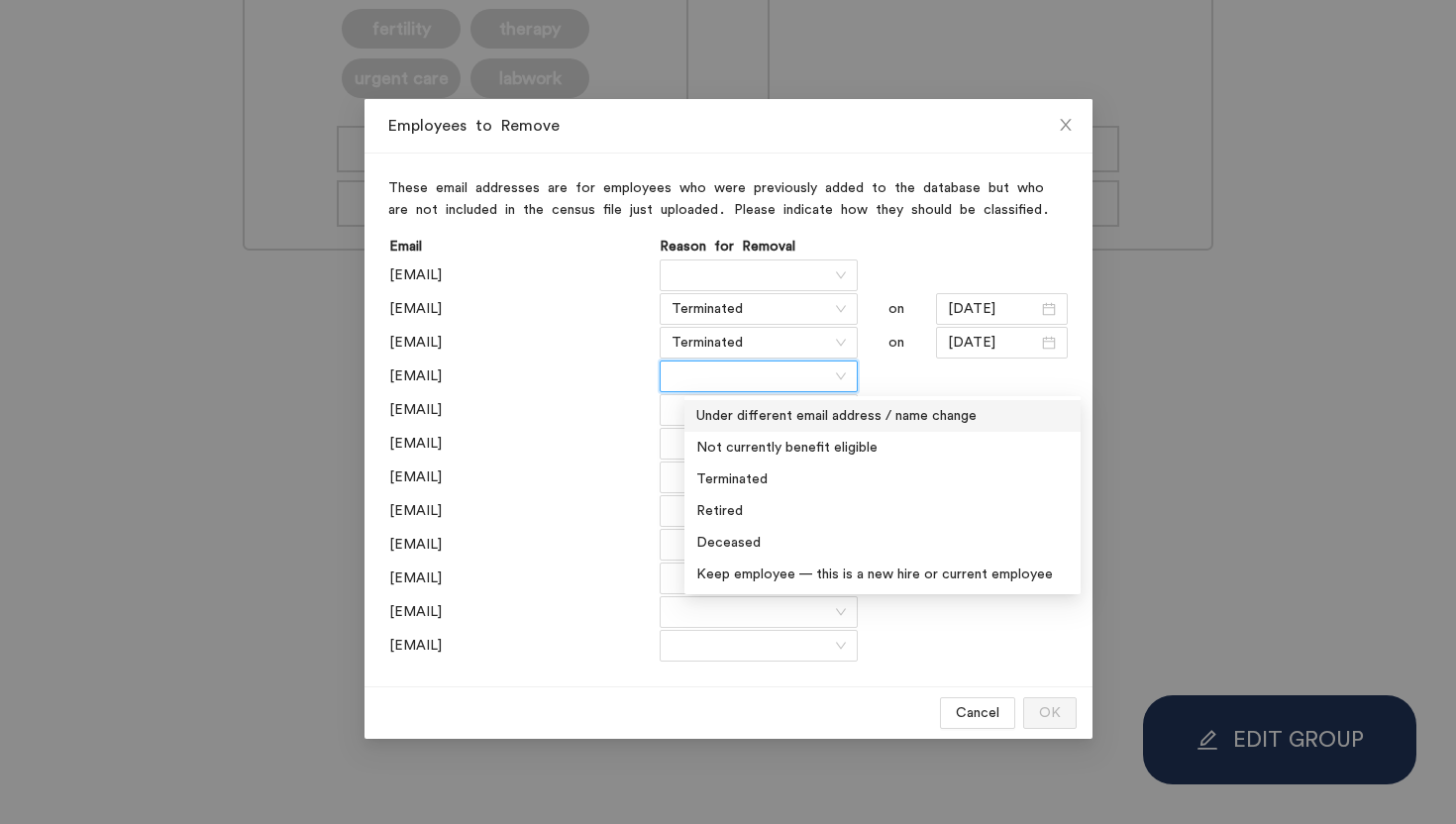 click at bounding box center (752, 376) 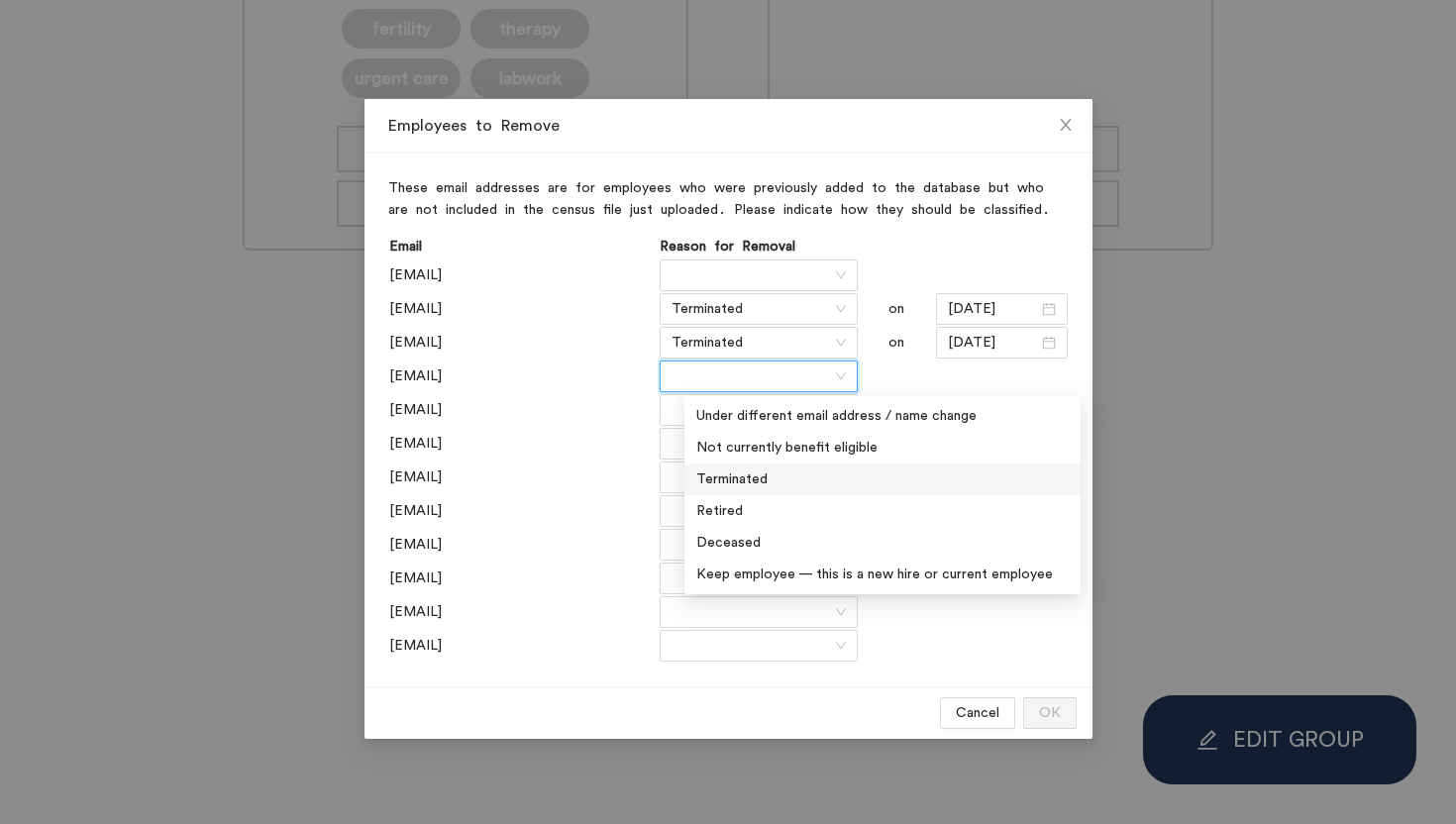 click on "Terminated" at bounding box center (0, 0) 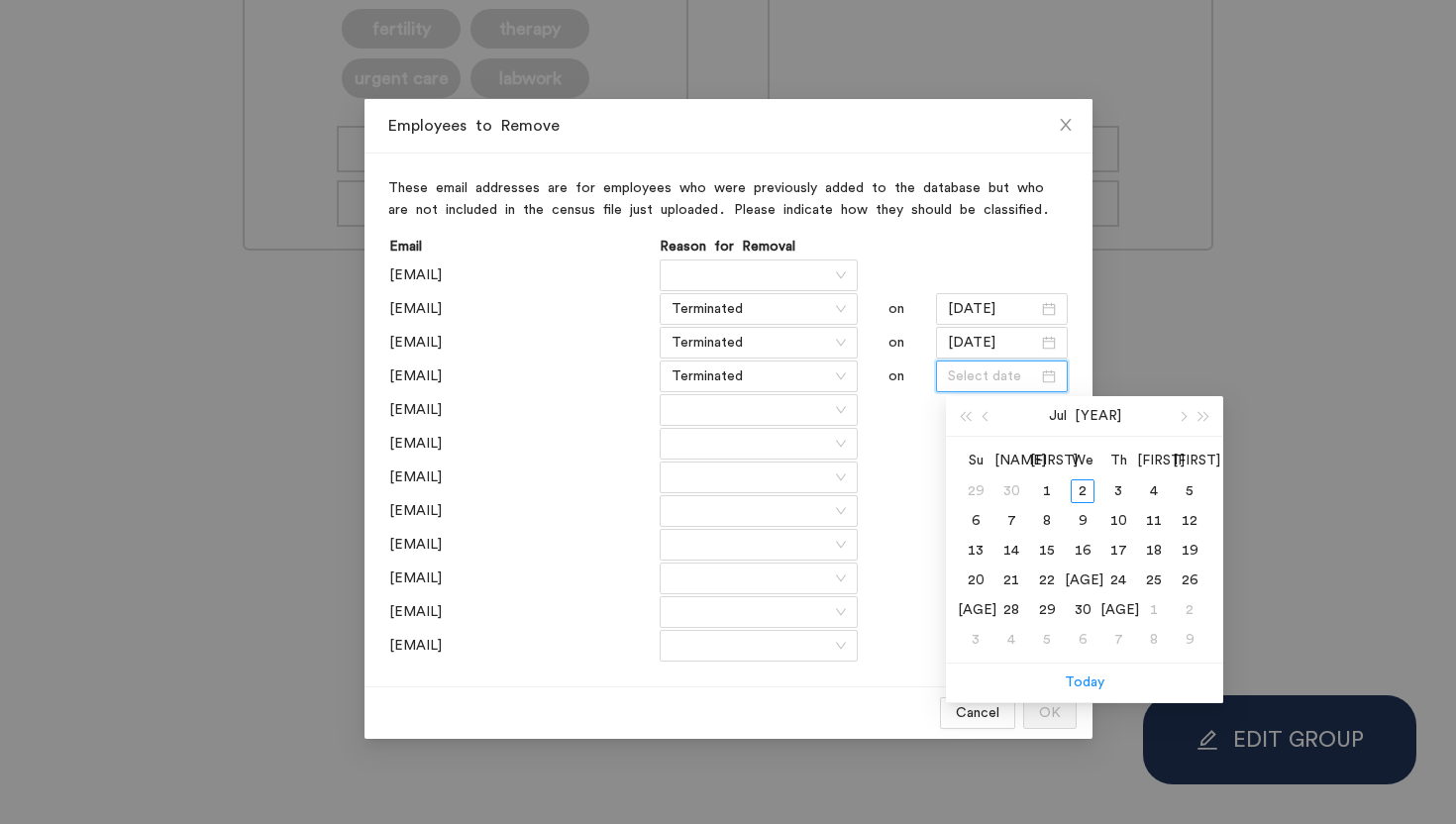 paste on "[DATE]" 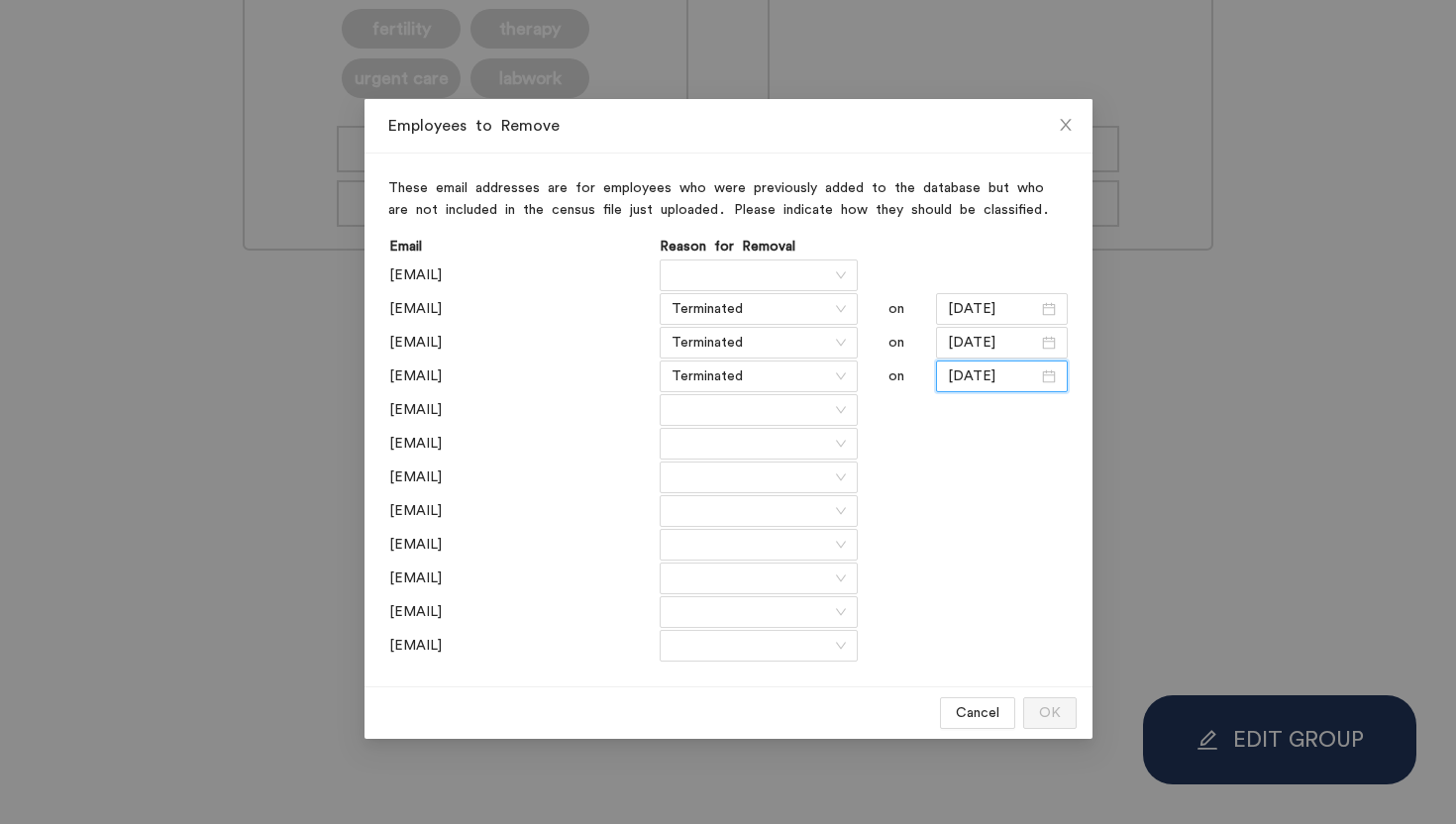 type on "[DATE]" 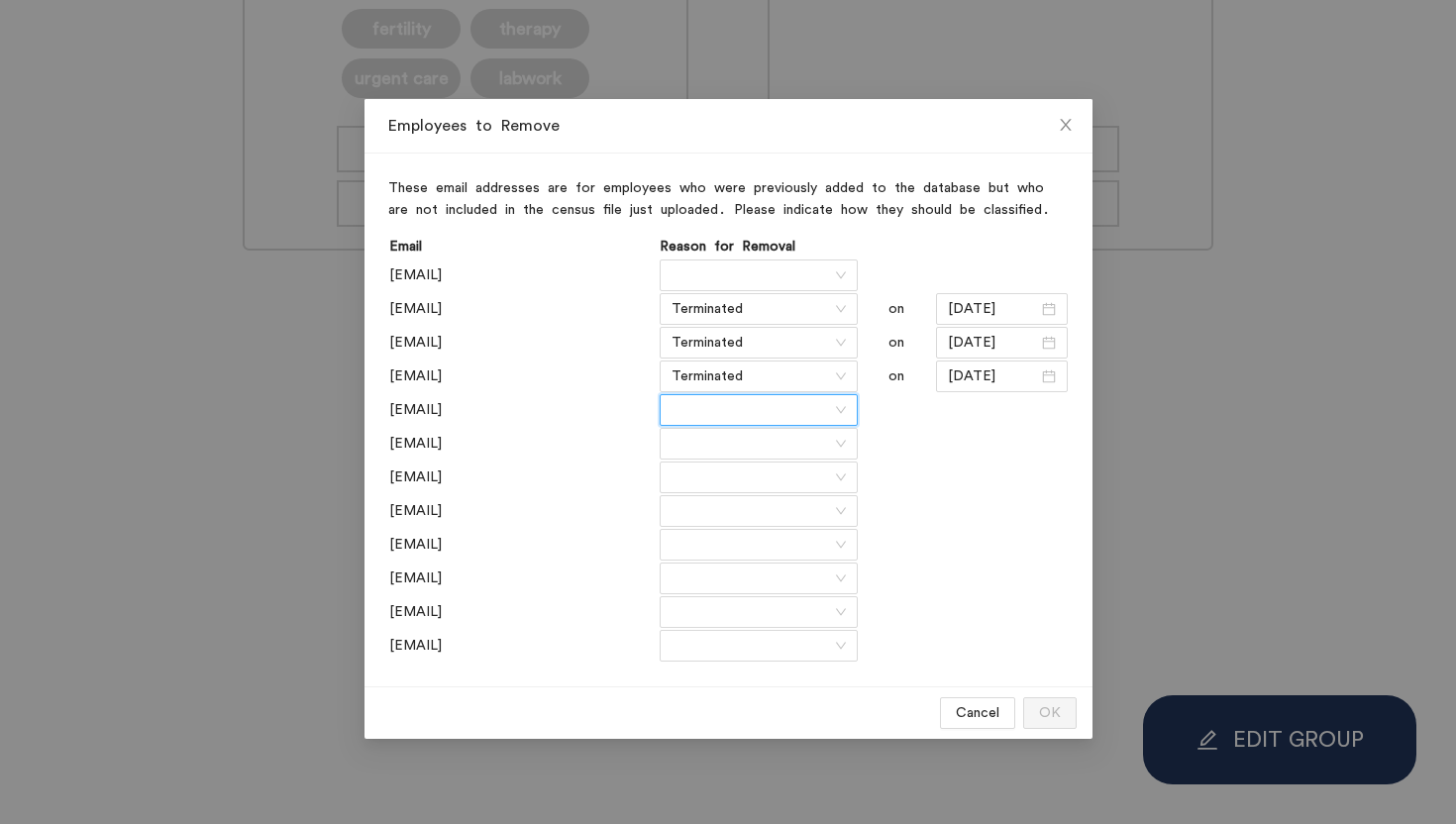 click at bounding box center (752, 410) 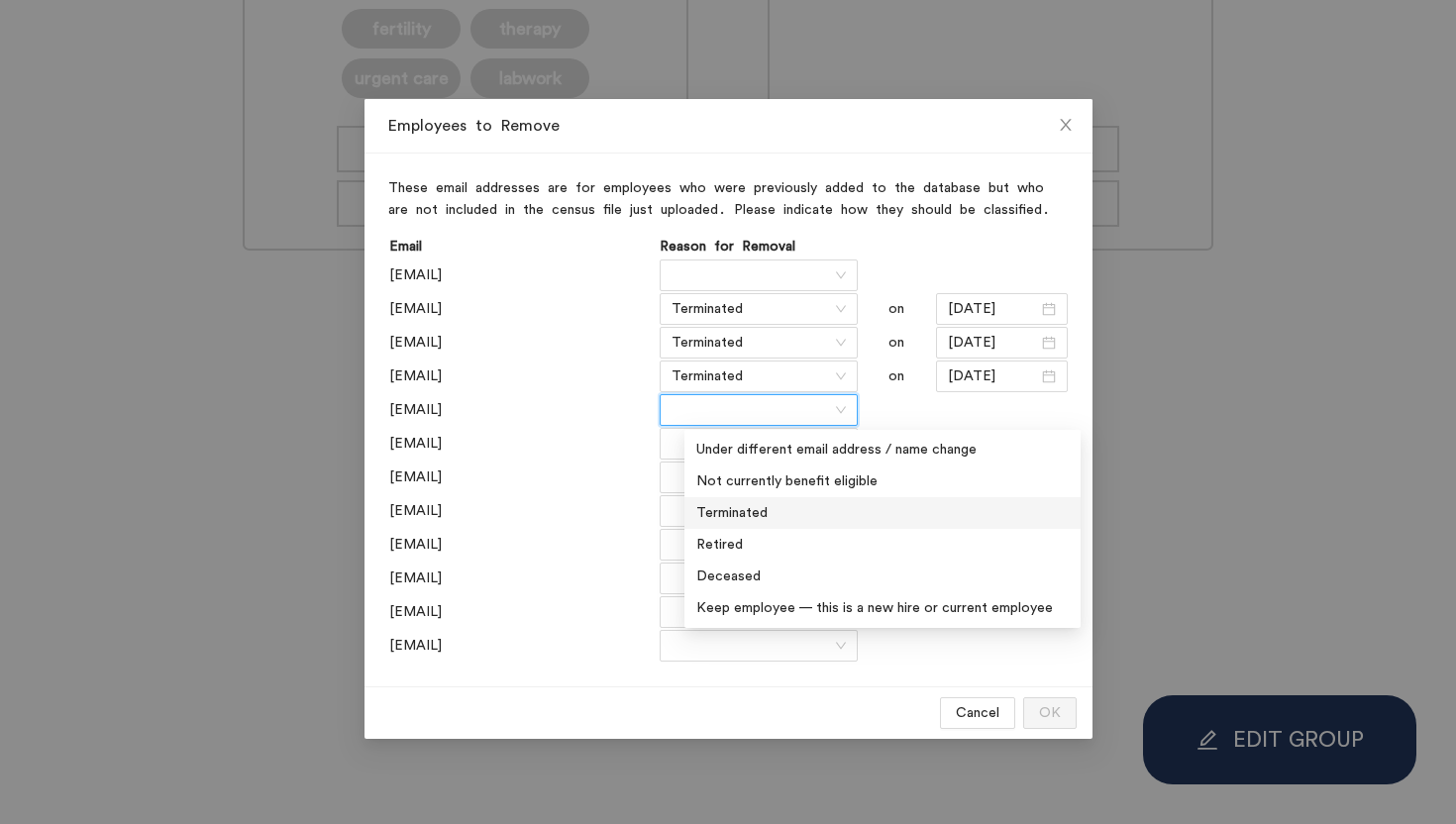 click on "Terminated" at bounding box center (0, 0) 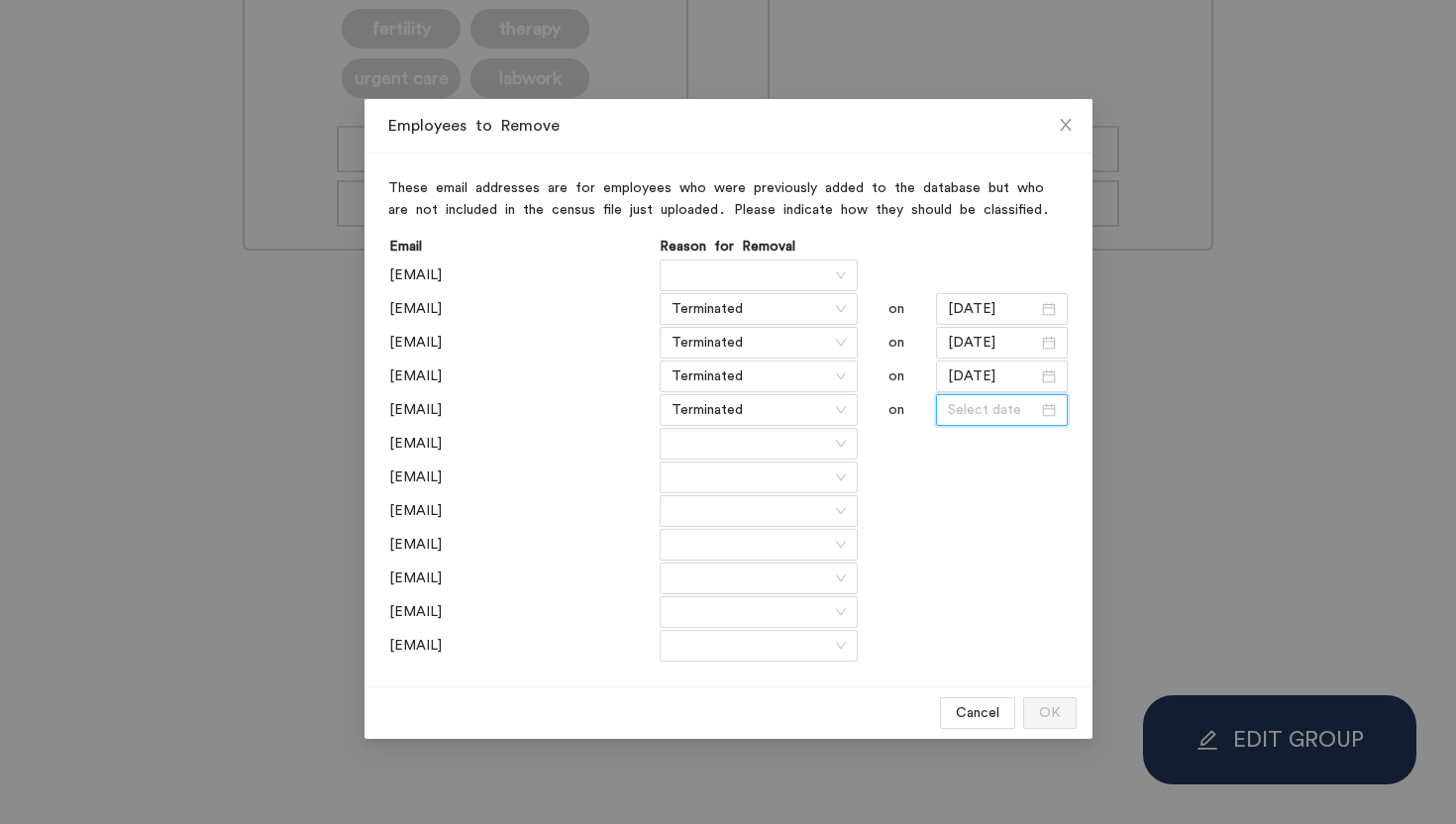 paste on "[DATE]" 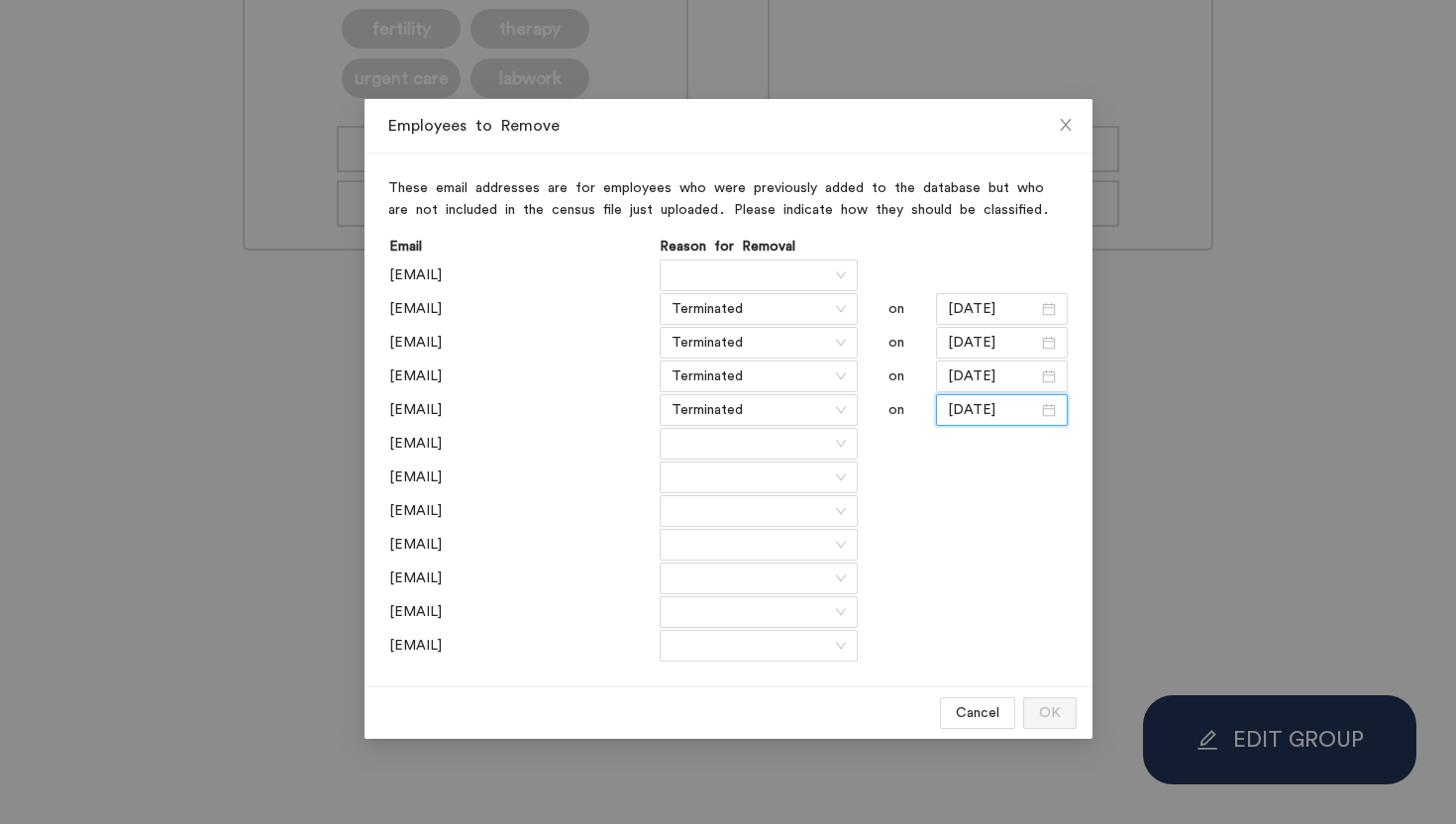 type on "[DATE]" 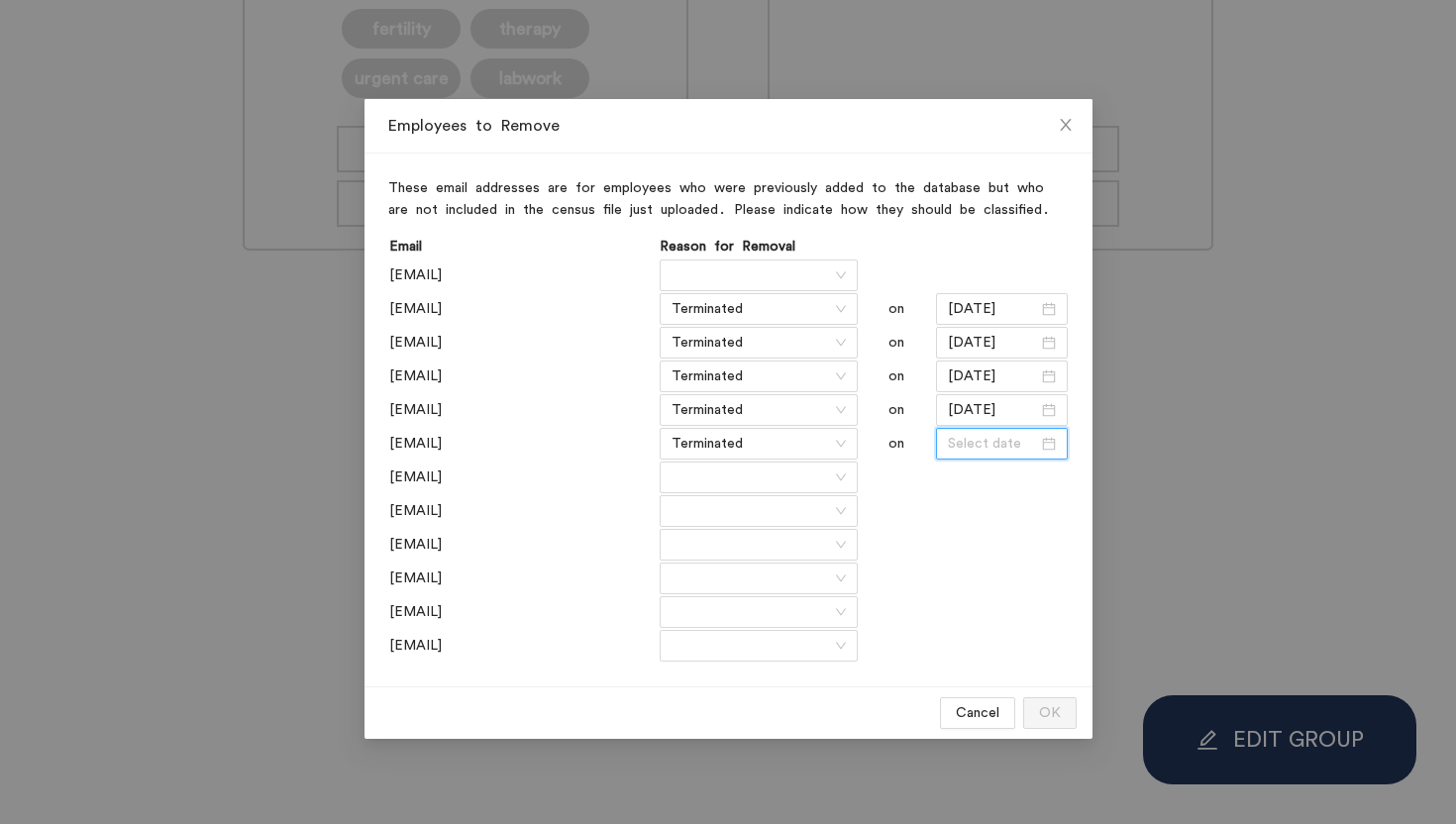 paste on "[DATE]" 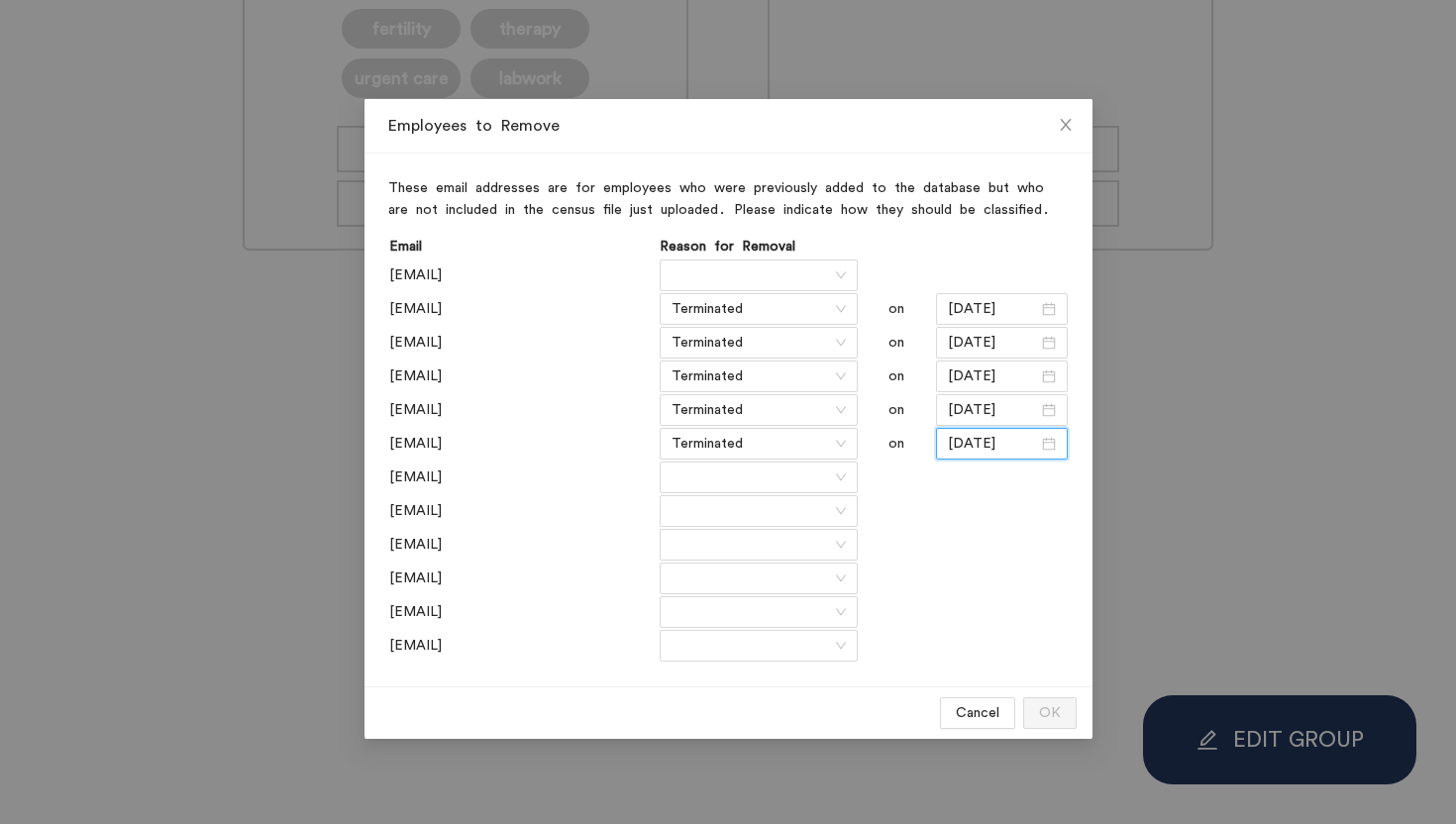 type on "[DATE]" 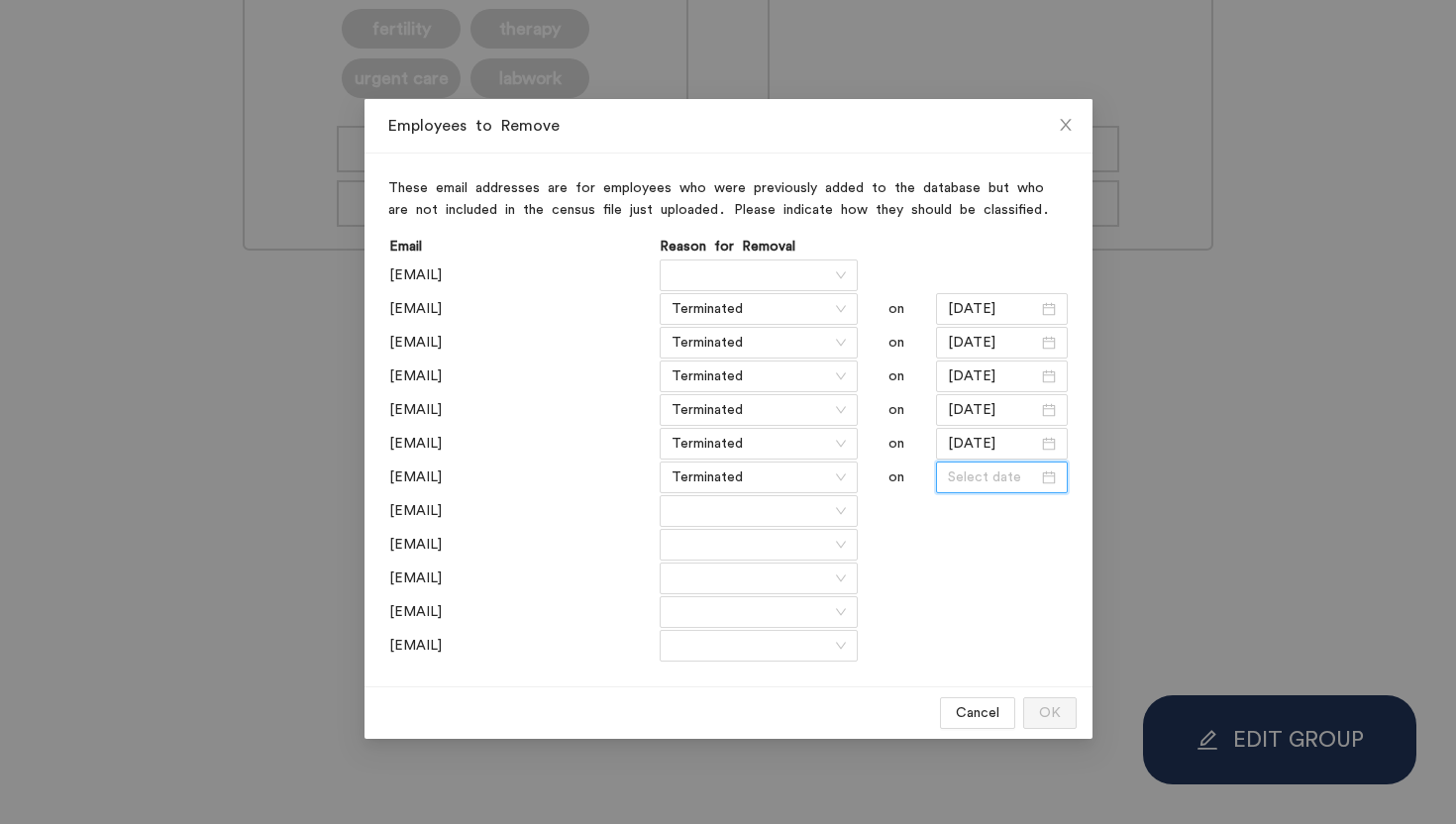 paste on "[DATE]" 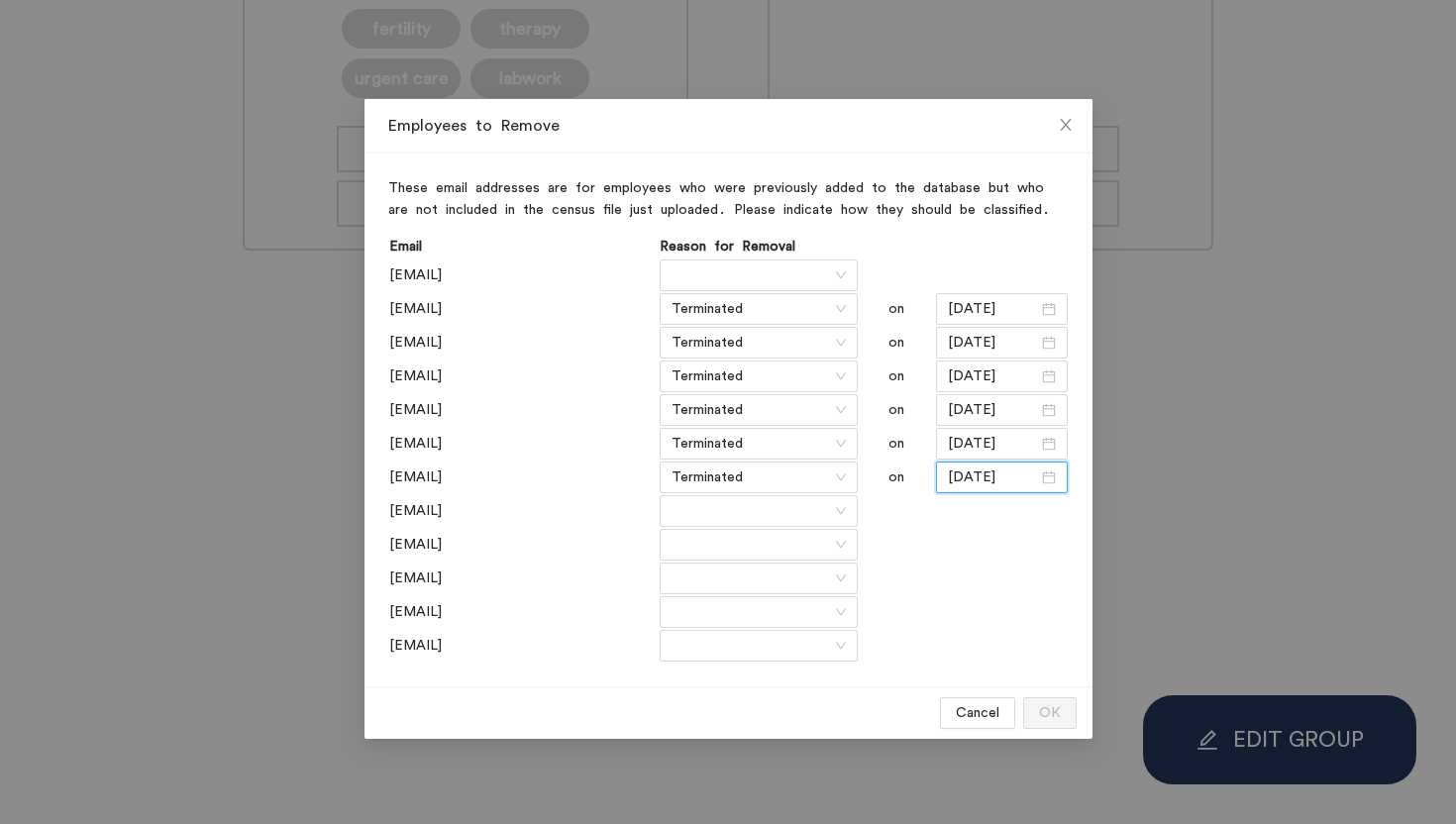type on "[DATE]" 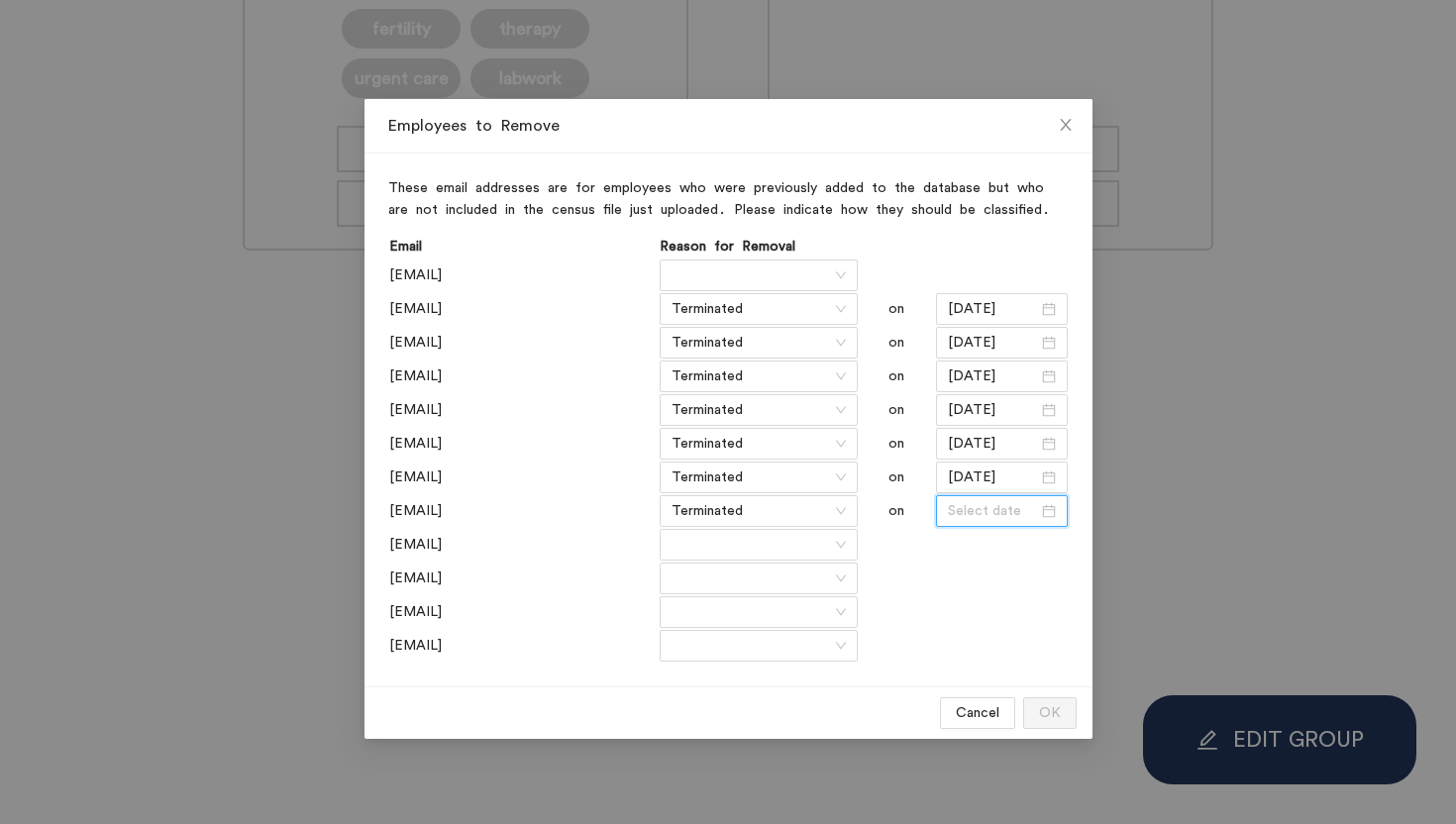 paste on "[DATE]" 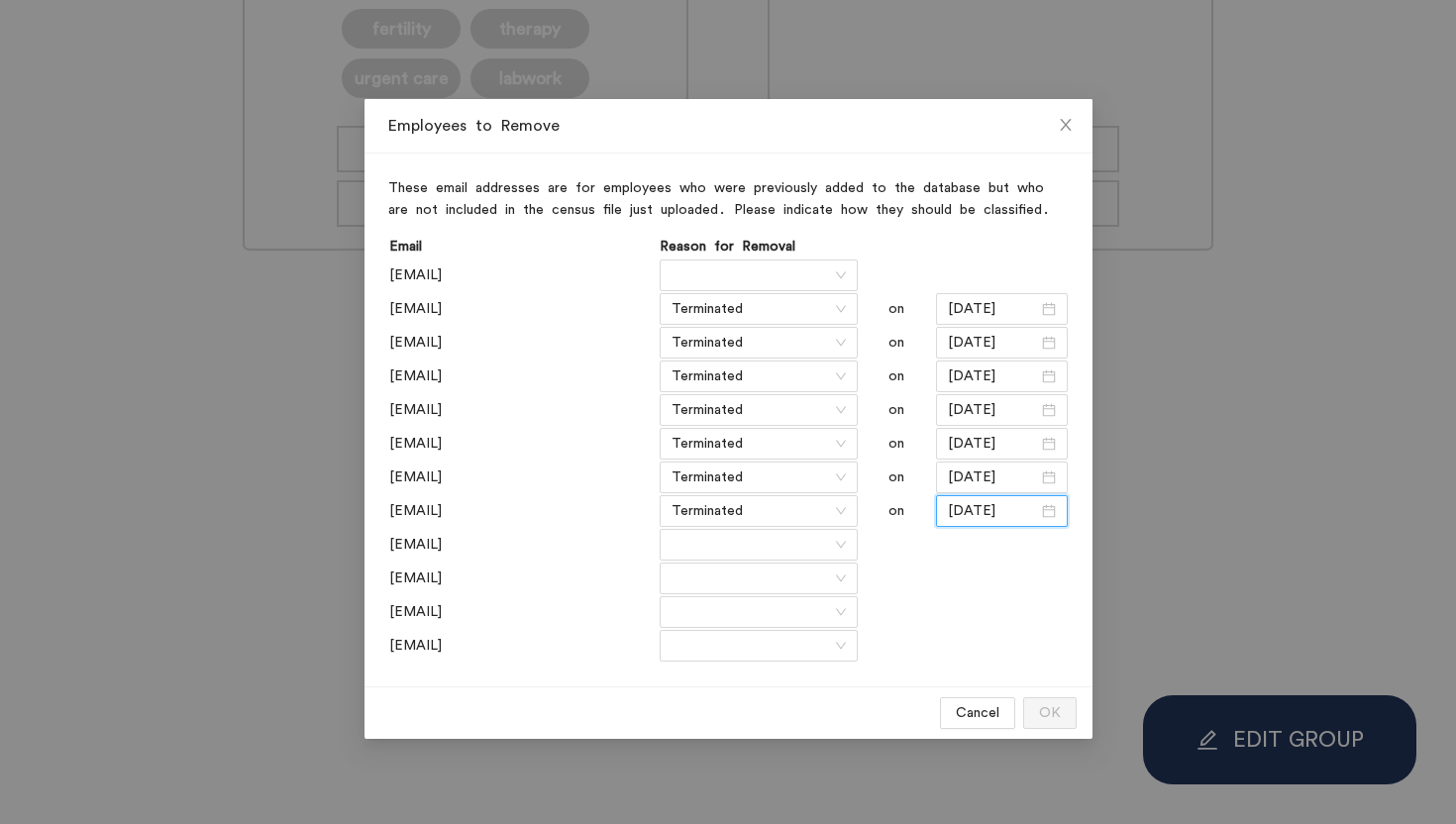 type on "[DATE]" 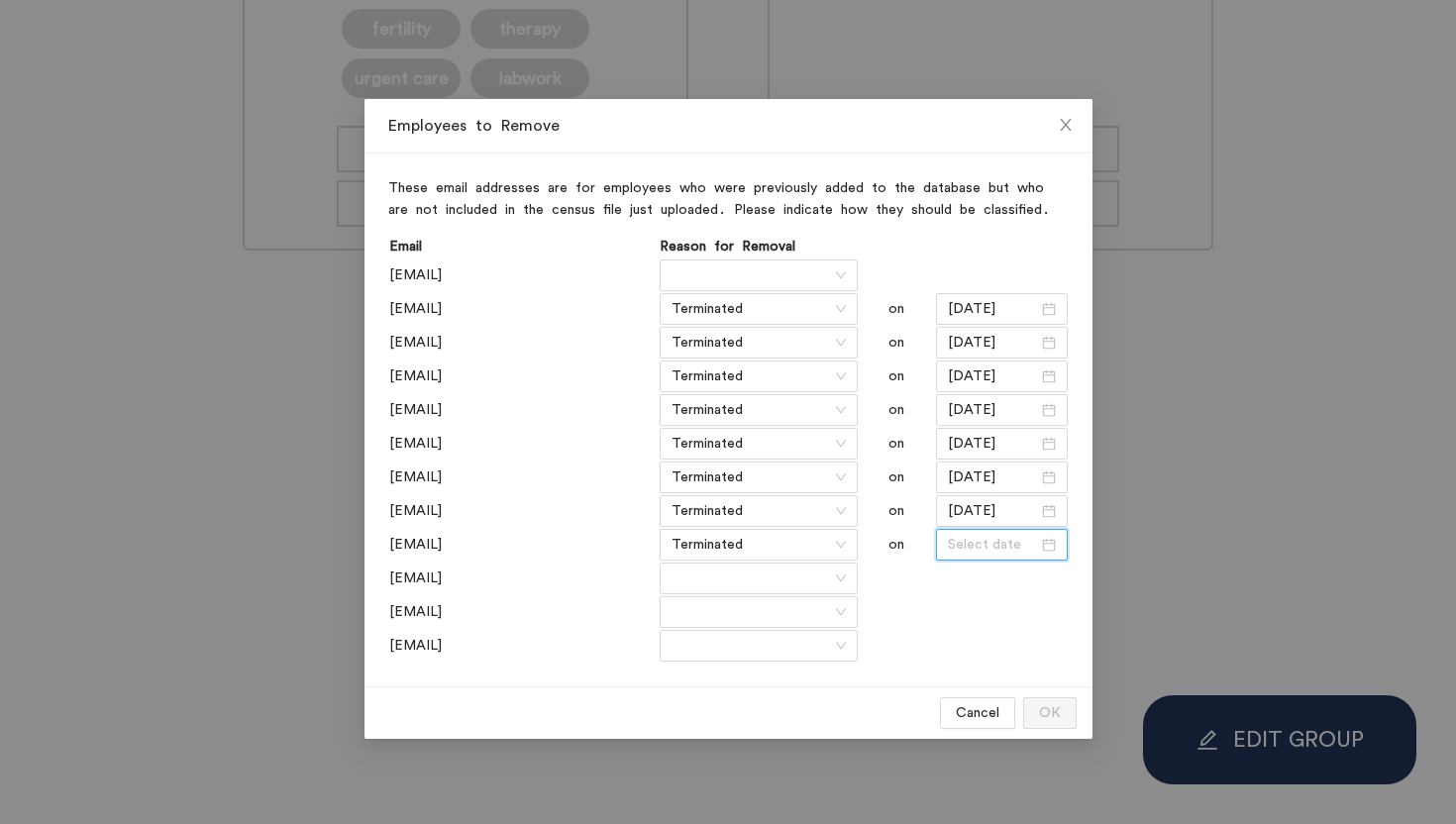 paste on "[DATE]" 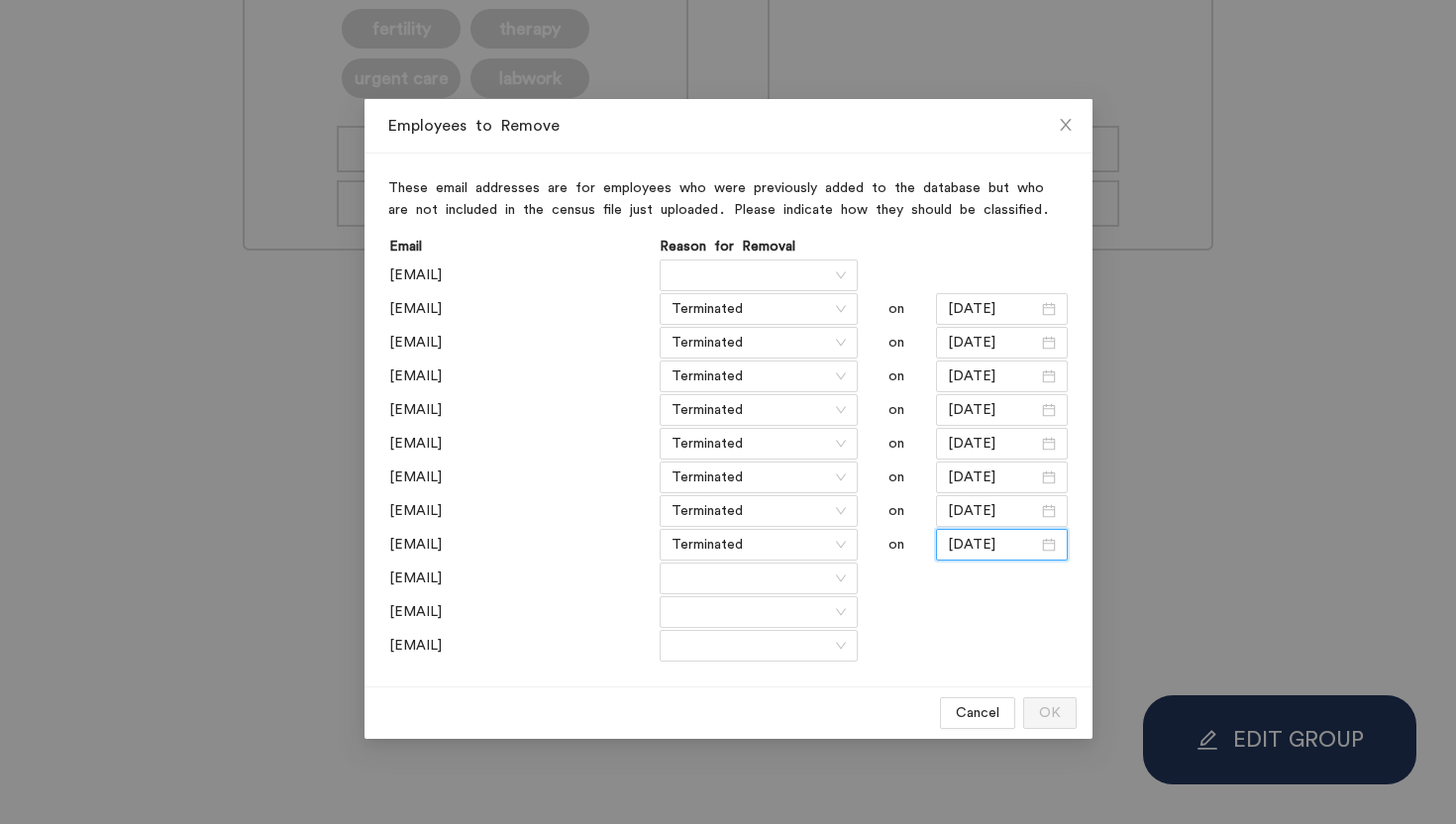 type on "[DATE]" 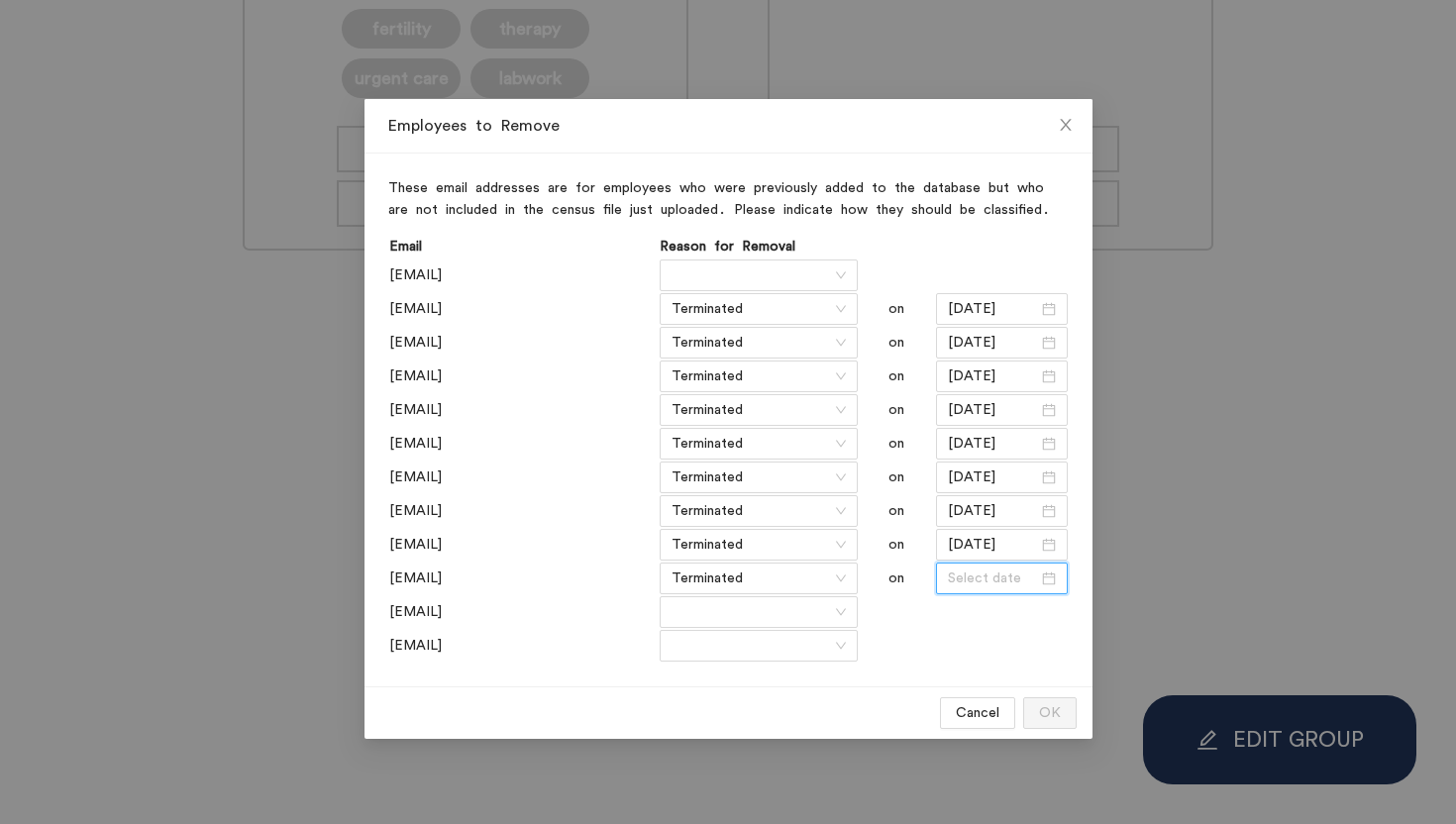paste on "[DATE]" 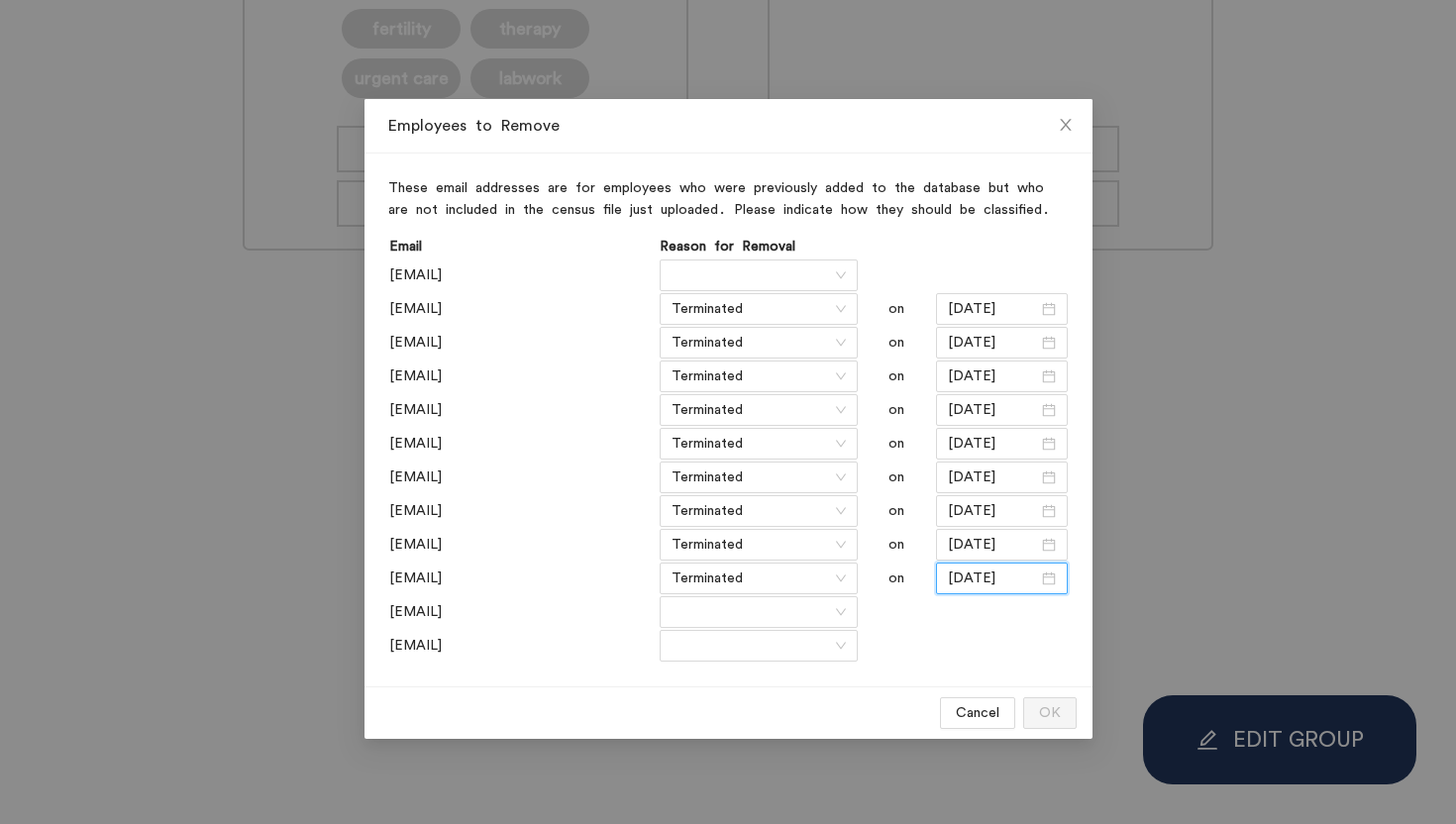type on "[DATE]" 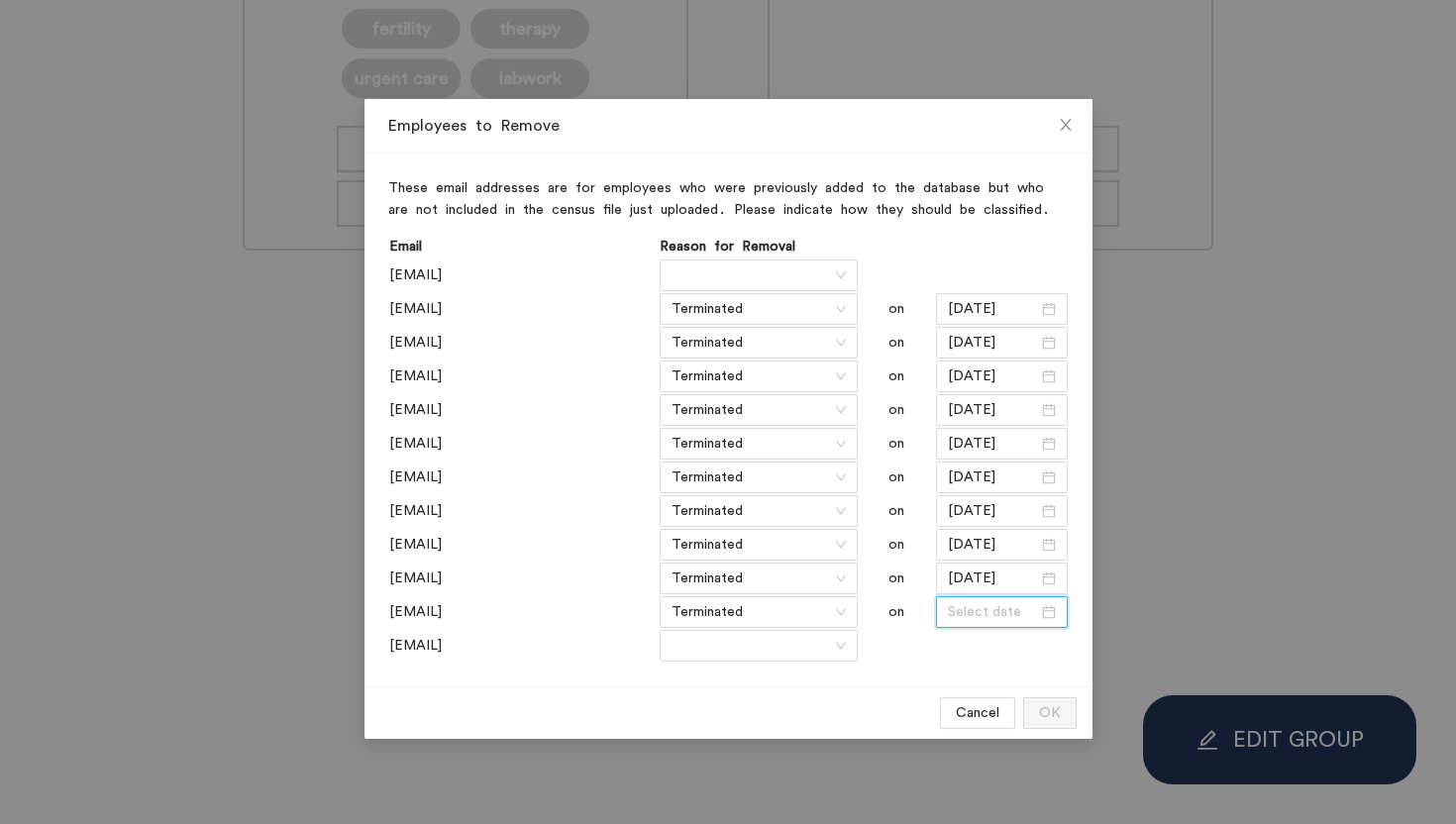 paste on "[DATE]" 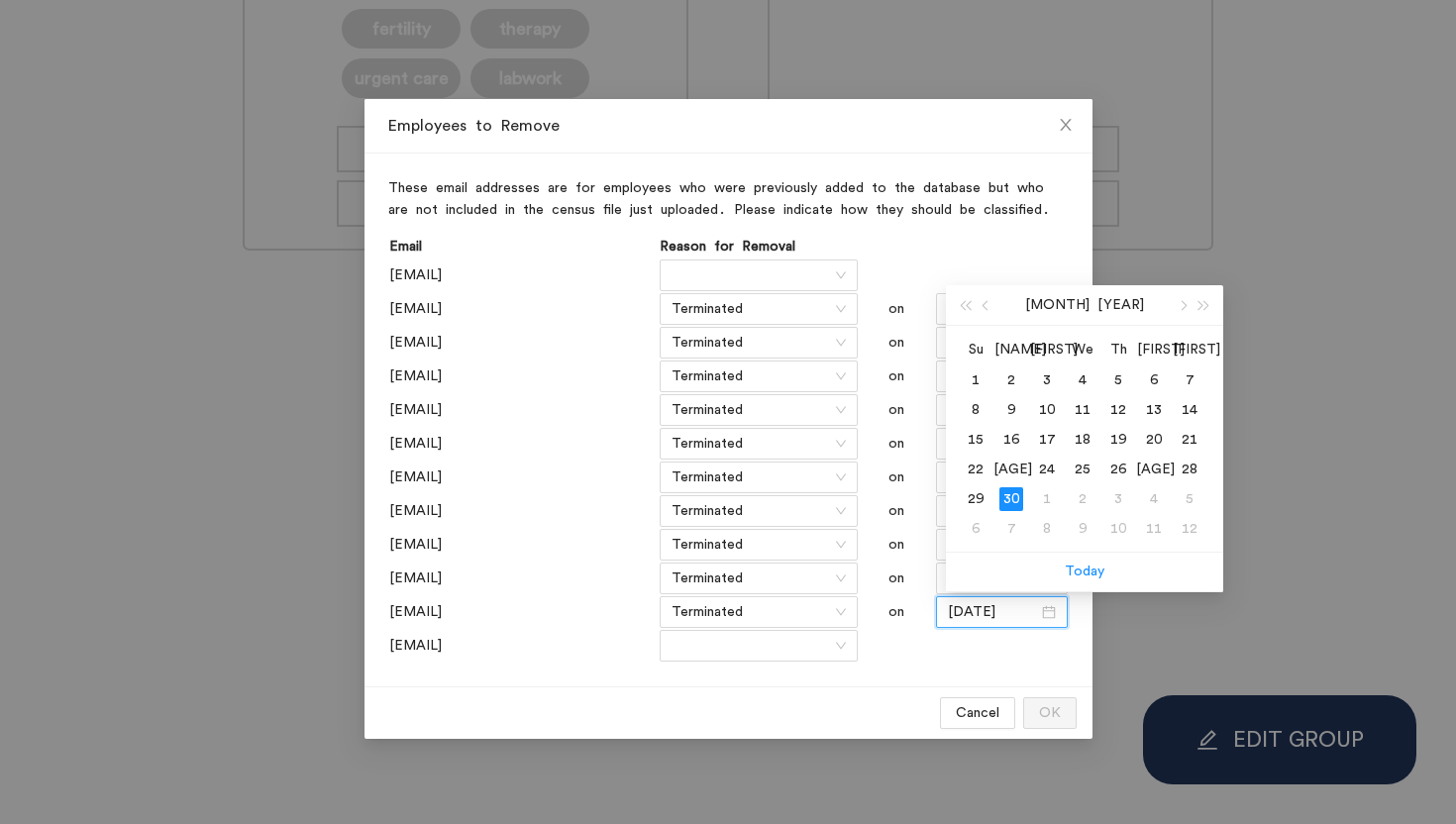 type on "[DATE]" 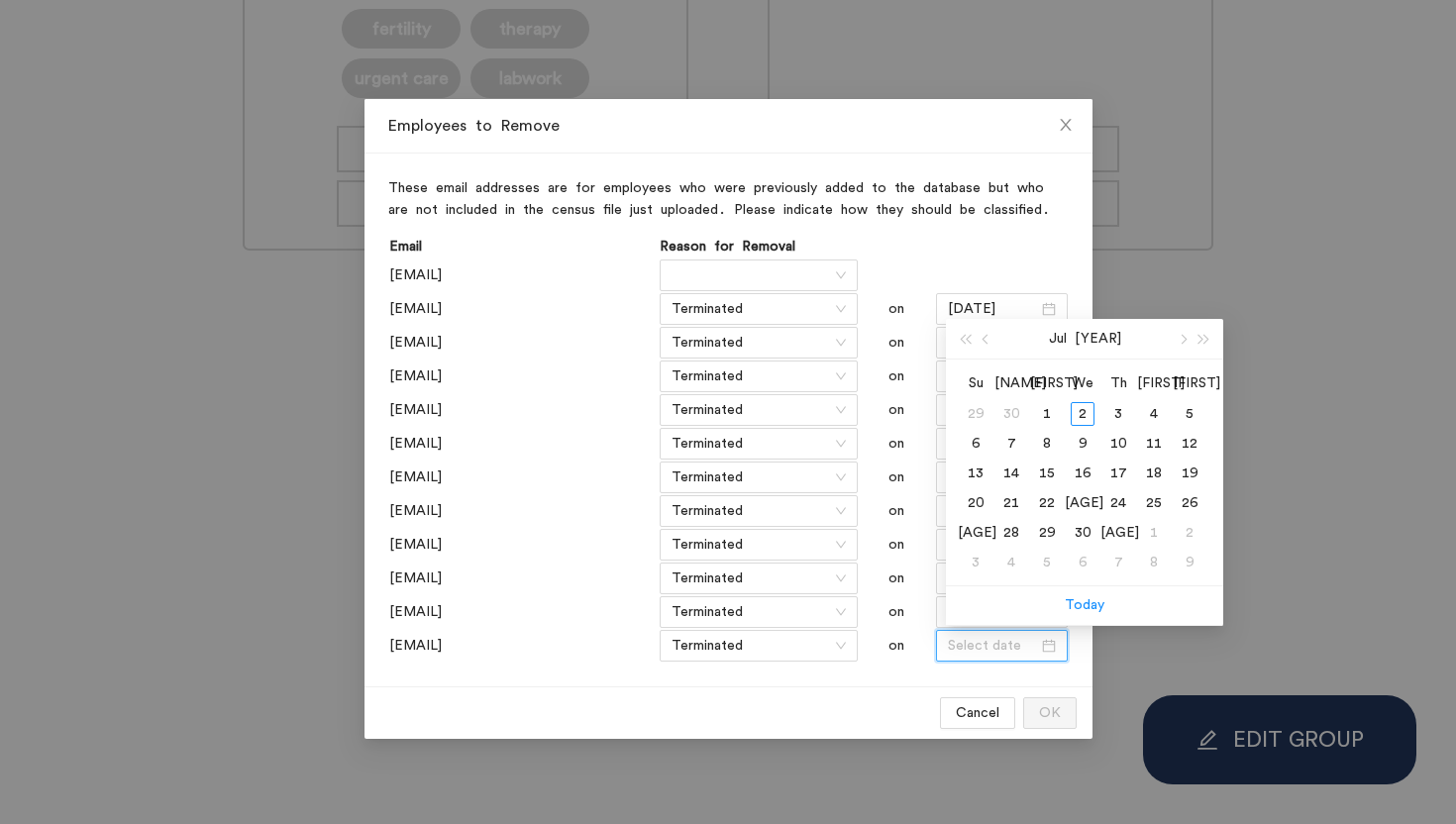 paste on "[DATE]" 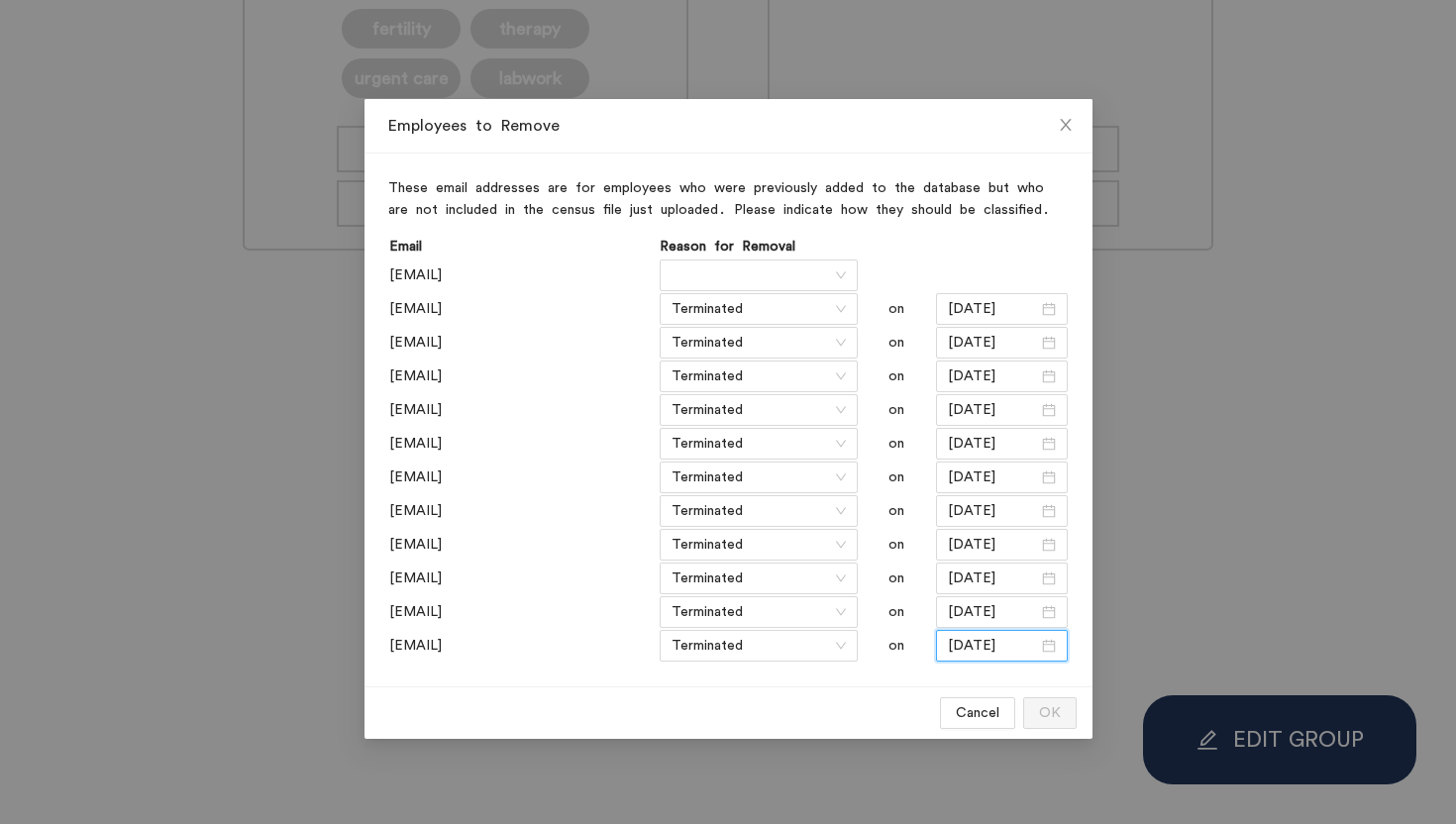 type on "[DATE]" 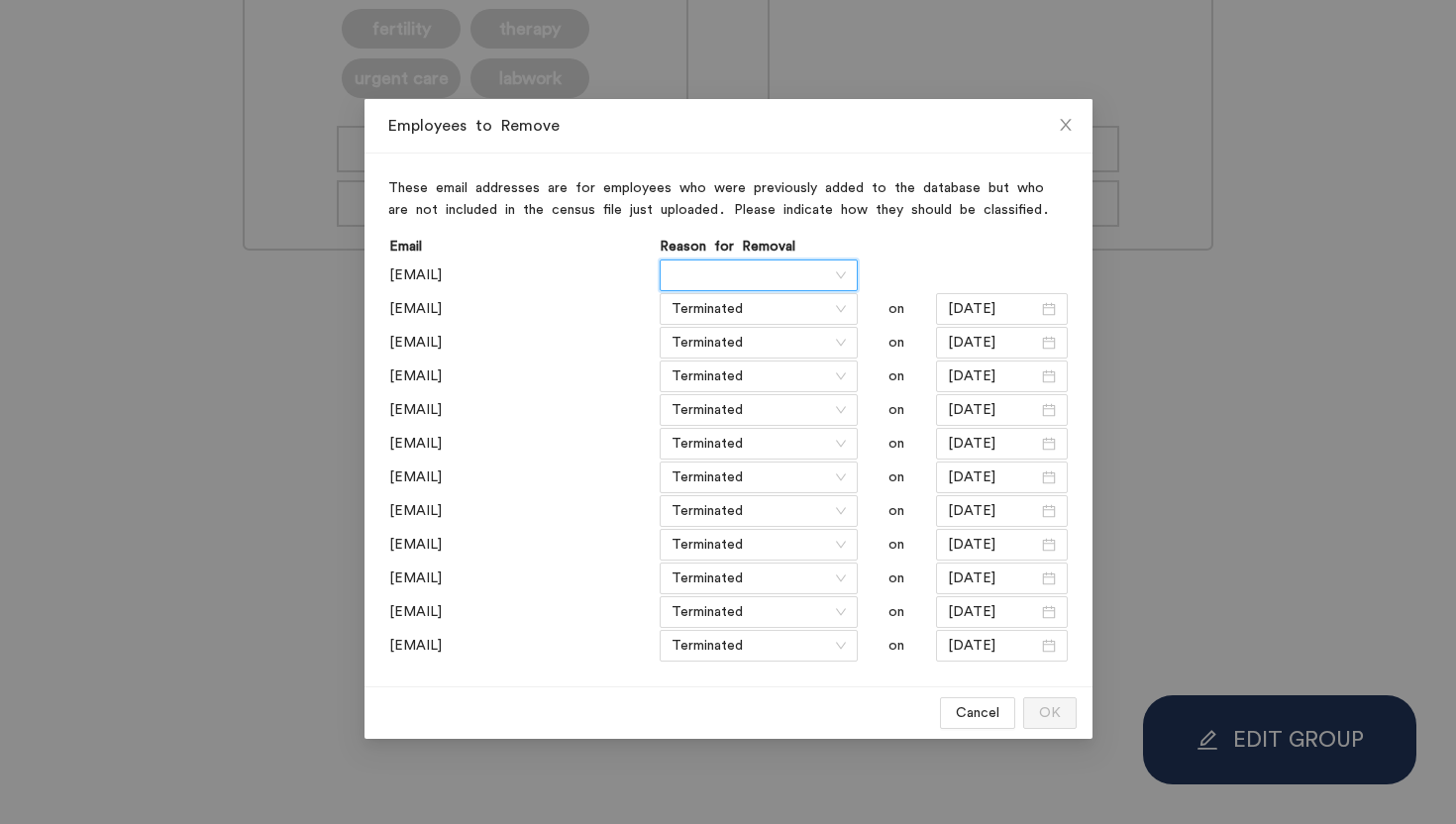 click at bounding box center [752, 275] 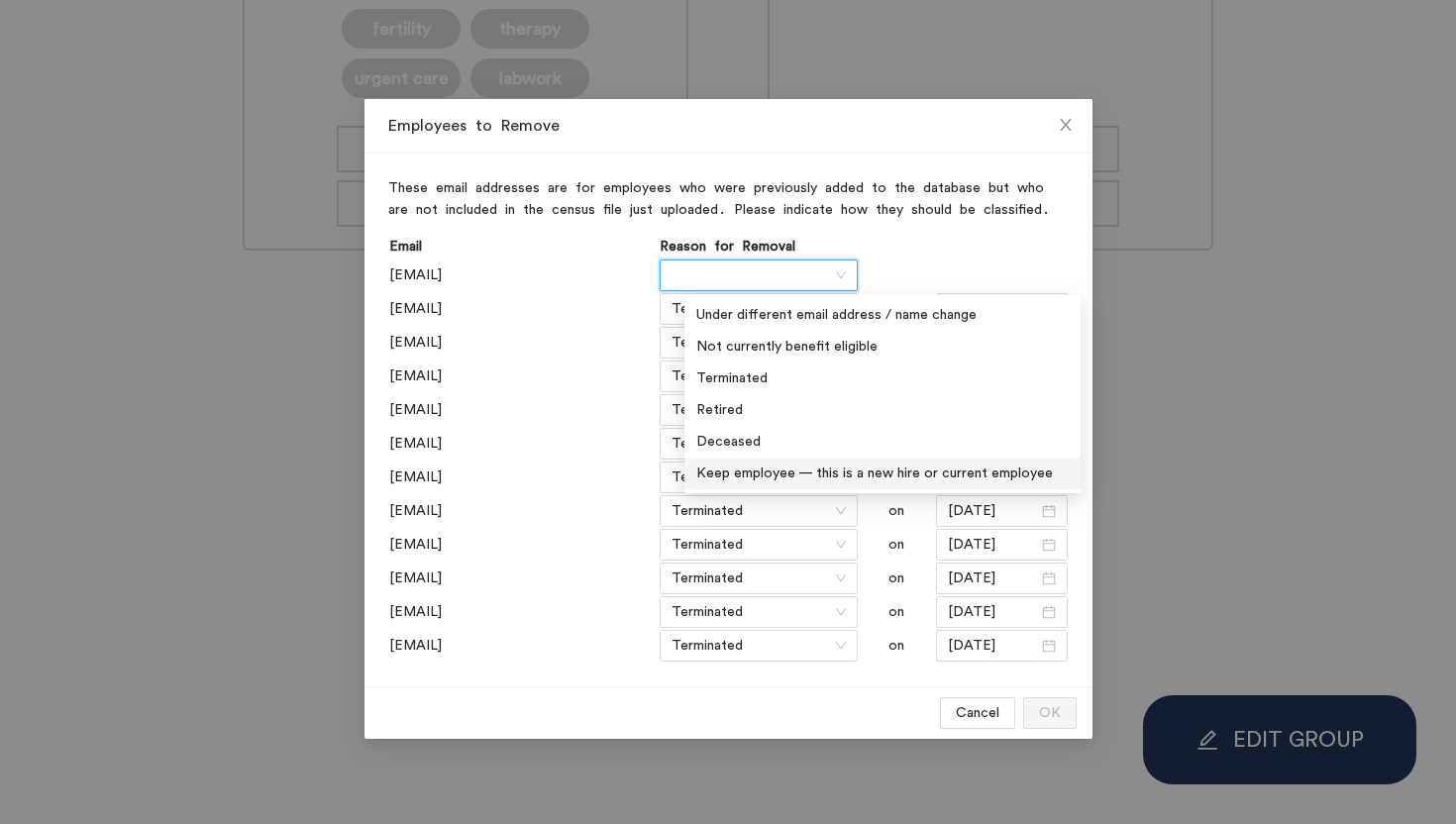 click on "Keep employee — this is a new hire or current employee" at bounding box center [0, 0] 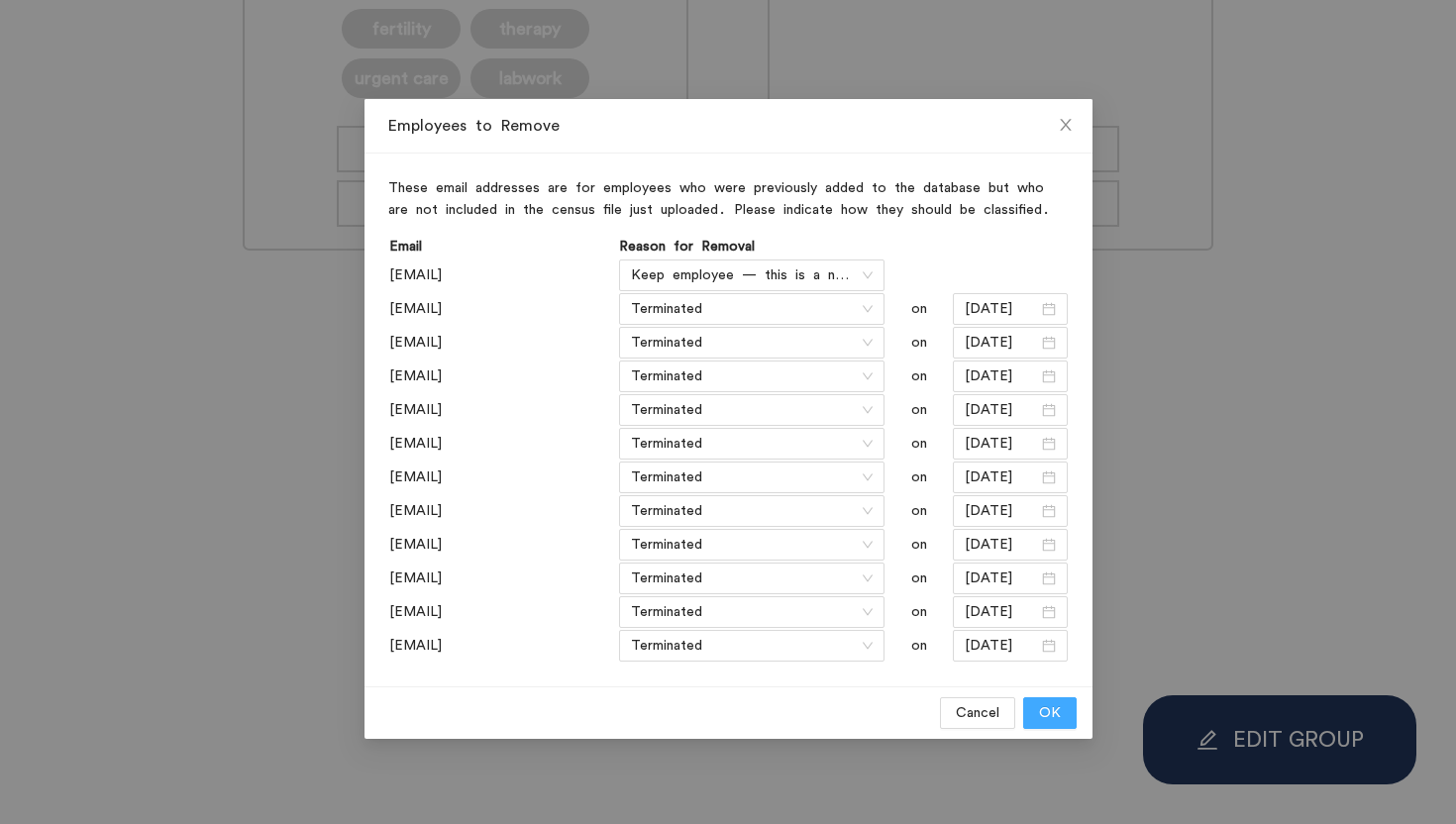 click on "OK" at bounding box center (1050, 713) 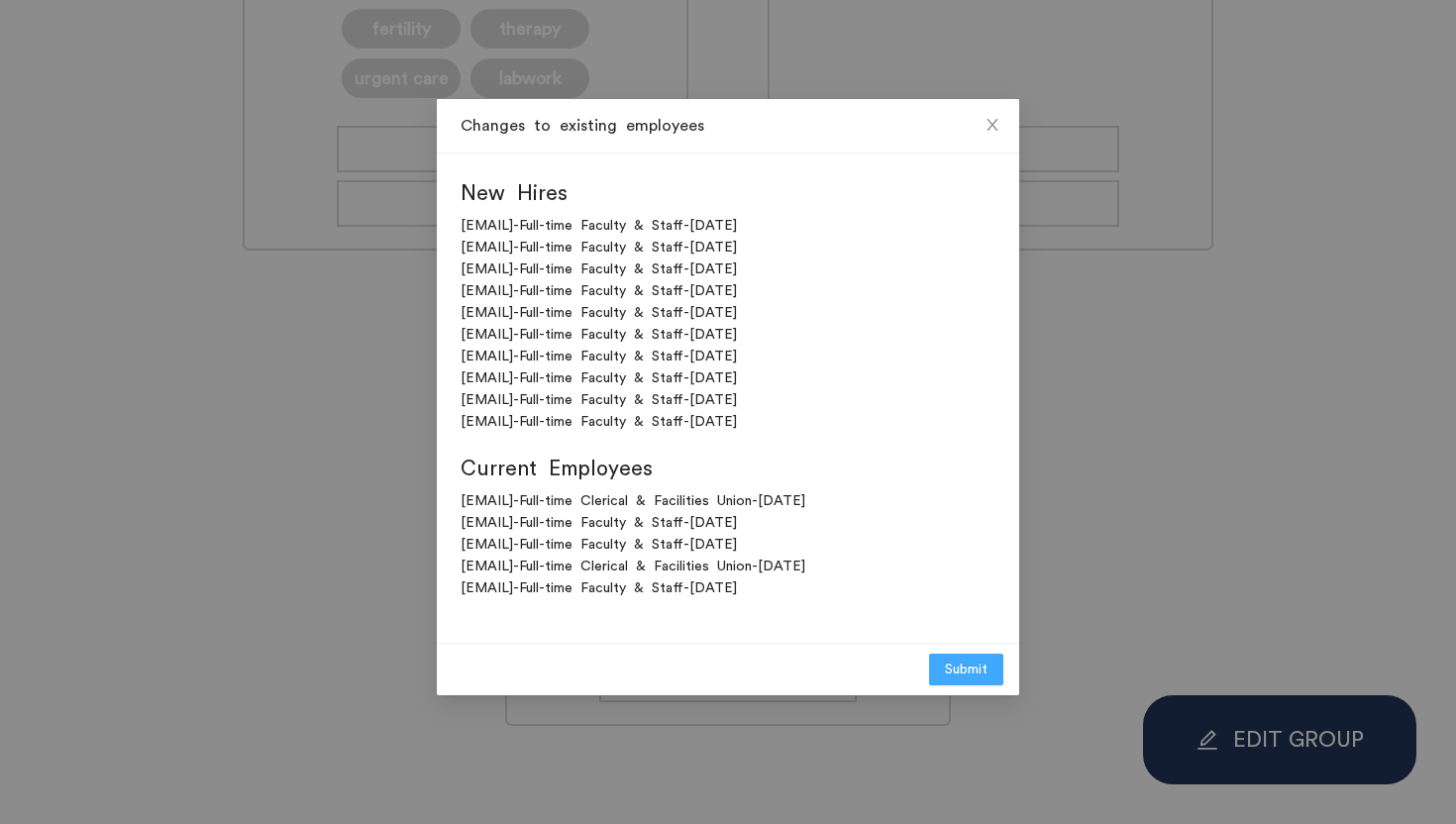 click on "Submit" at bounding box center [966, 670] 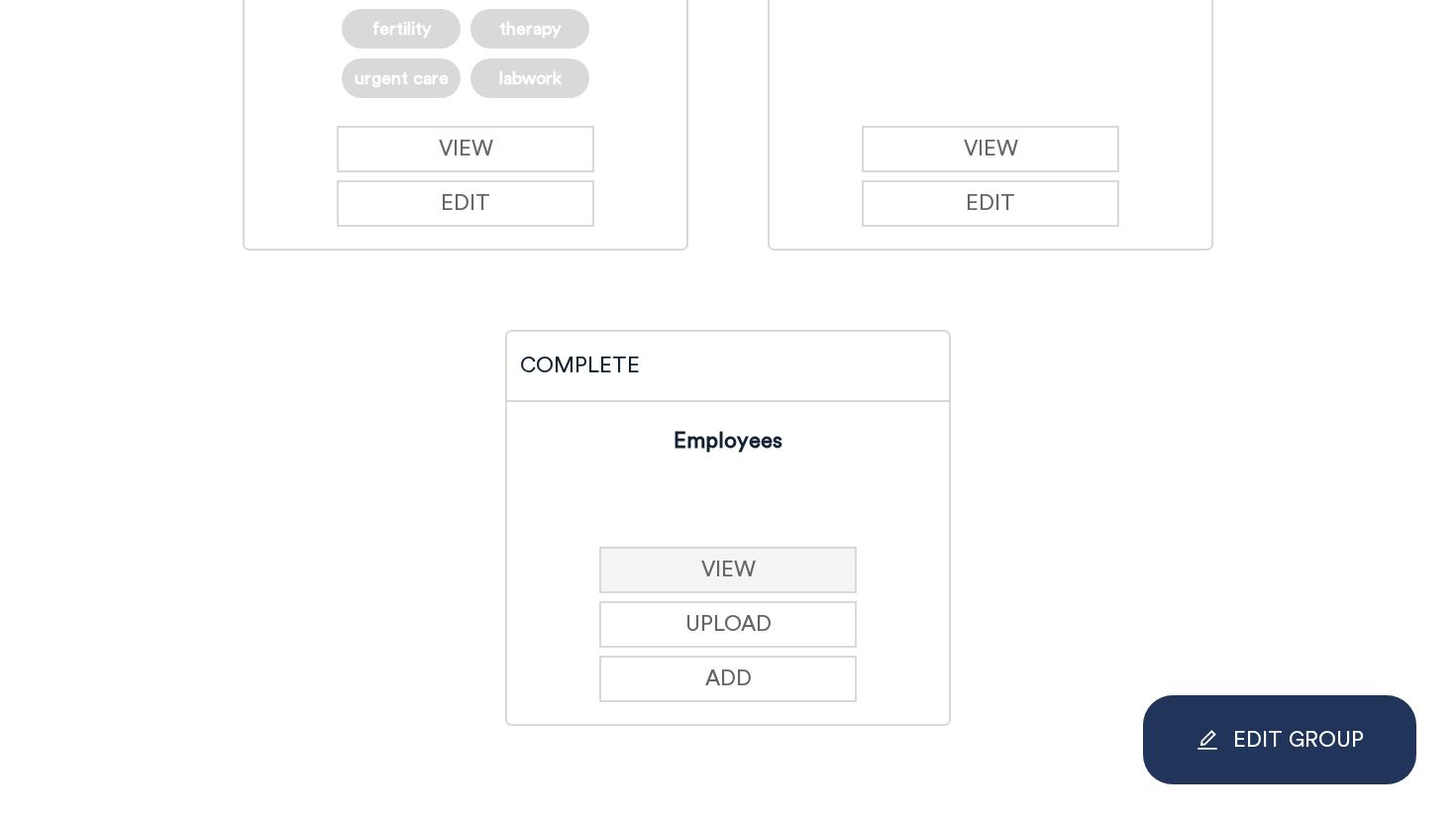 click on "VIEW" at bounding box center (728, 569) 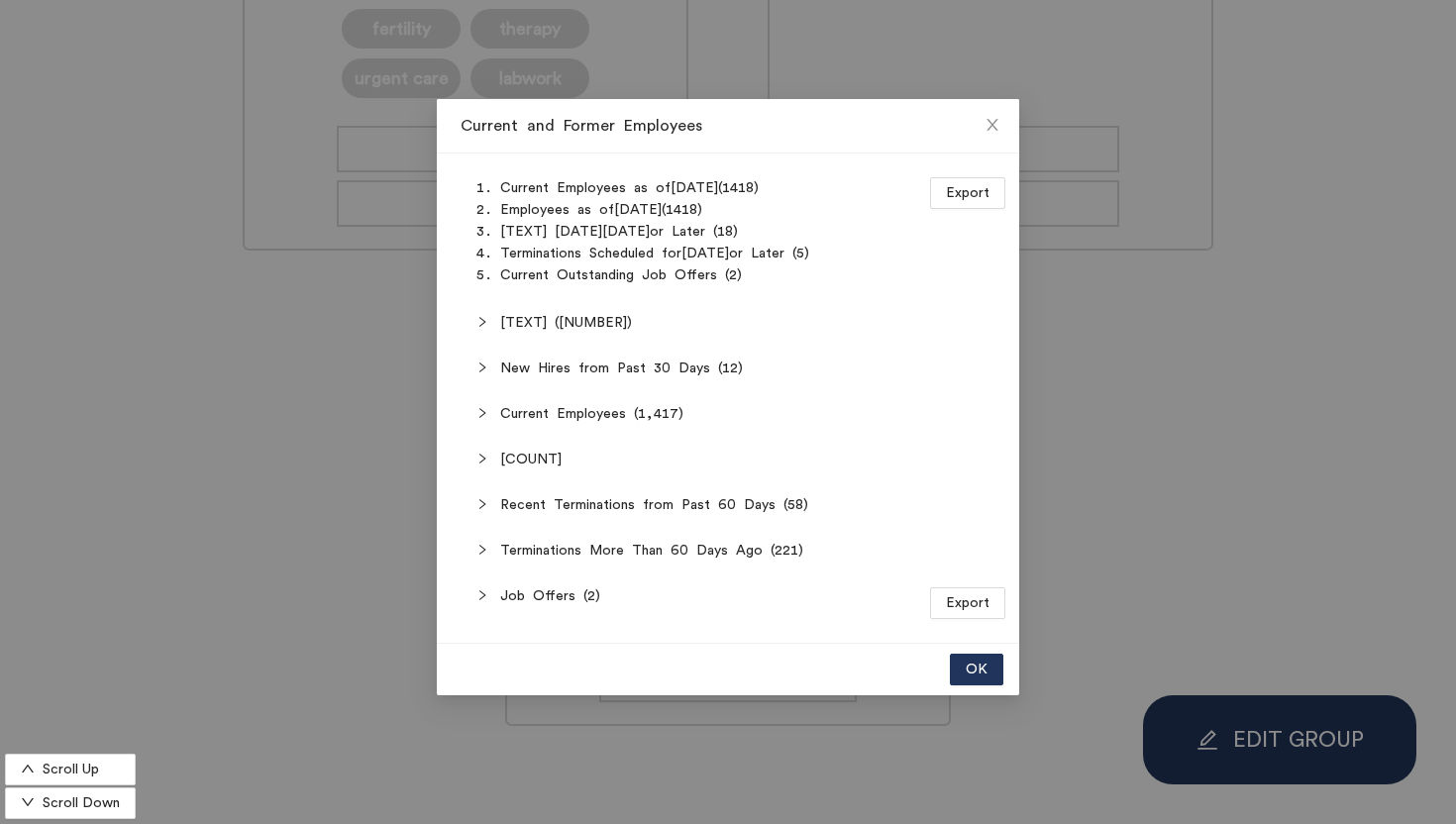 click on "Recent Terminations from Past 60 Days (58)" at bounding box center [740, 323] 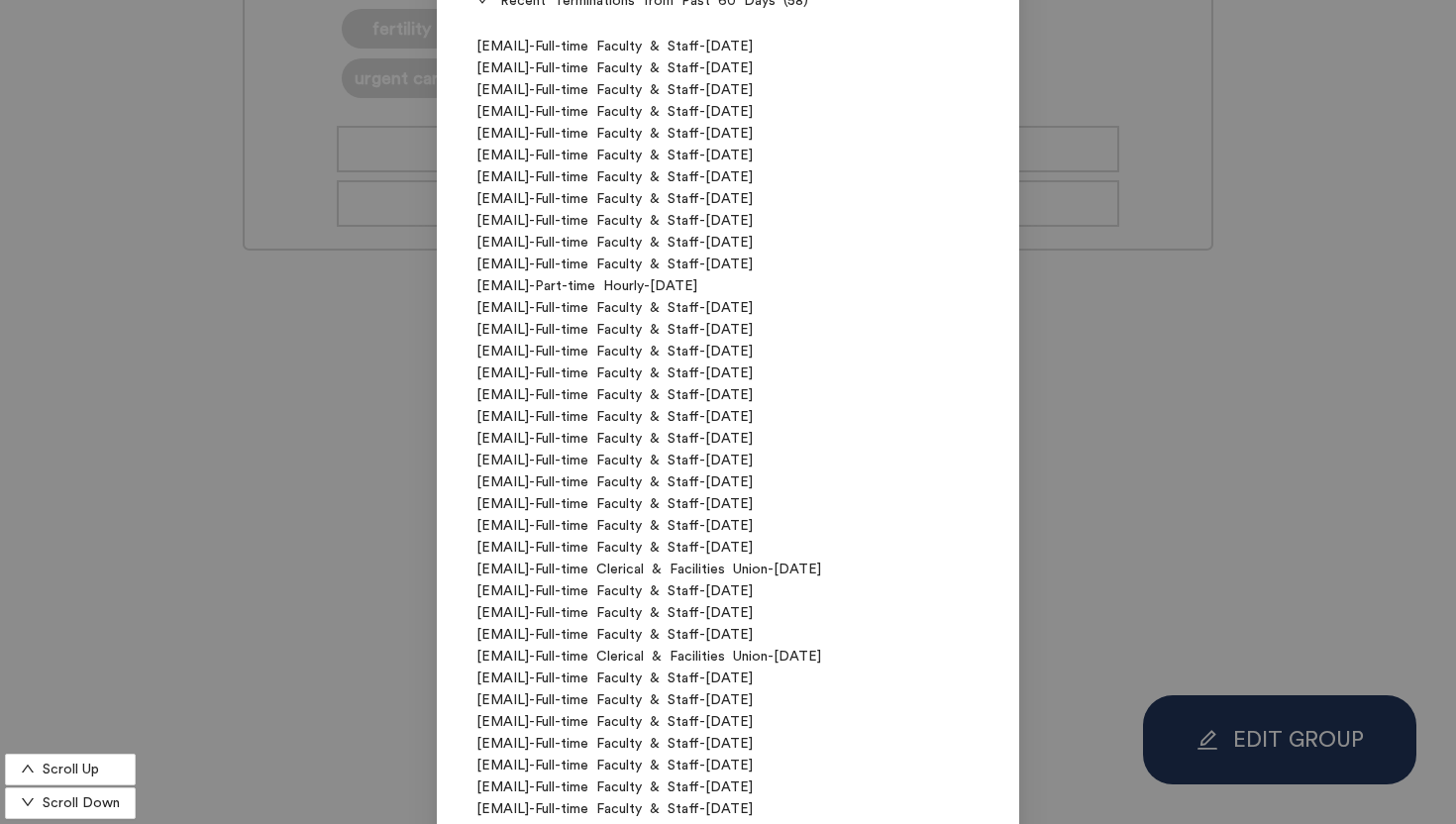 scroll, scrollTop: 0, scrollLeft: 0, axis: both 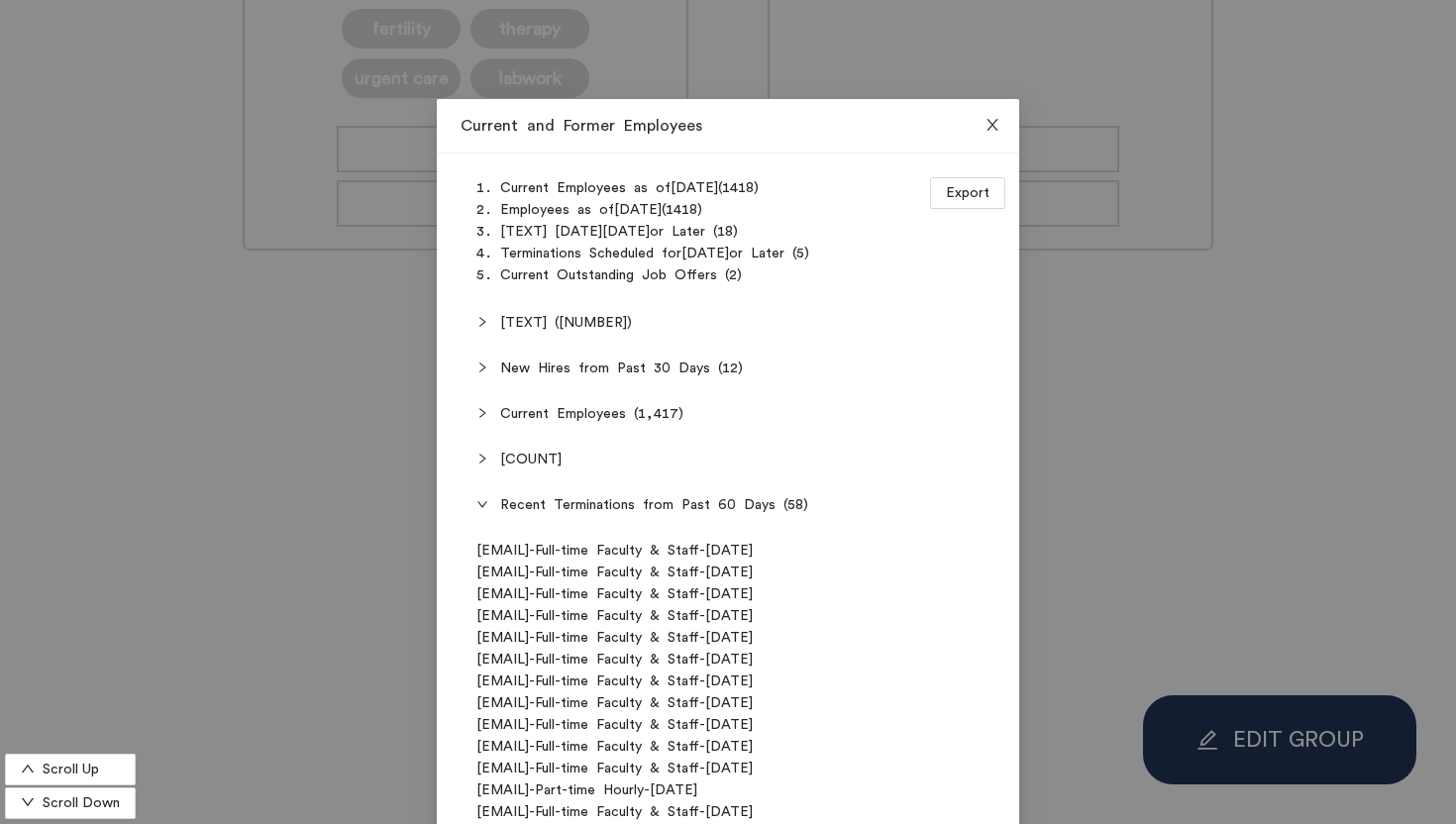 click at bounding box center [991, 125] 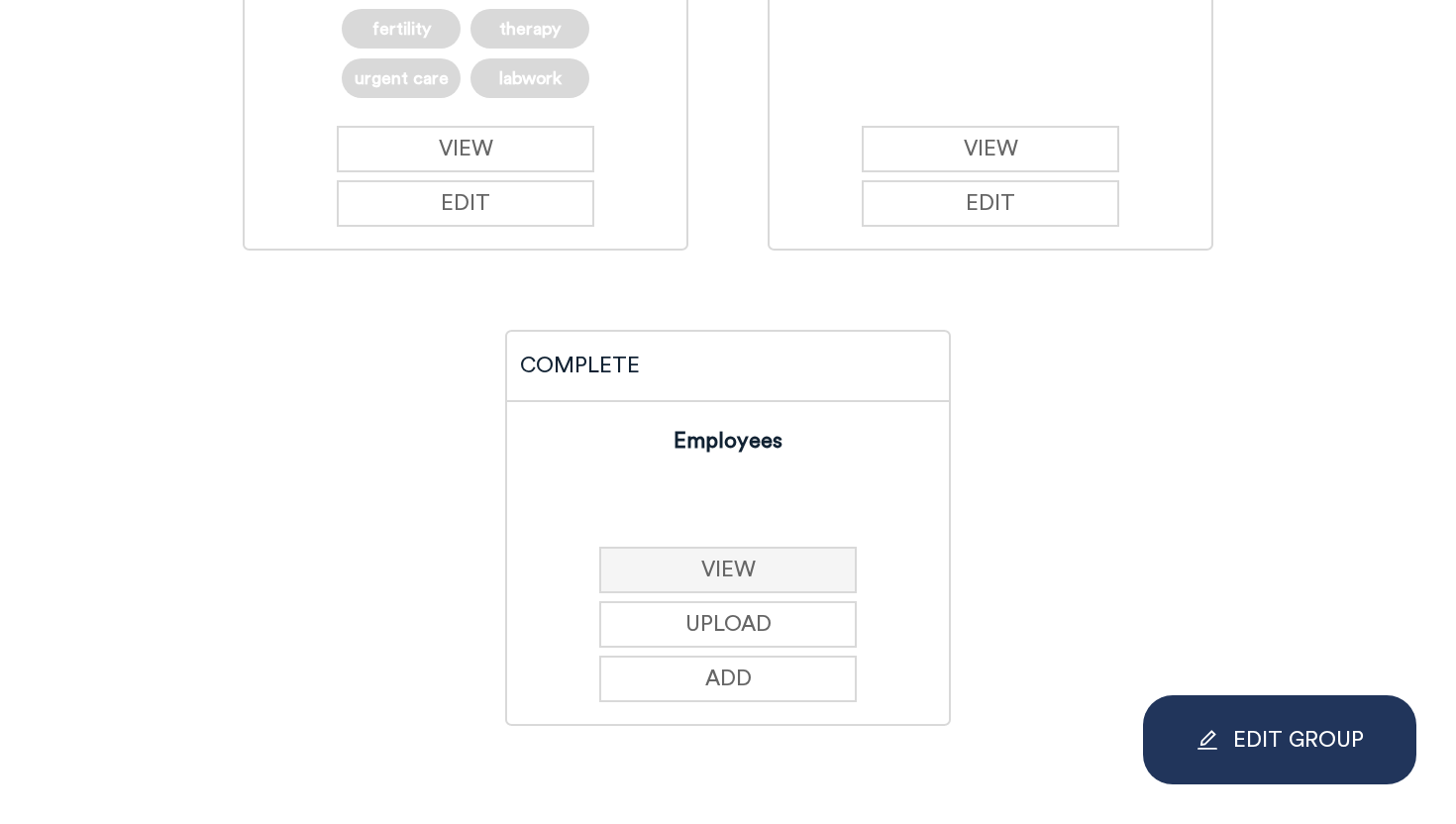 click on "VIEW" at bounding box center (728, 569) 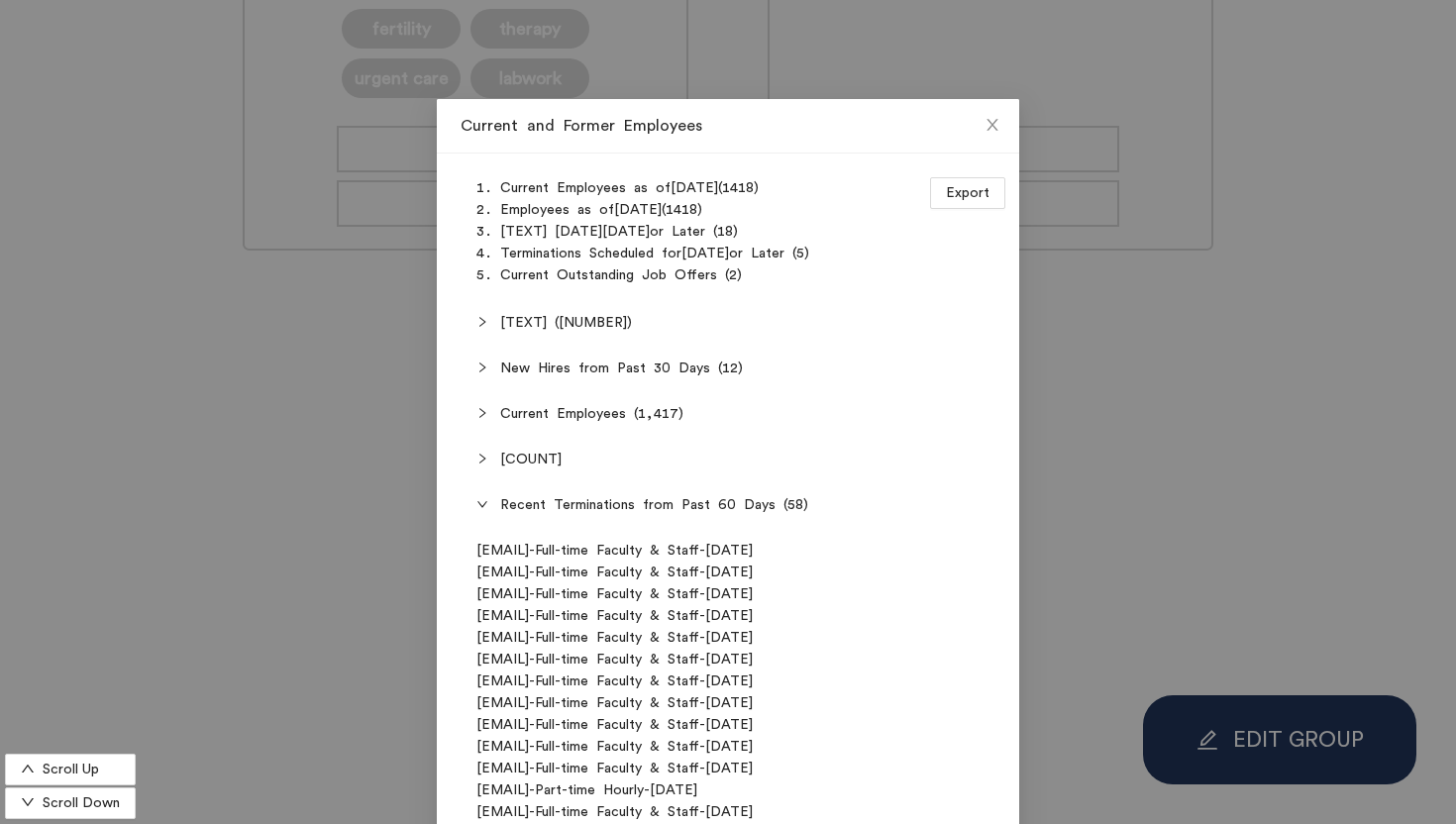 click at bounding box center [488, 323] 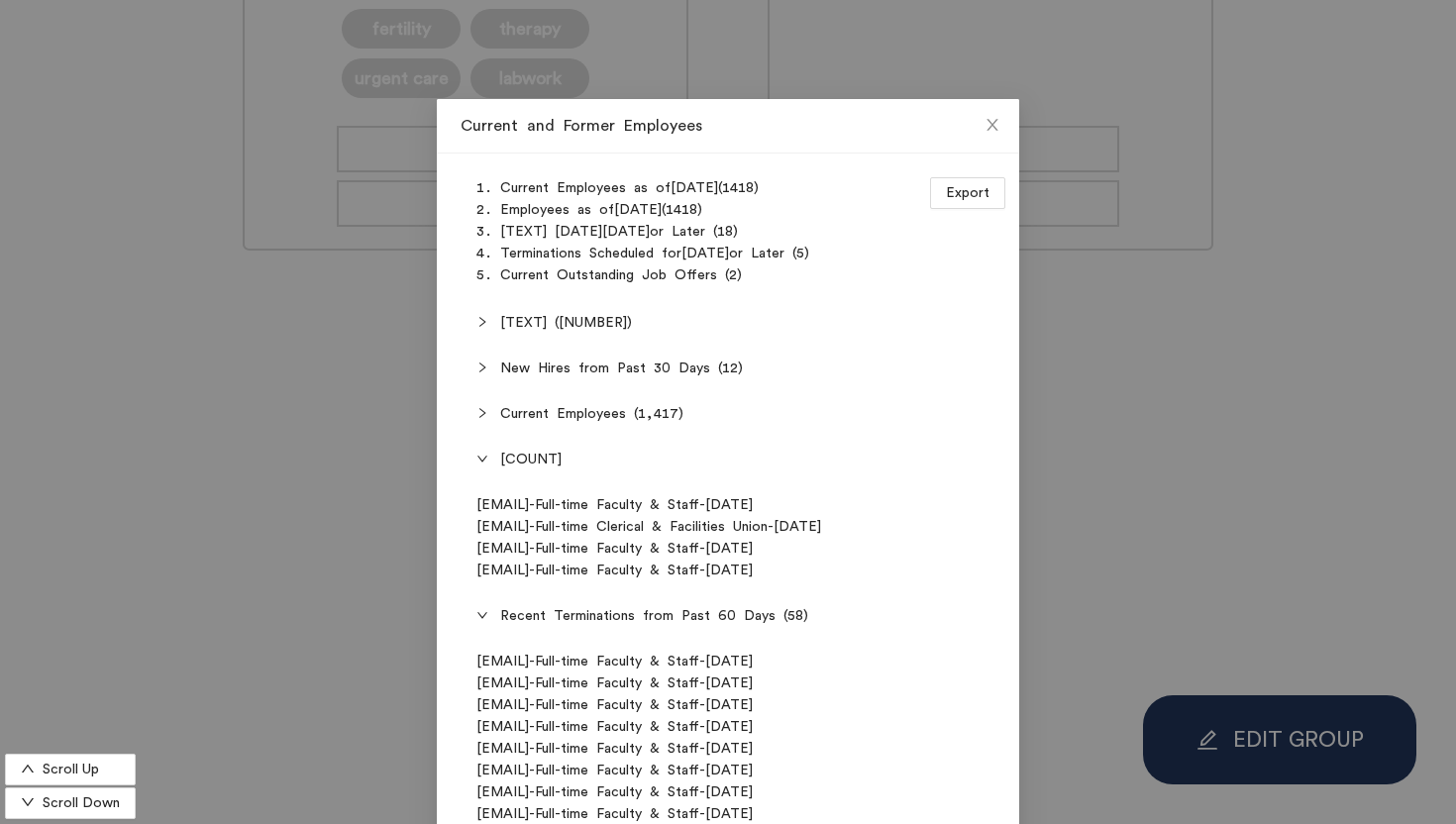click at bounding box center [482, 459] 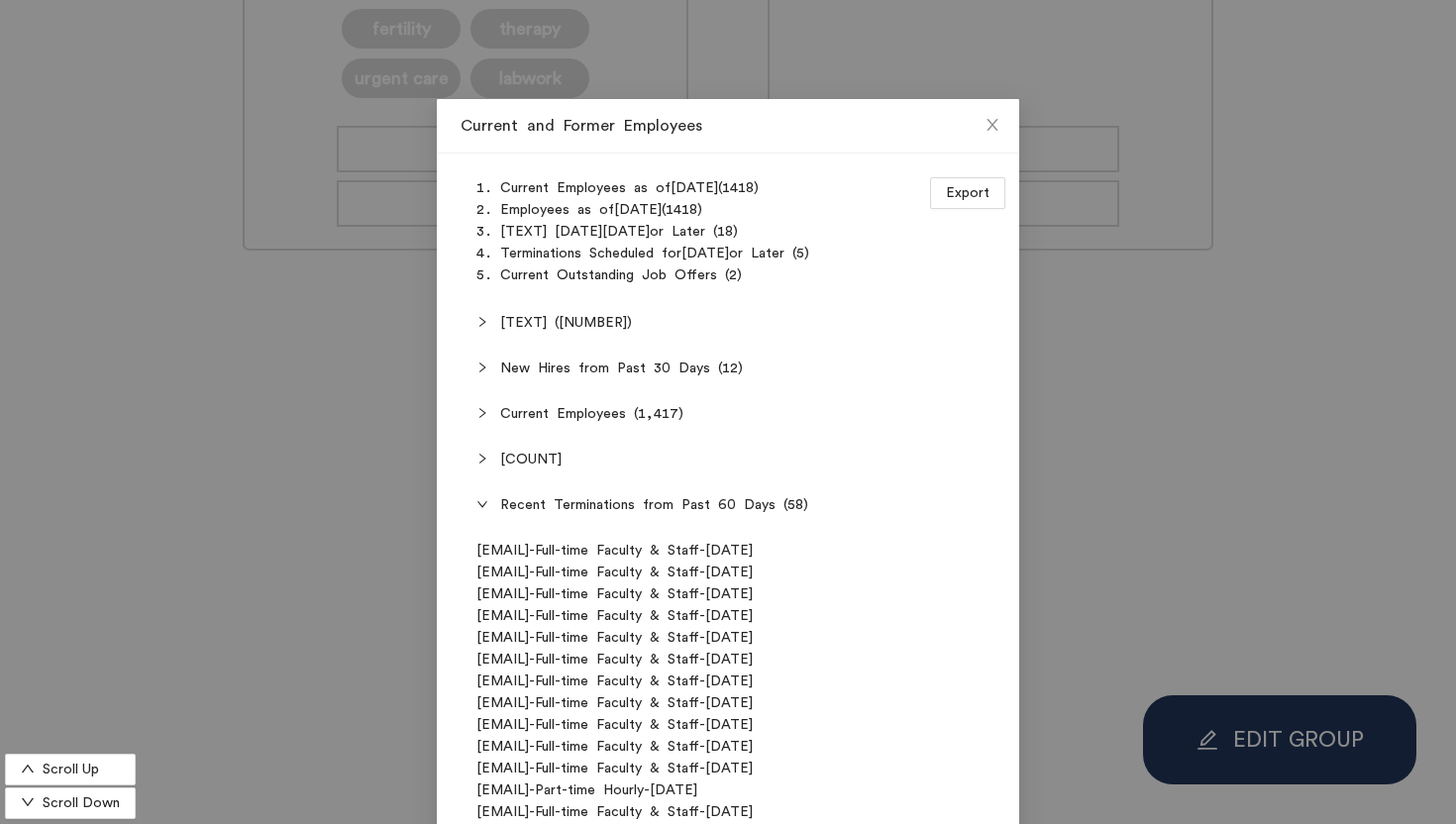 click at bounding box center (482, 504) 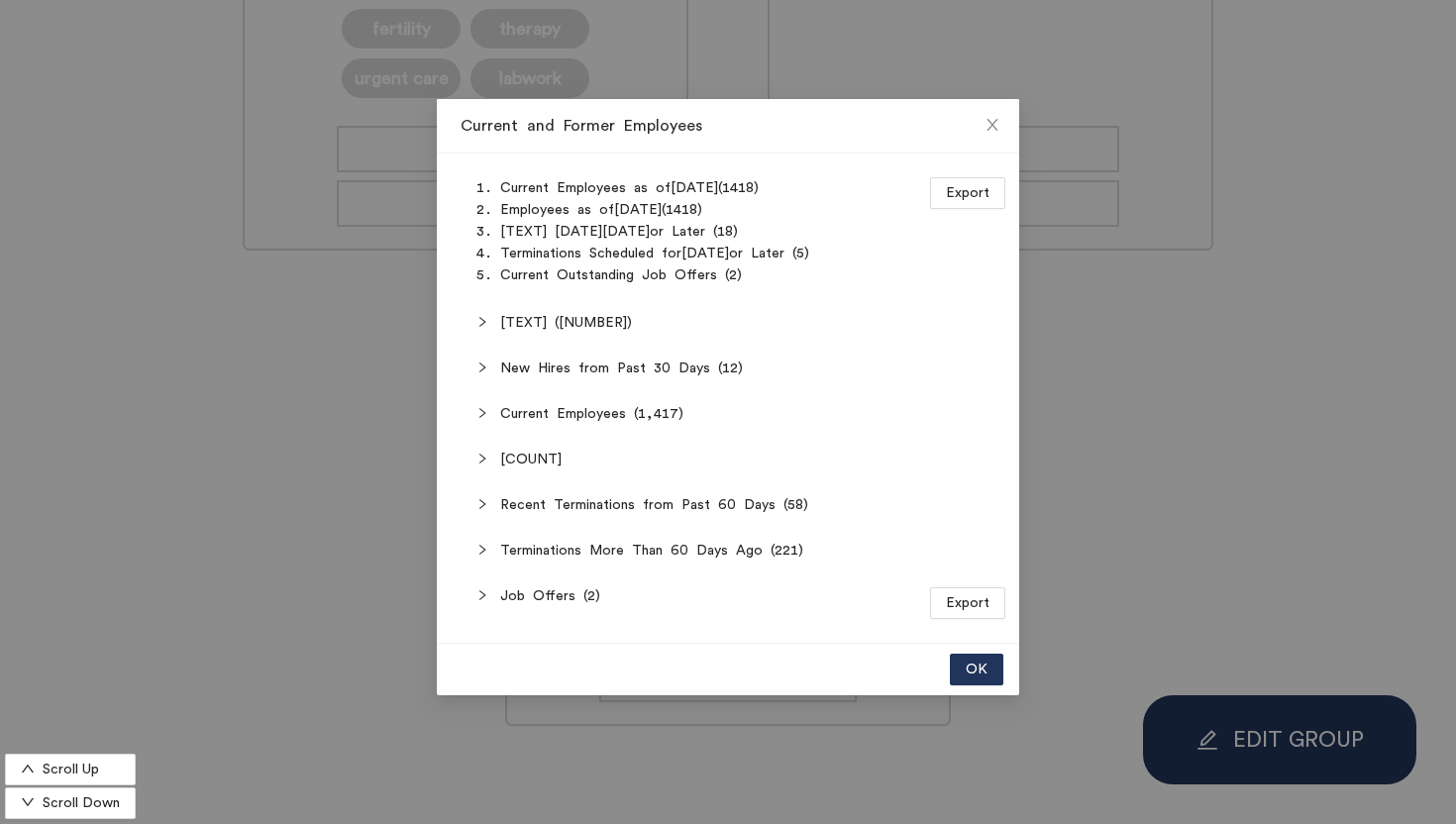 click on "Current Employees (1,417)" at bounding box center (740, 323) 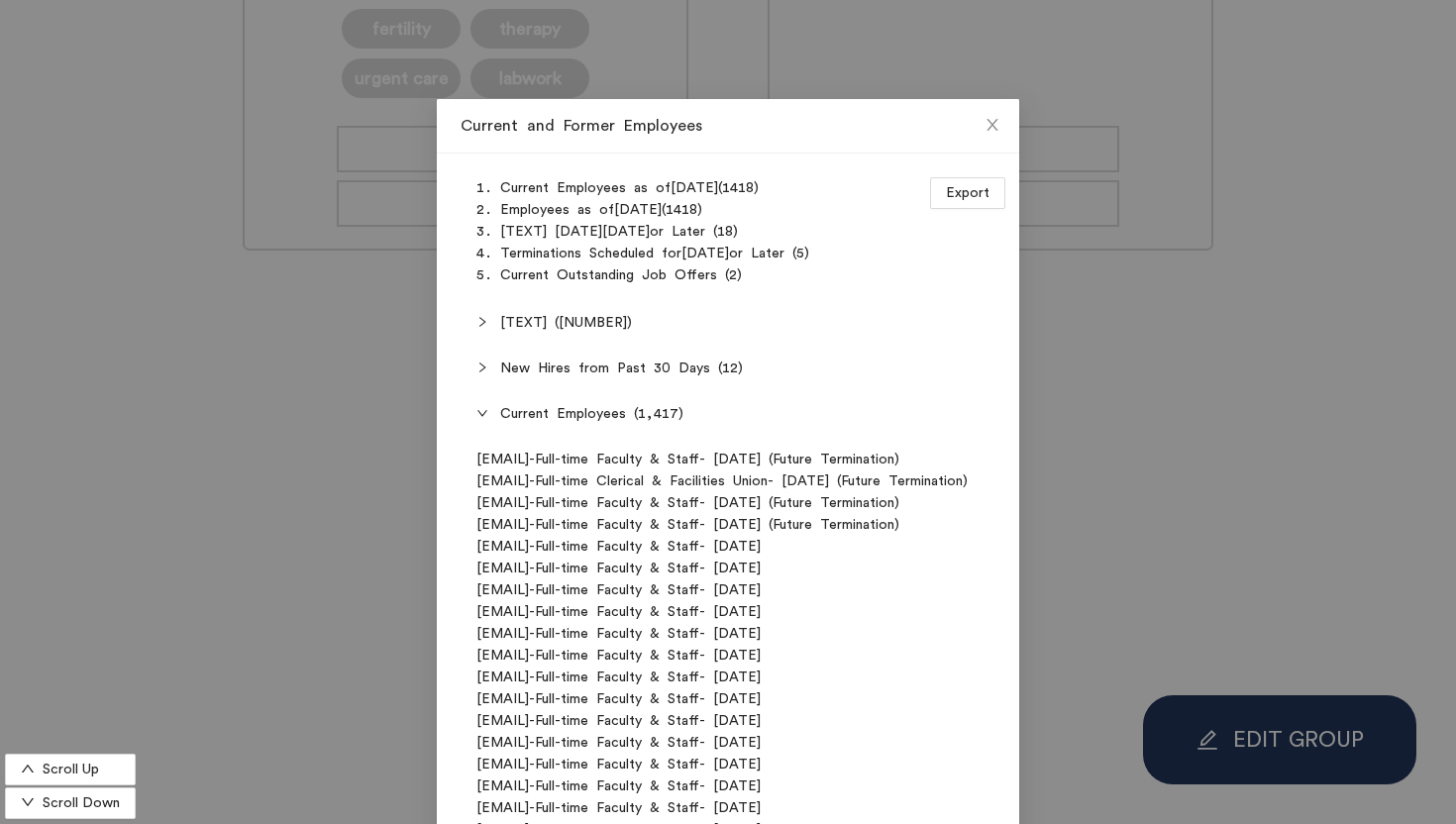 drag, startPoint x: 504, startPoint y: 460, endPoint x: 640, endPoint y: 608, distance: 200.99751 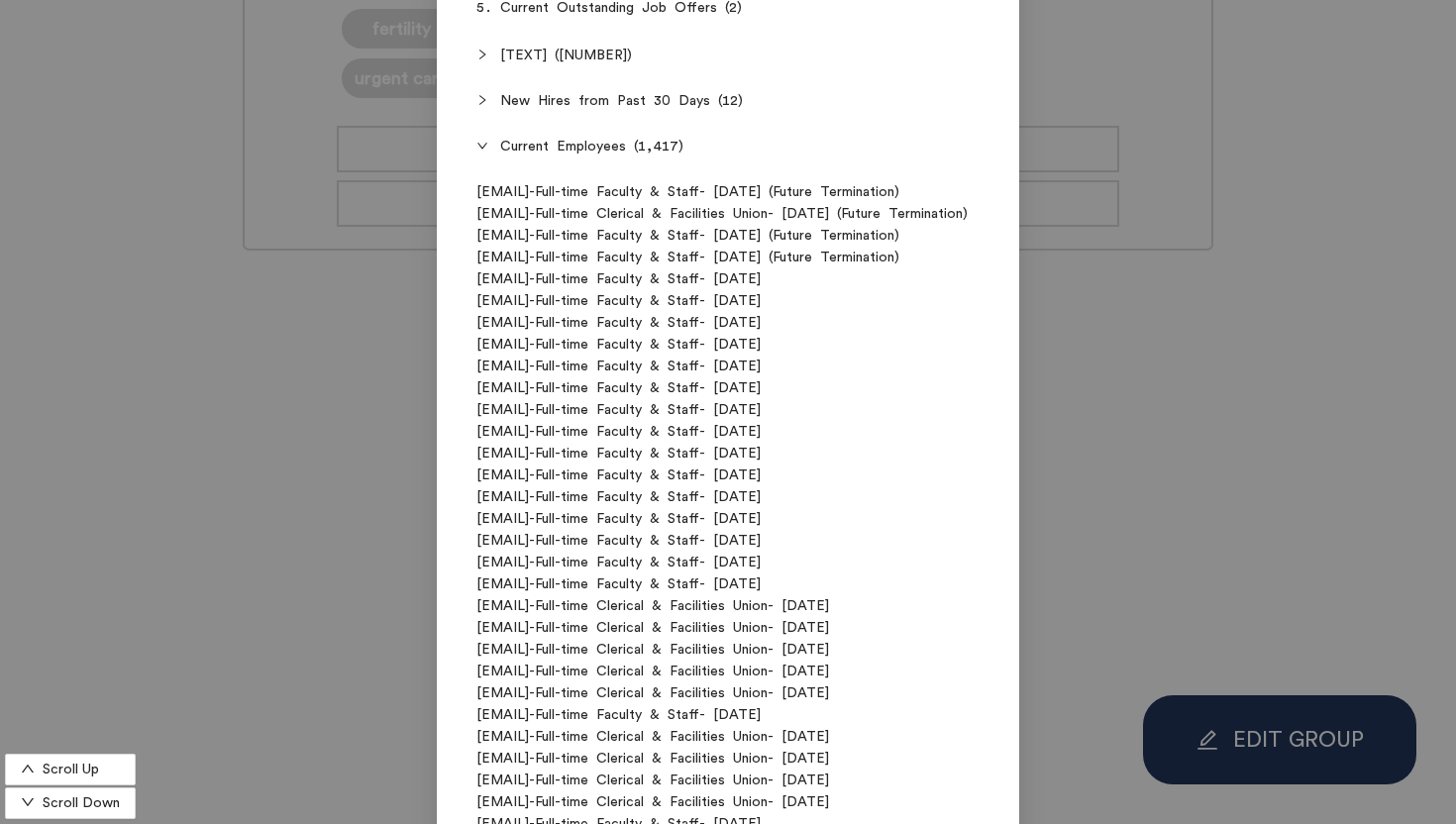 scroll, scrollTop: 0, scrollLeft: 0, axis: both 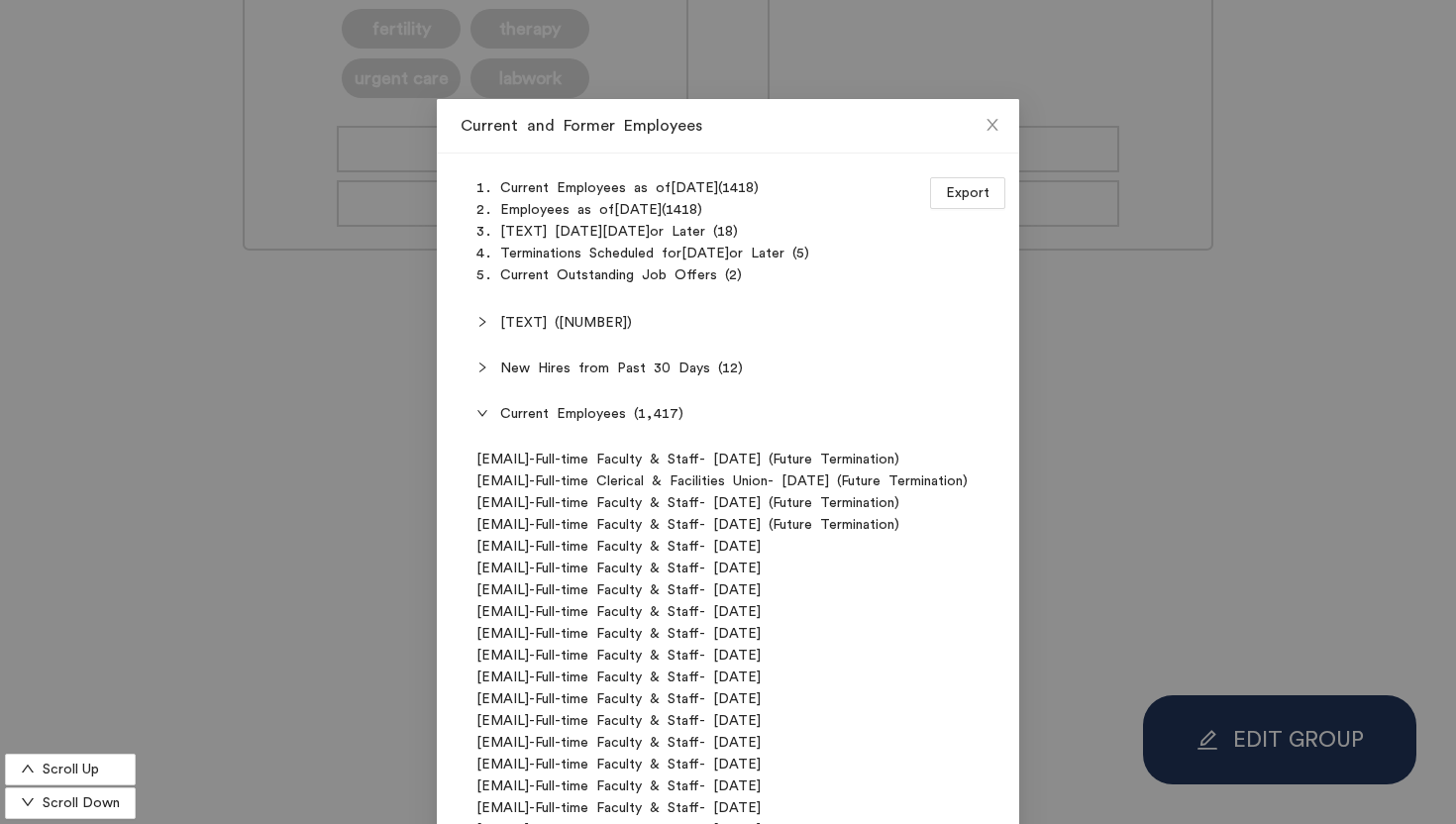 click at bounding box center [482, 413] 